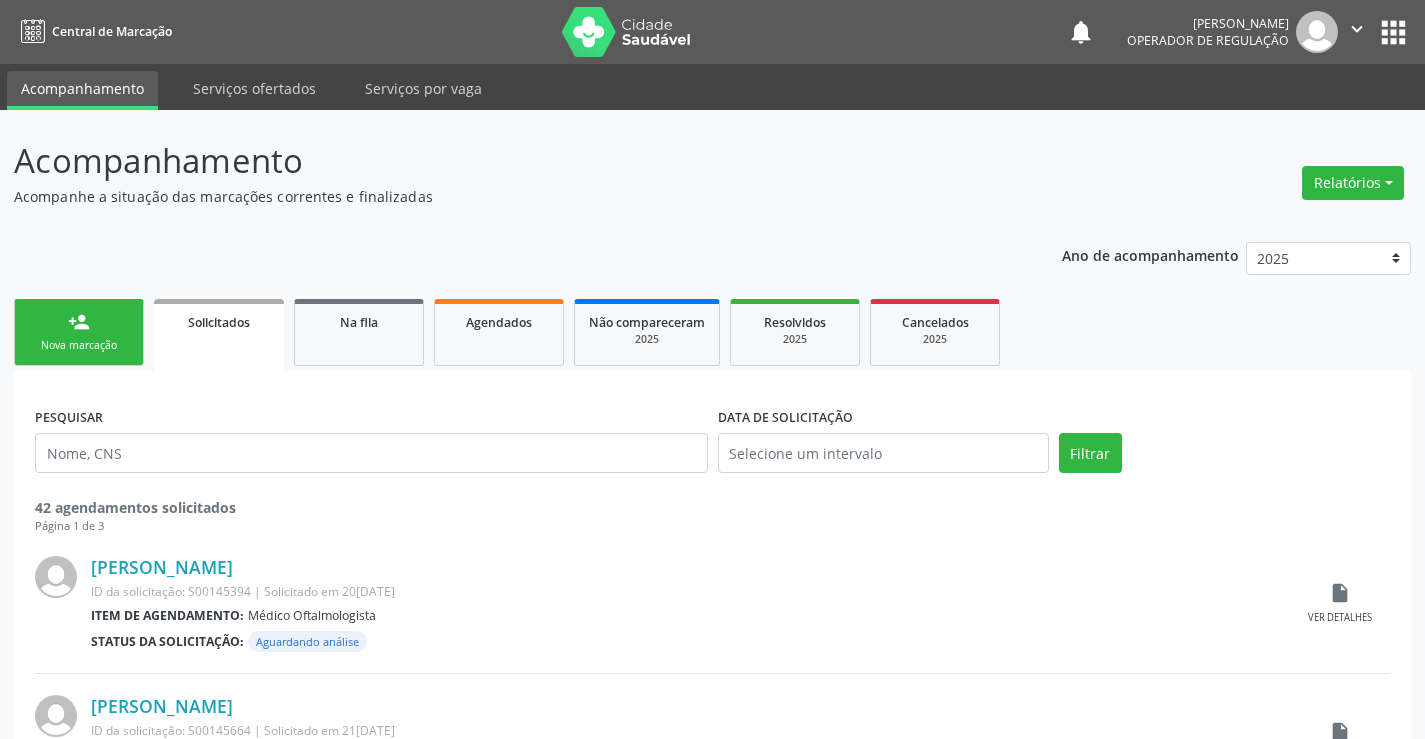 scroll, scrollTop: 0, scrollLeft: 0, axis: both 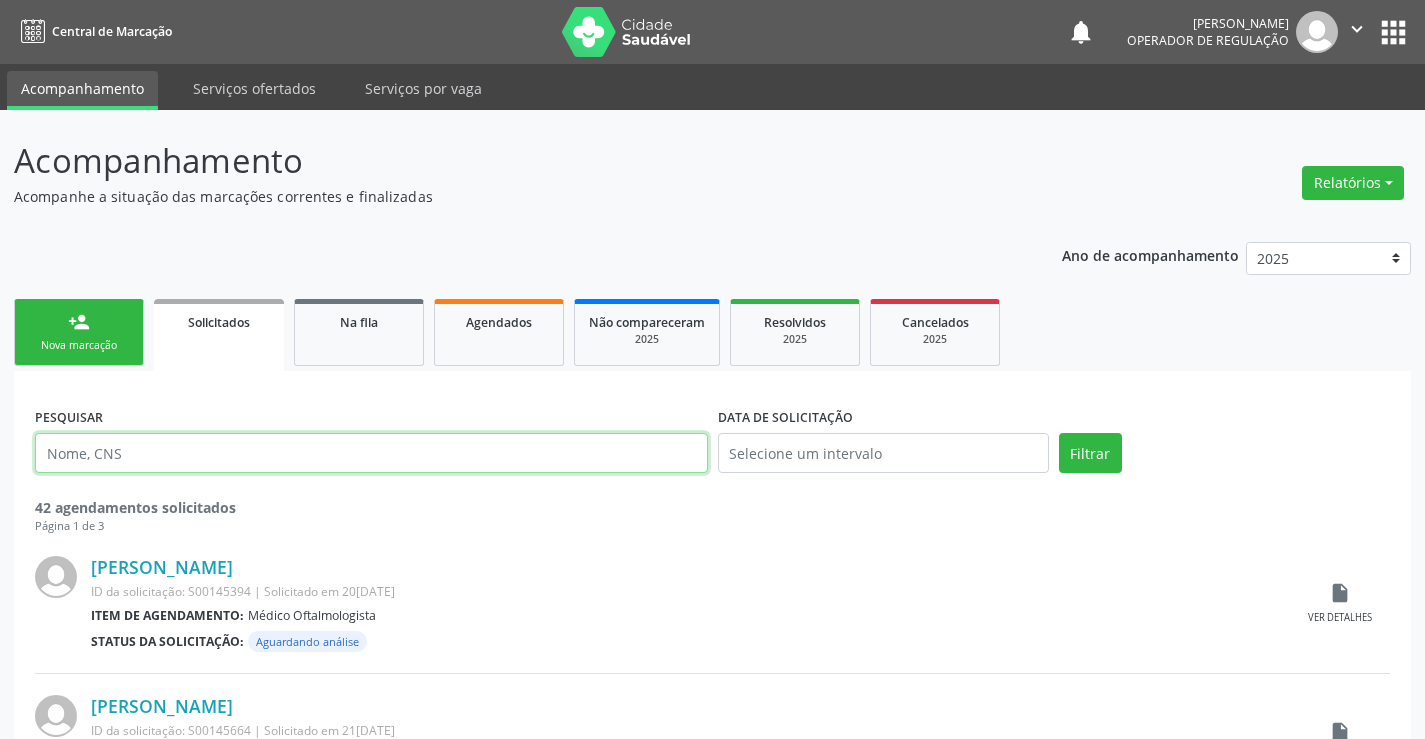drag, startPoint x: 0, startPoint y: 0, endPoint x: 115, endPoint y: 458, distance: 472.2171 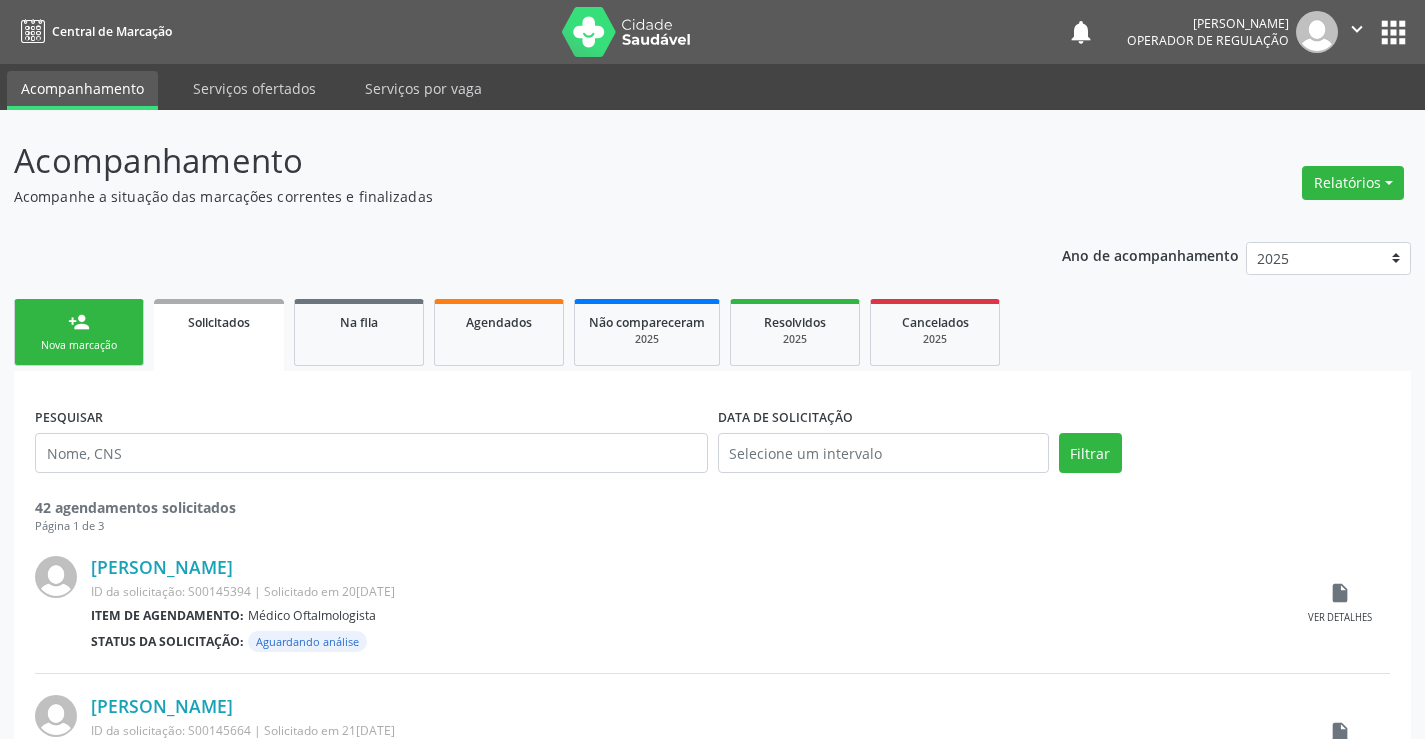 click on "person_add" at bounding box center [79, 322] 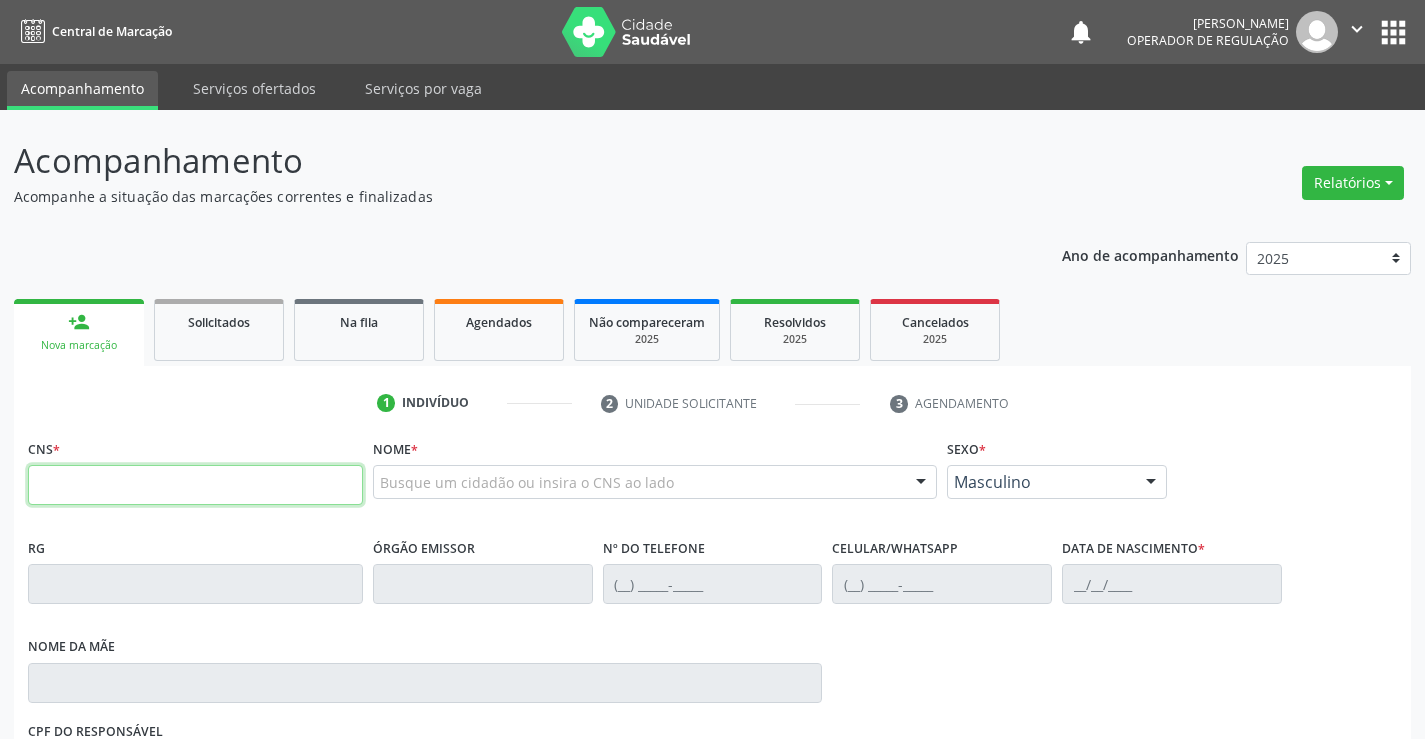 drag, startPoint x: 99, startPoint y: 483, endPoint x: 196, endPoint y: 481, distance: 97.020615 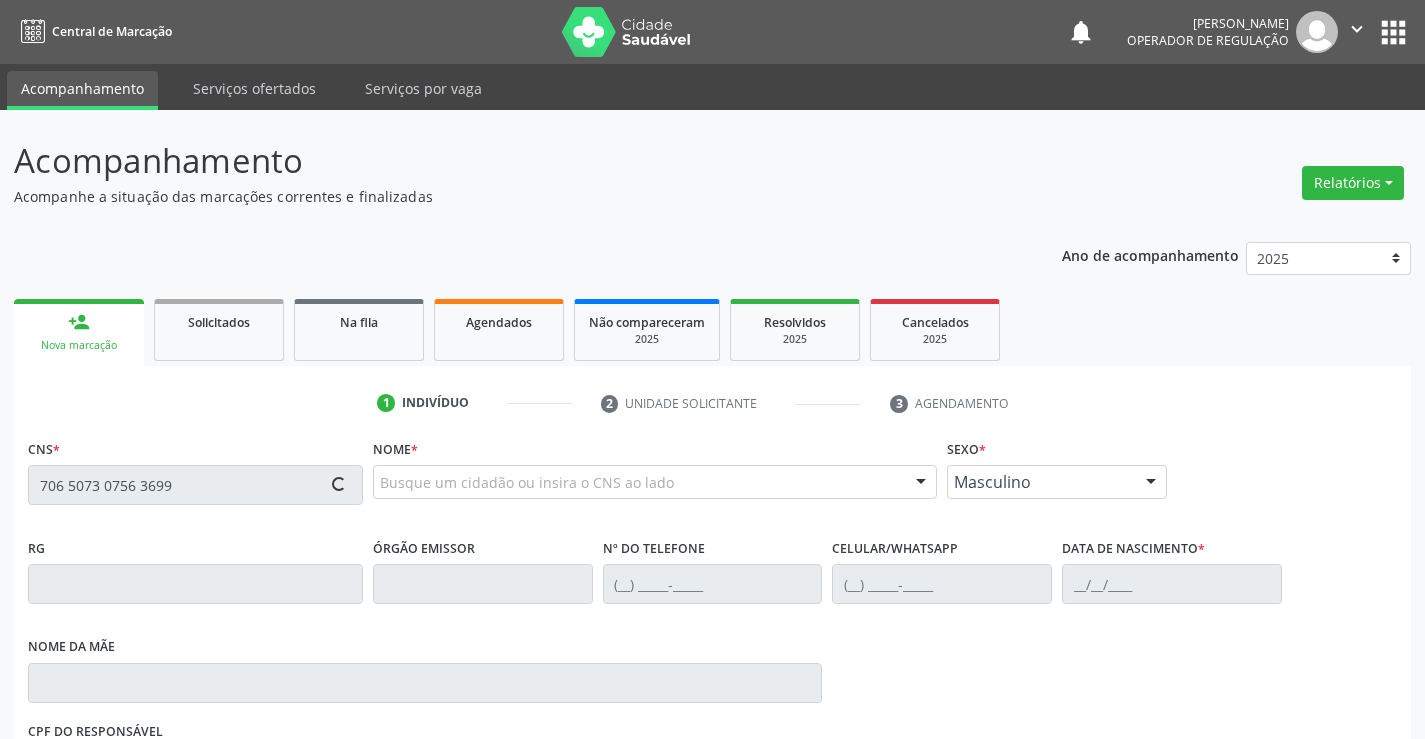 type on "706 5073 0756 3699" 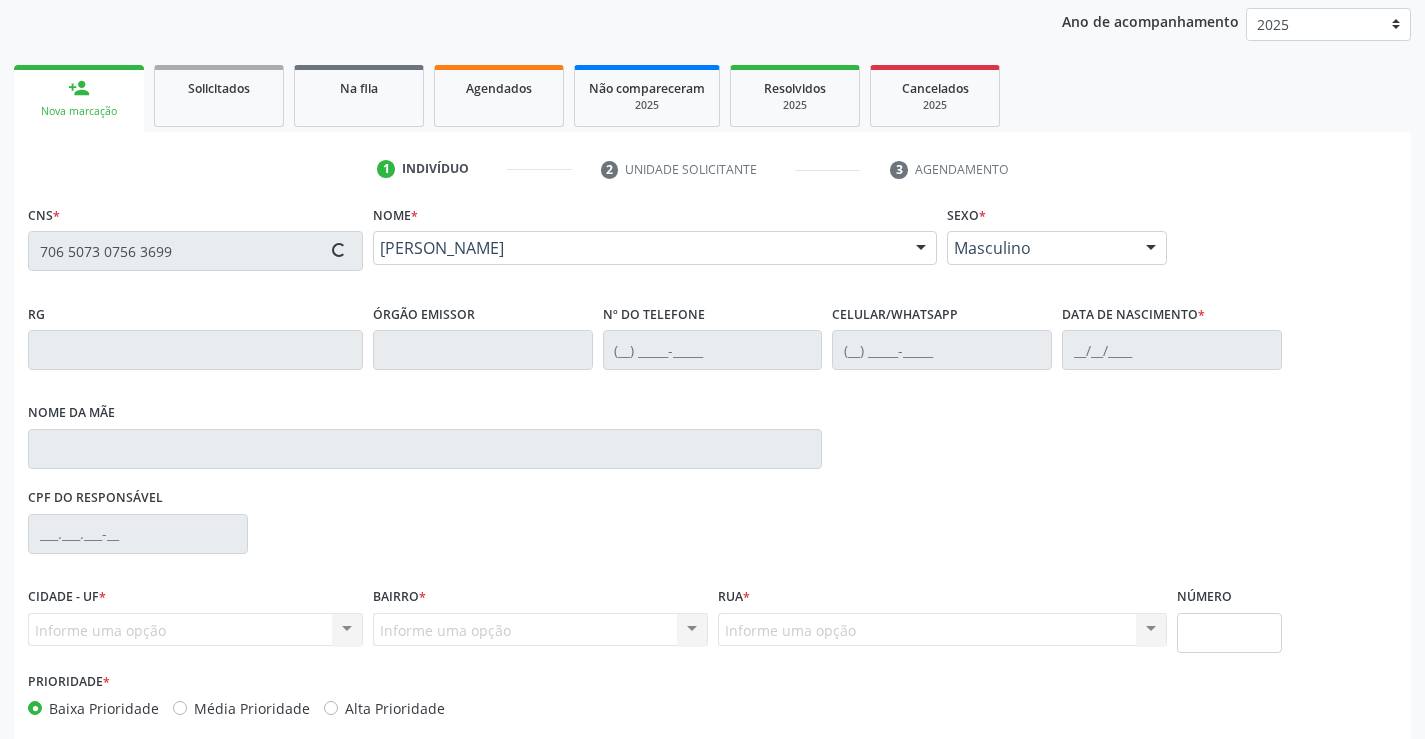 scroll, scrollTop: 331, scrollLeft: 0, axis: vertical 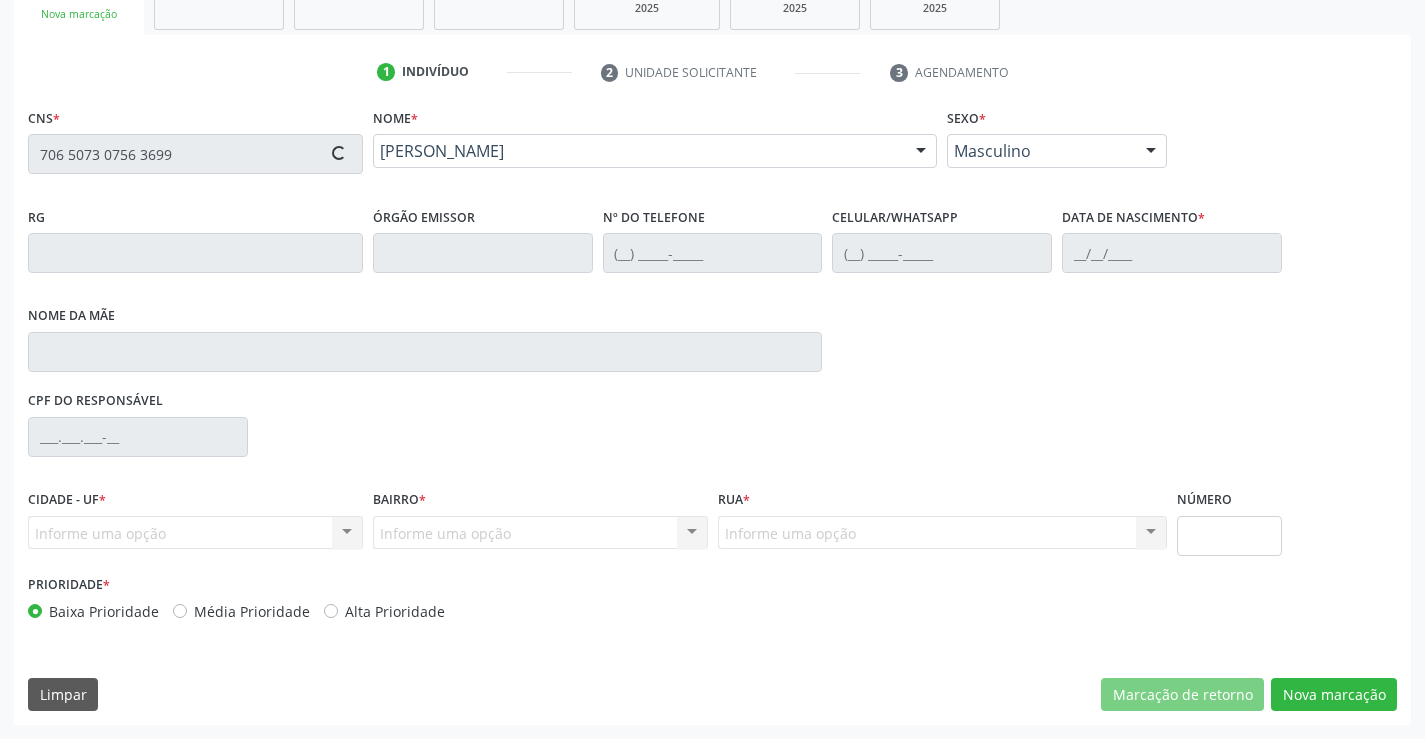 type on "2073600492" 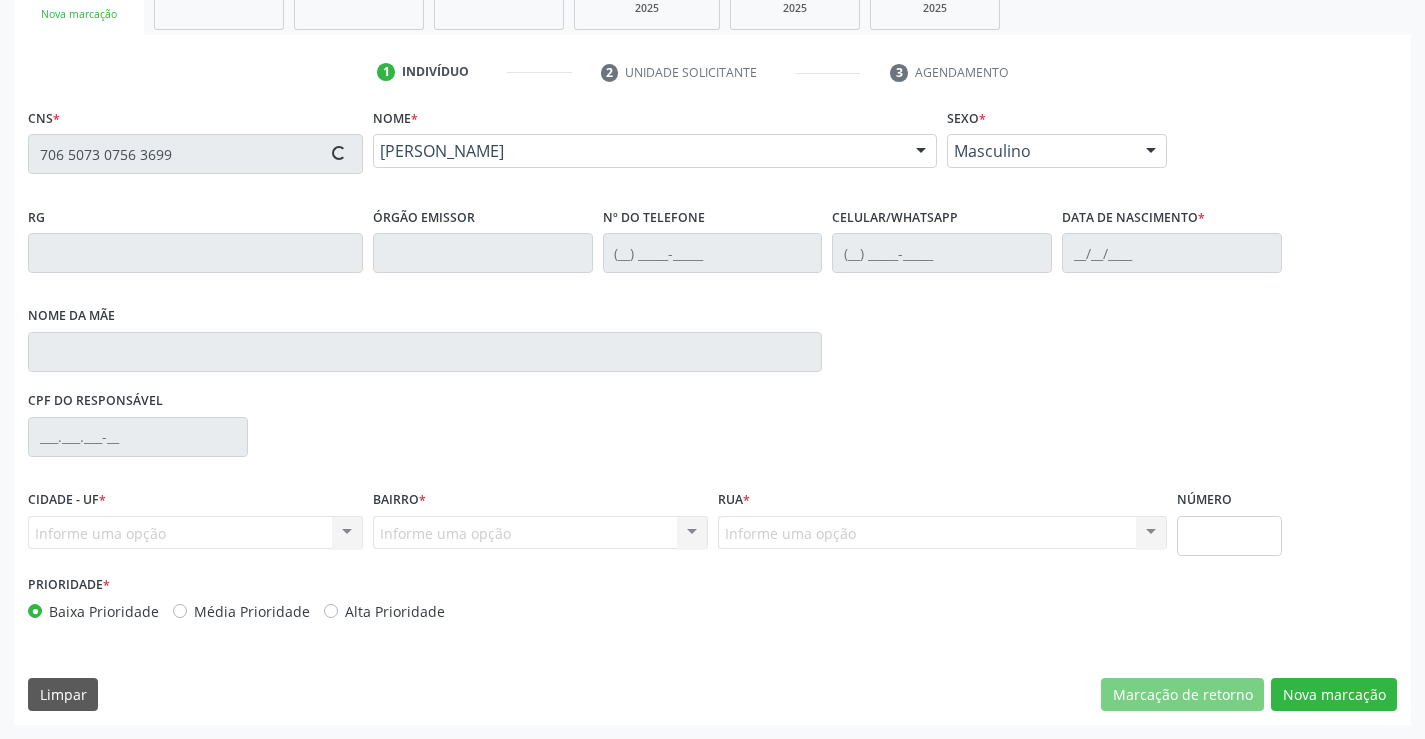 type on "(74) 98818-8575" 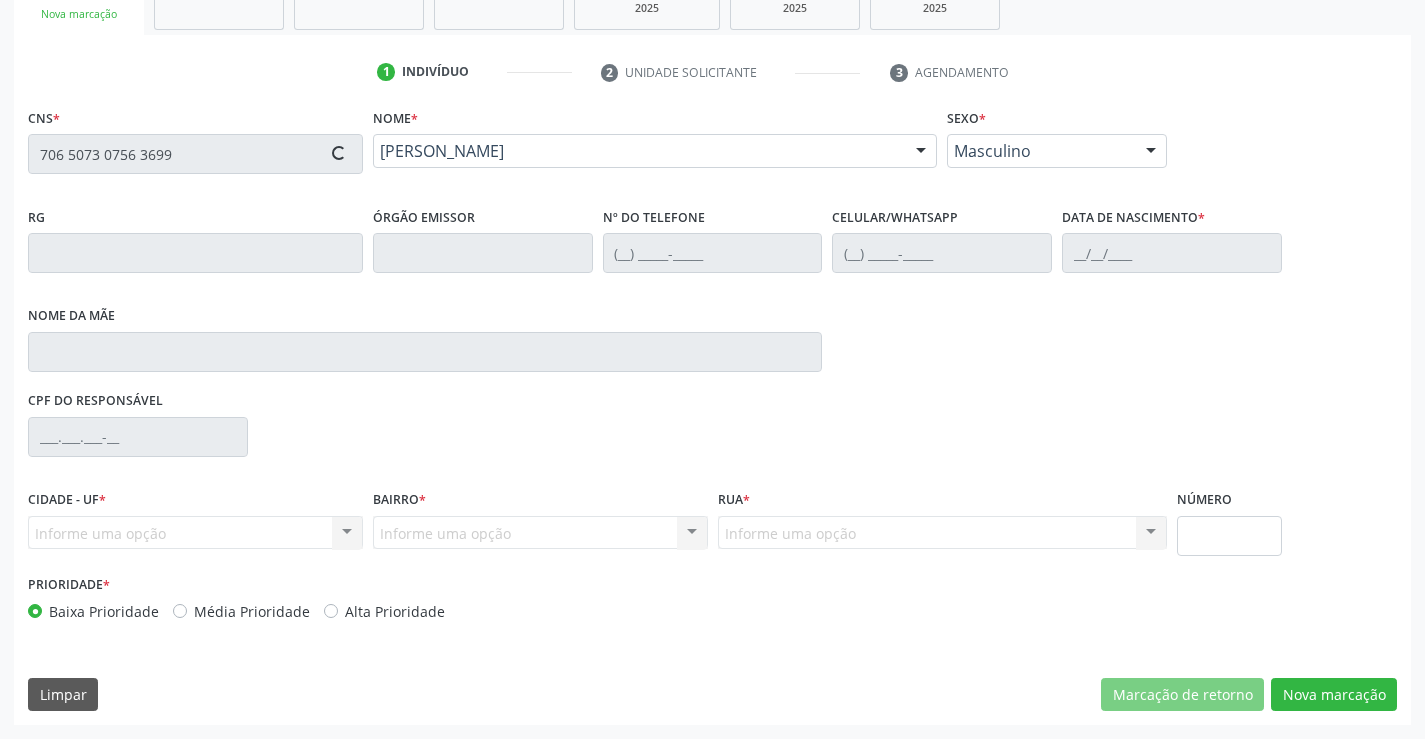 type on "(74) 98818-8575" 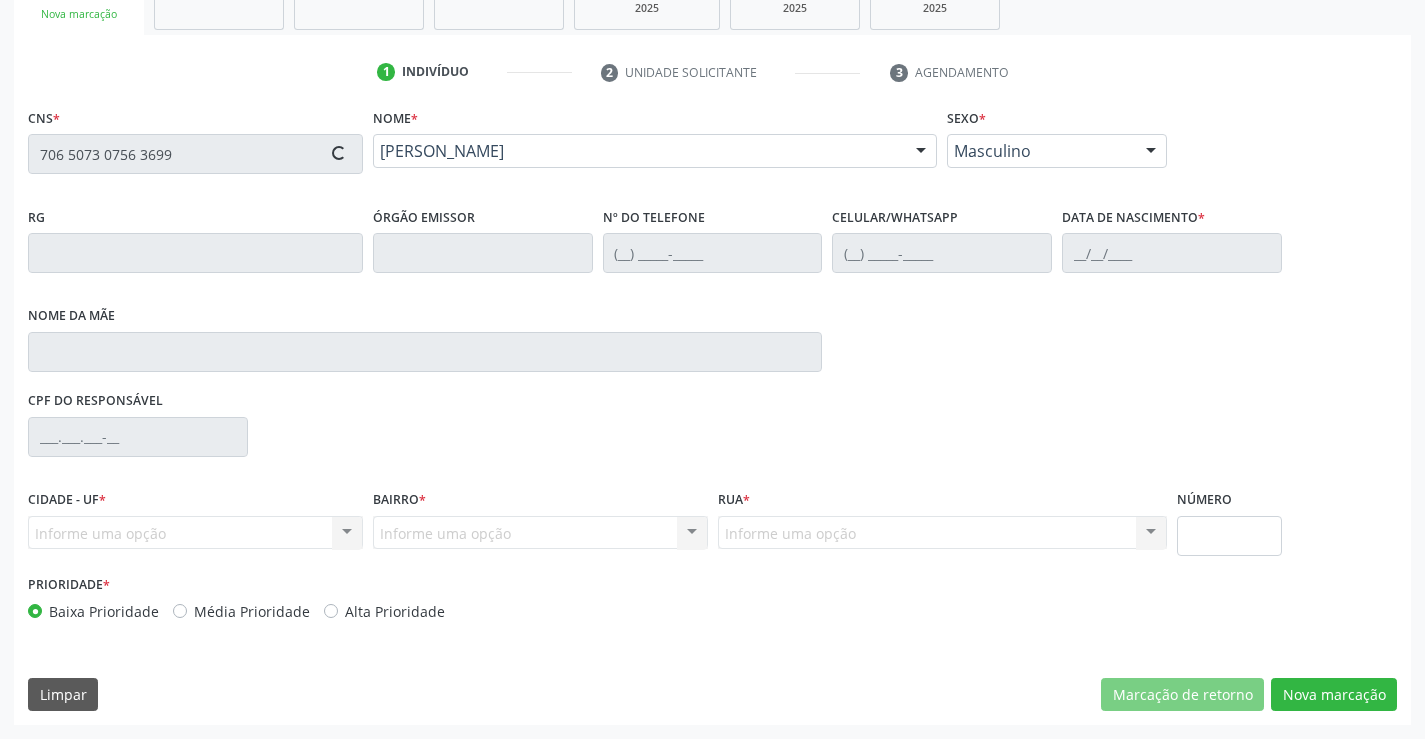 type on "13/04/1995" 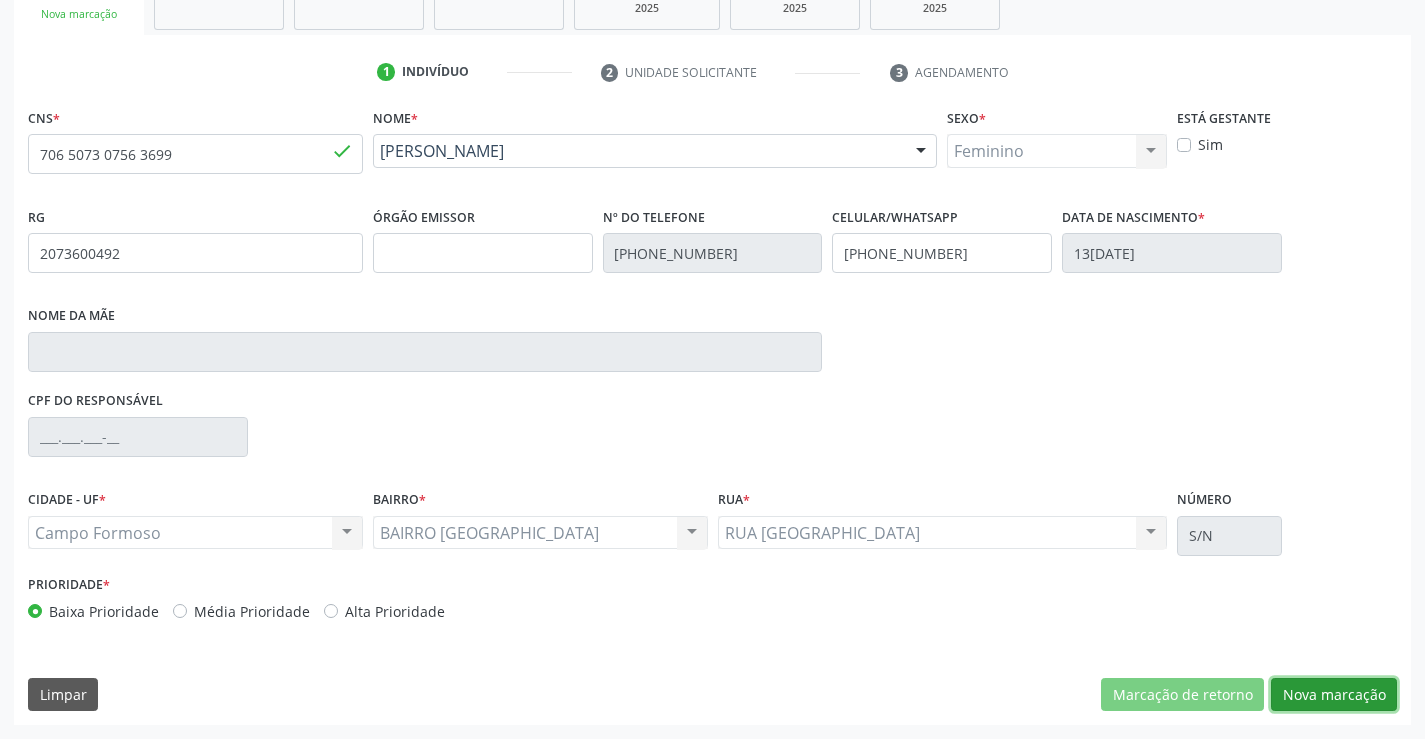 click on "Nova marcação" at bounding box center (1334, 695) 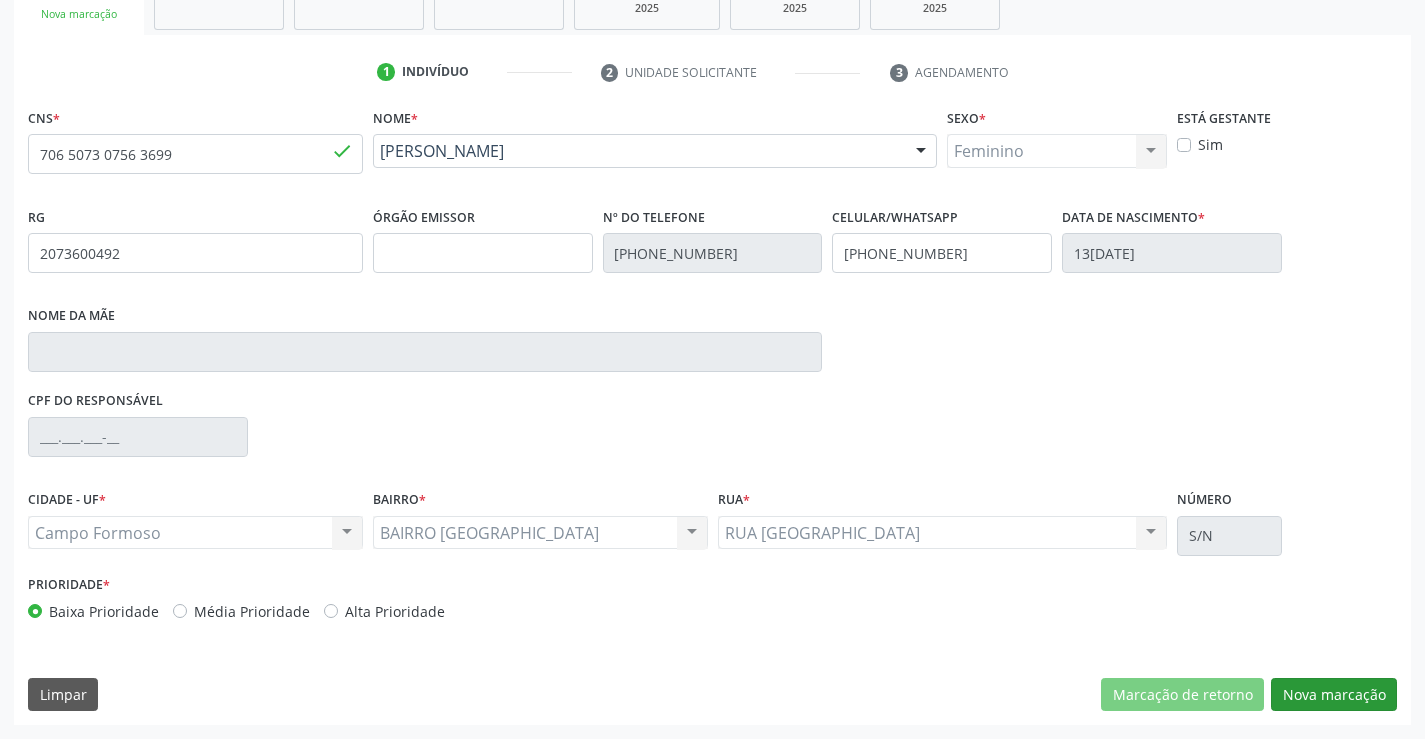 scroll, scrollTop: 167, scrollLeft: 0, axis: vertical 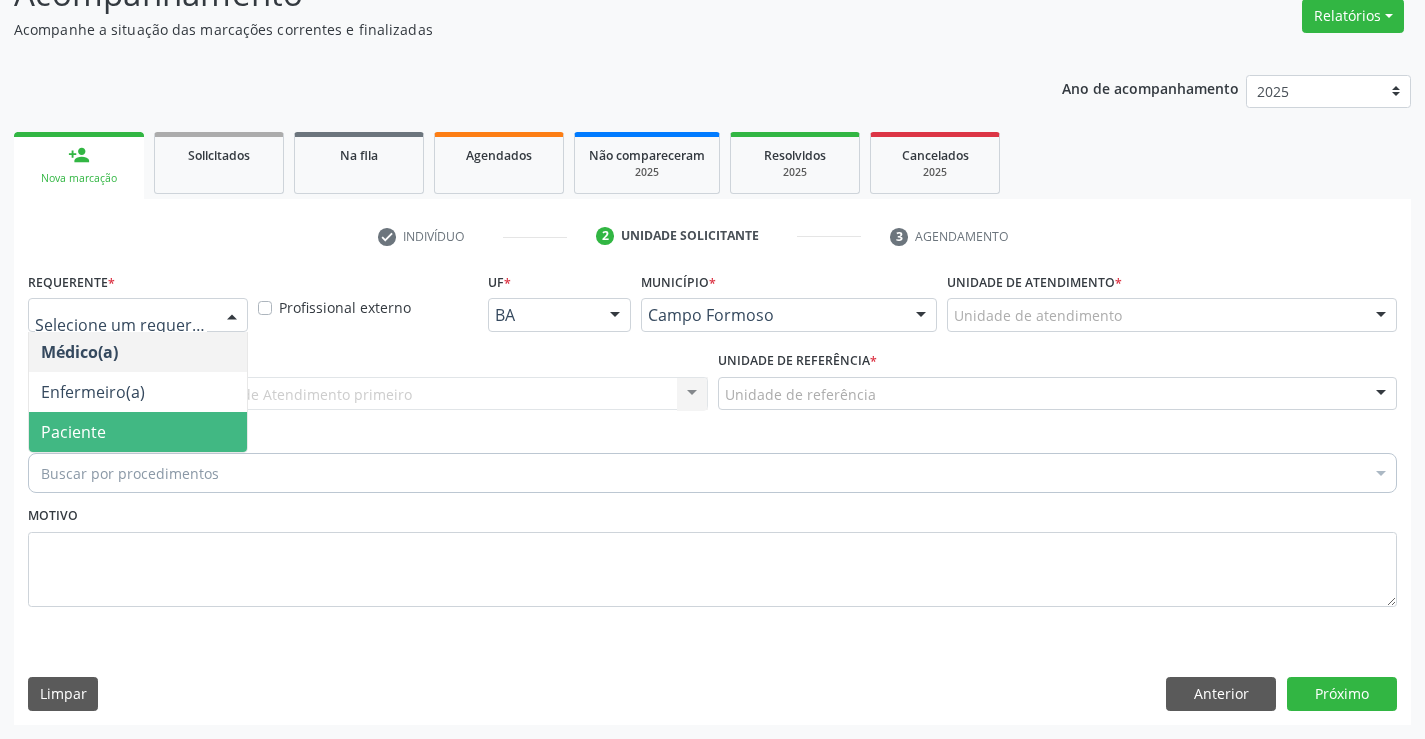 drag, startPoint x: 97, startPoint y: 433, endPoint x: 311, endPoint y: 388, distance: 218.68013 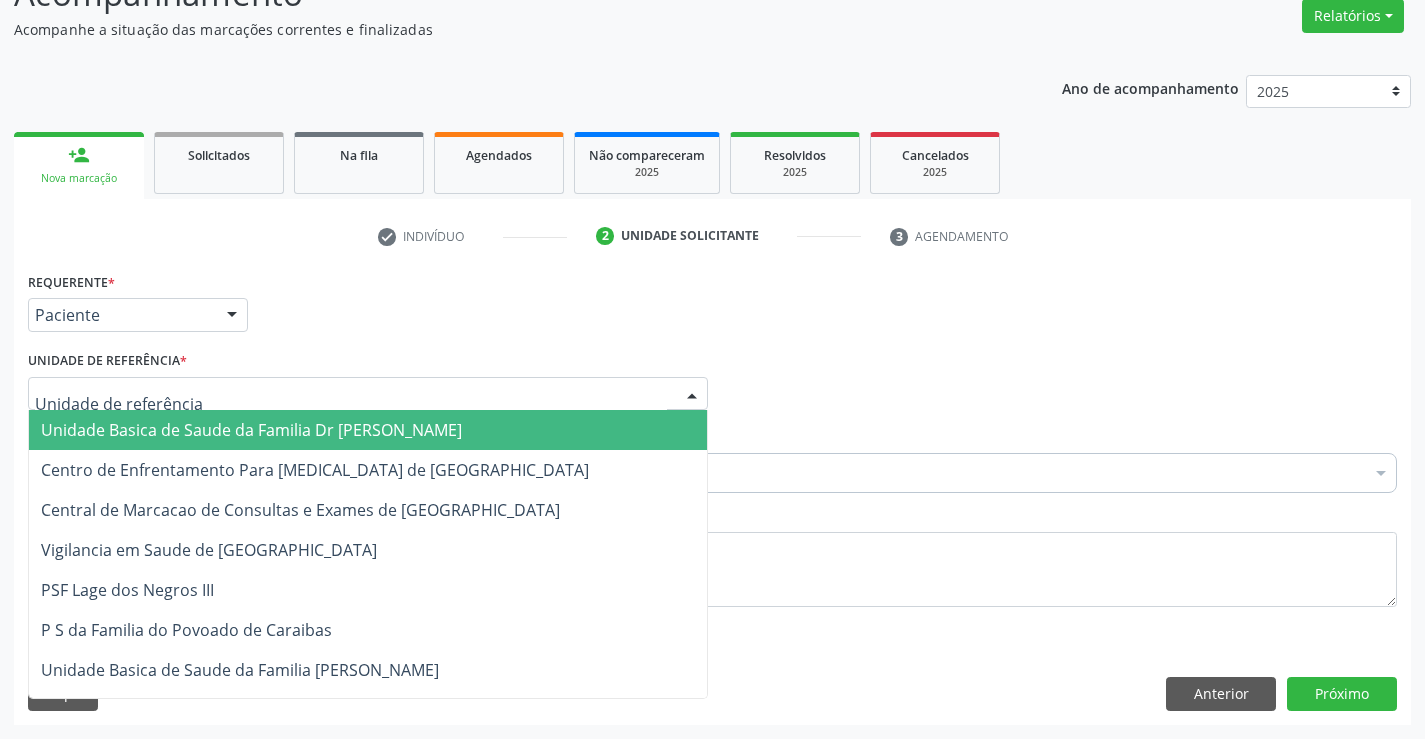 click at bounding box center (368, 394) 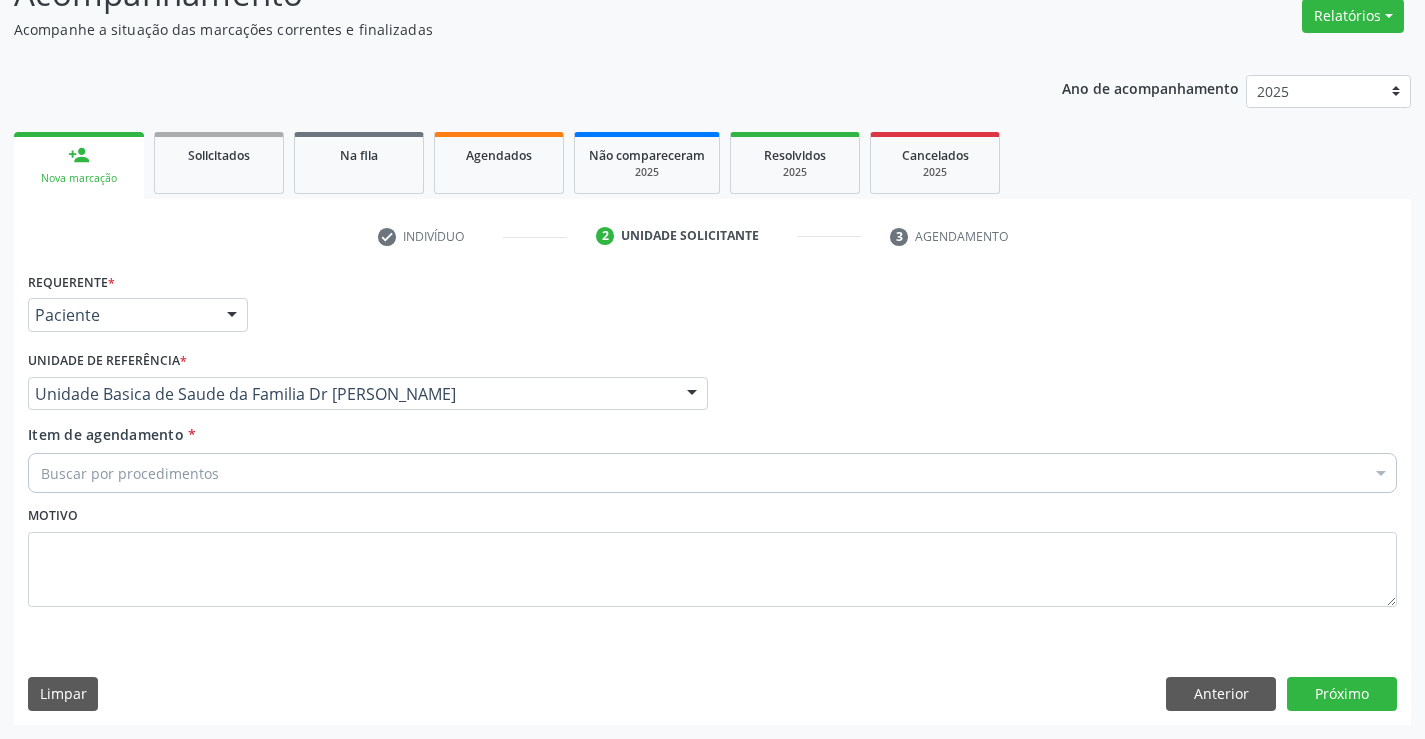 drag, startPoint x: 170, startPoint y: 478, endPoint x: 263, endPoint y: 458, distance: 95.12623 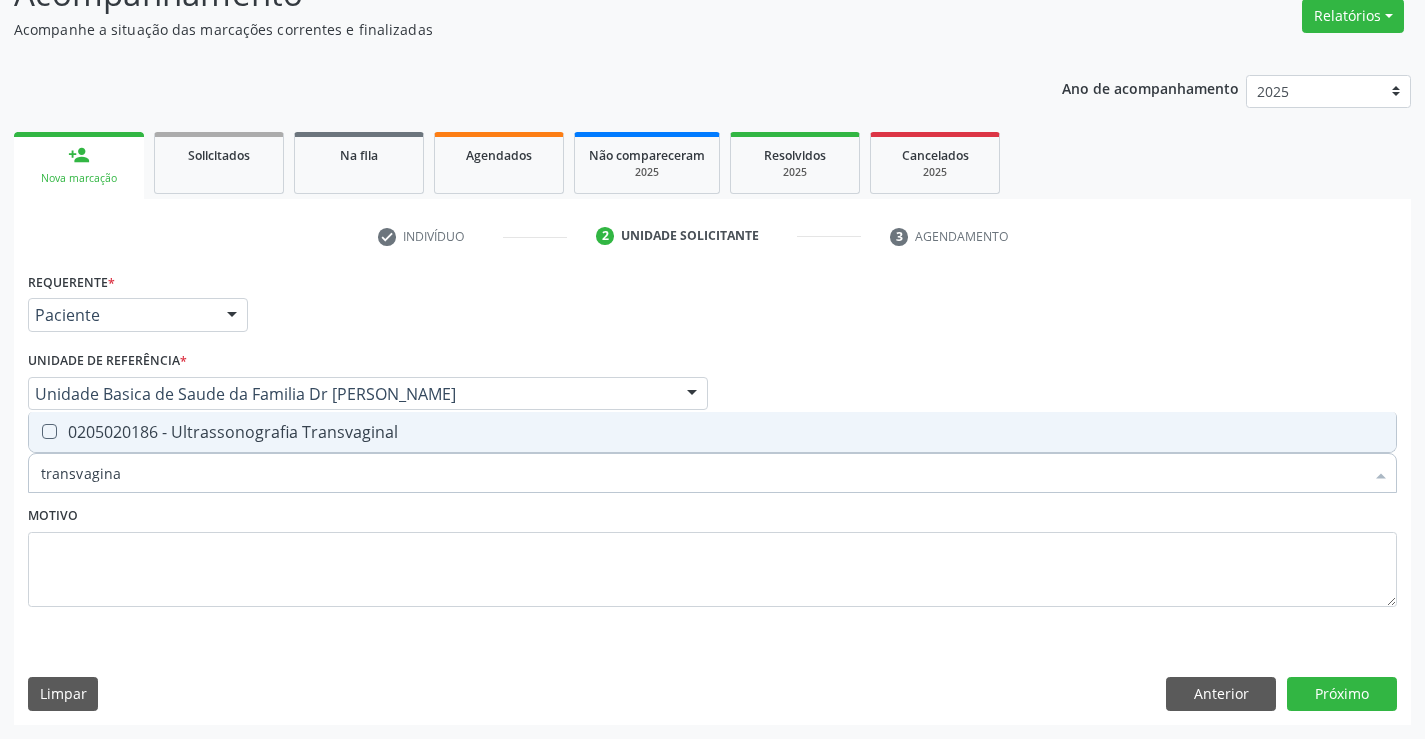 type on "transvaginal" 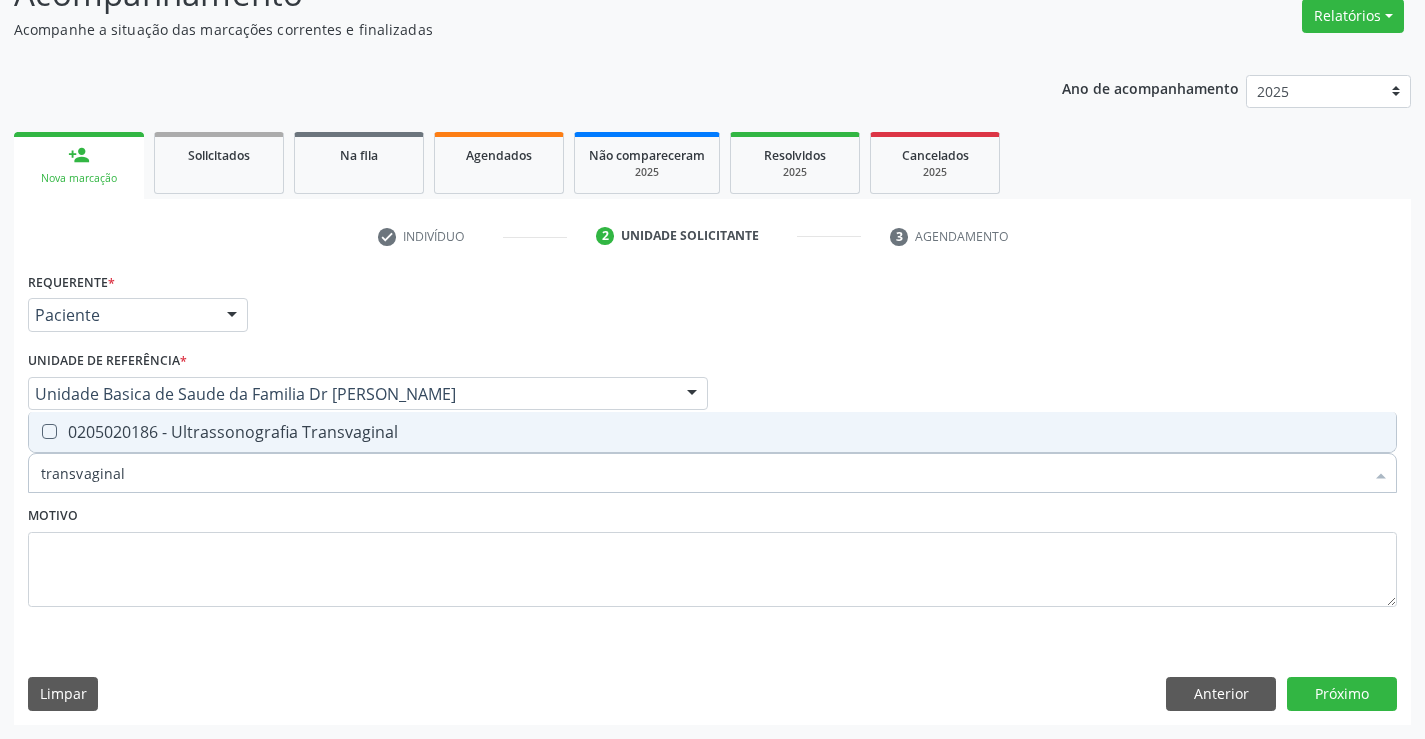click on "0205020186 - Ultrassonografia Transvaginal" at bounding box center [712, 432] 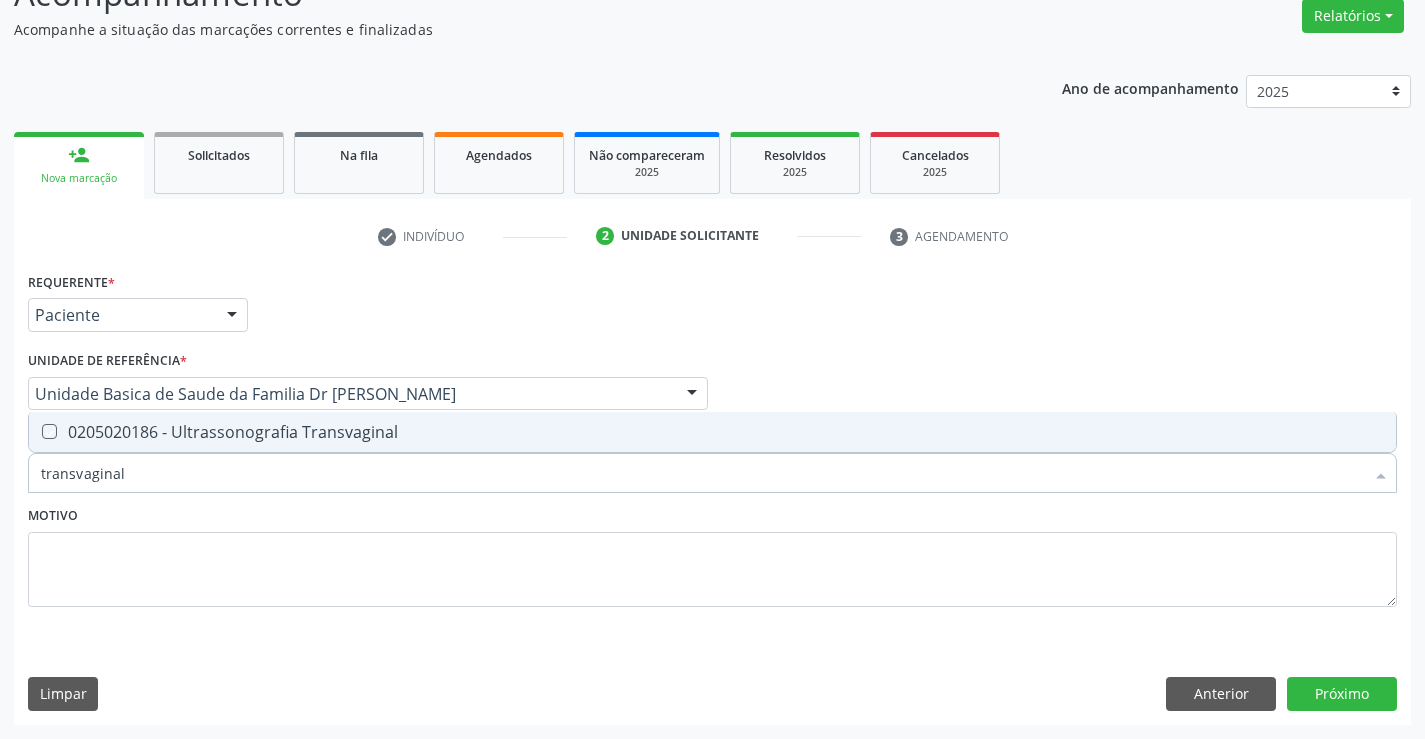 checkbox on "true" 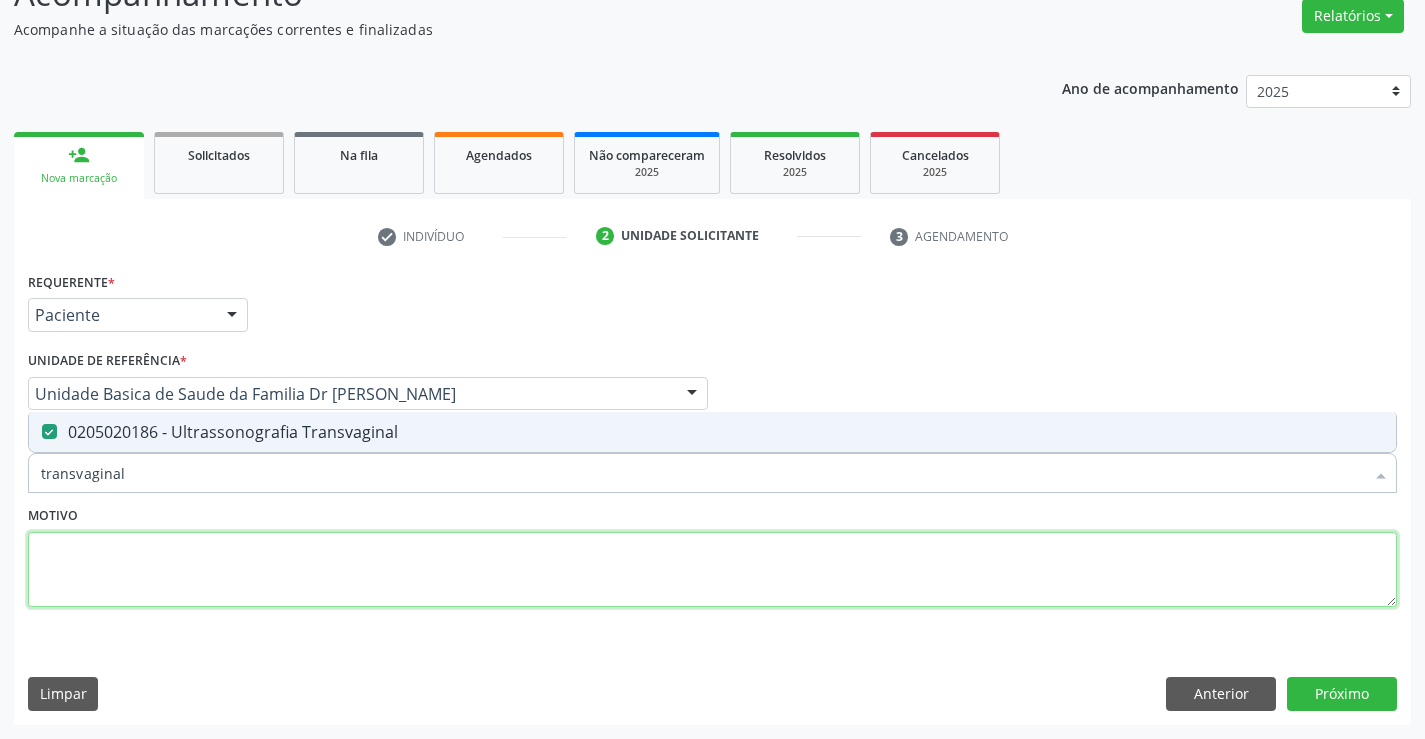 drag, startPoint x: 442, startPoint y: 578, endPoint x: 1128, endPoint y: 669, distance: 692.0094 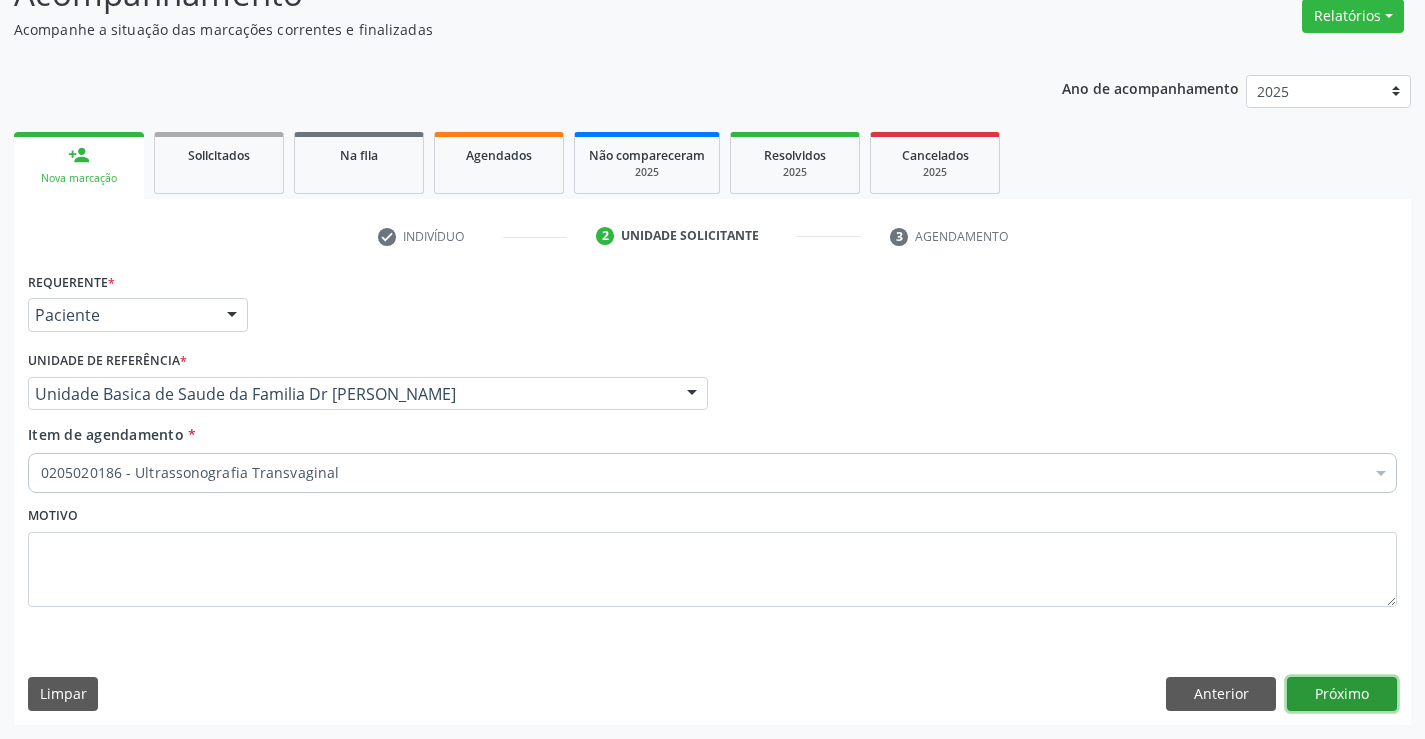 click on "Próximo" at bounding box center [1342, 694] 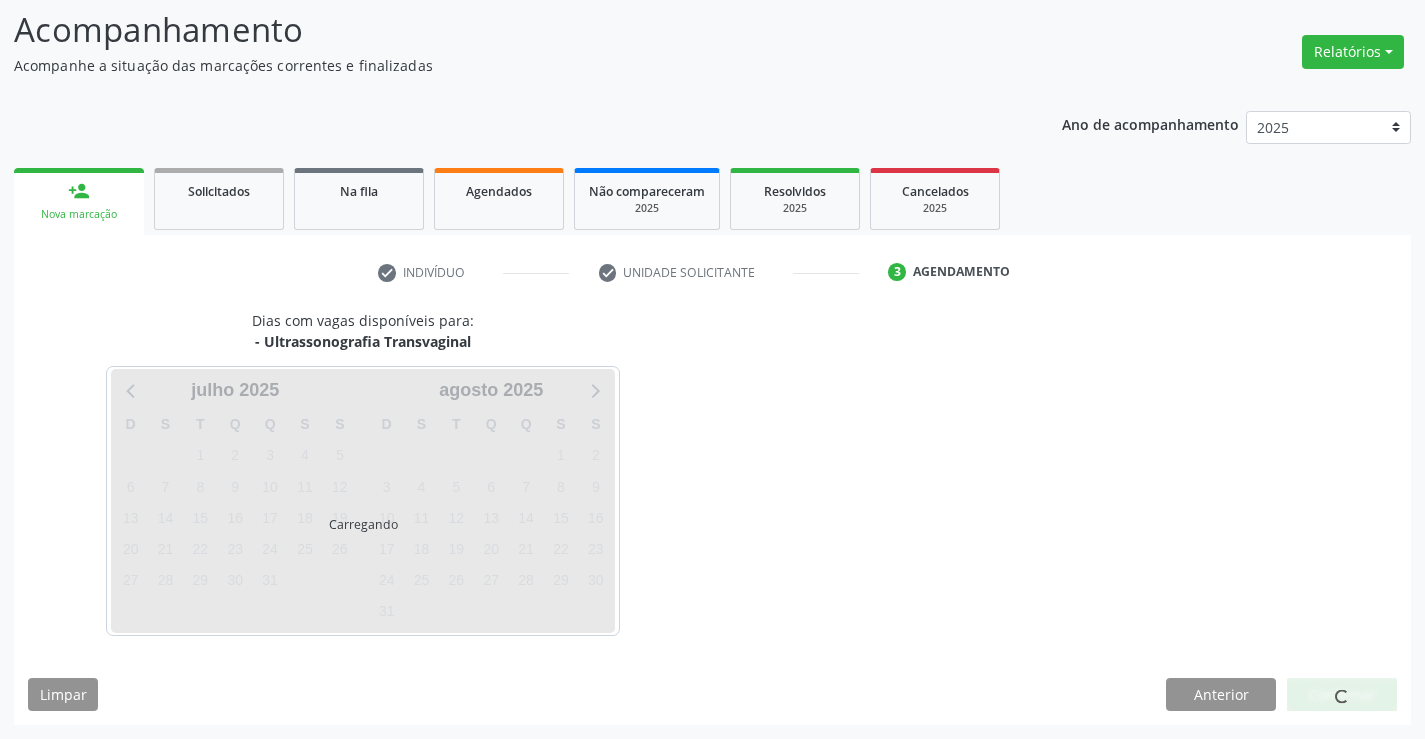 scroll, scrollTop: 131, scrollLeft: 0, axis: vertical 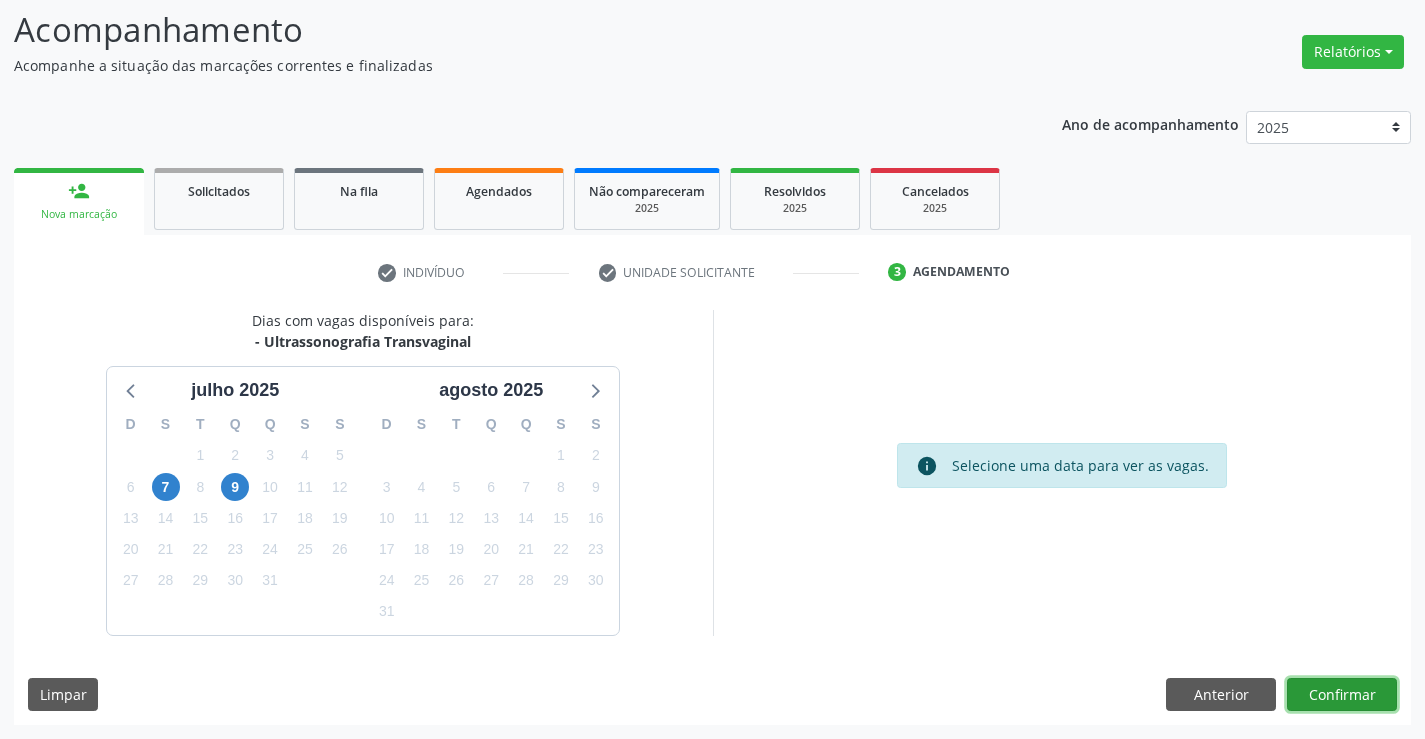 click on "Confirmar" at bounding box center (1342, 695) 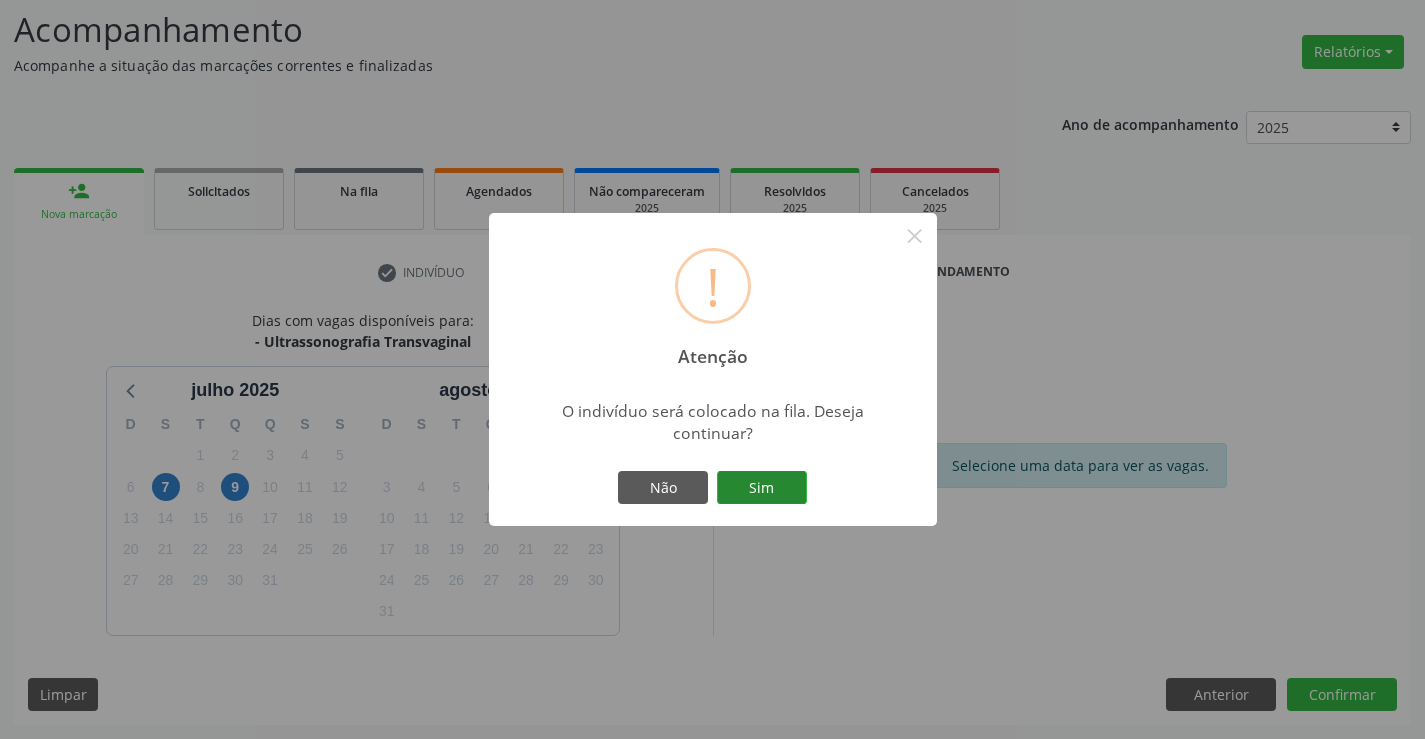 click on "Sim" at bounding box center (762, 488) 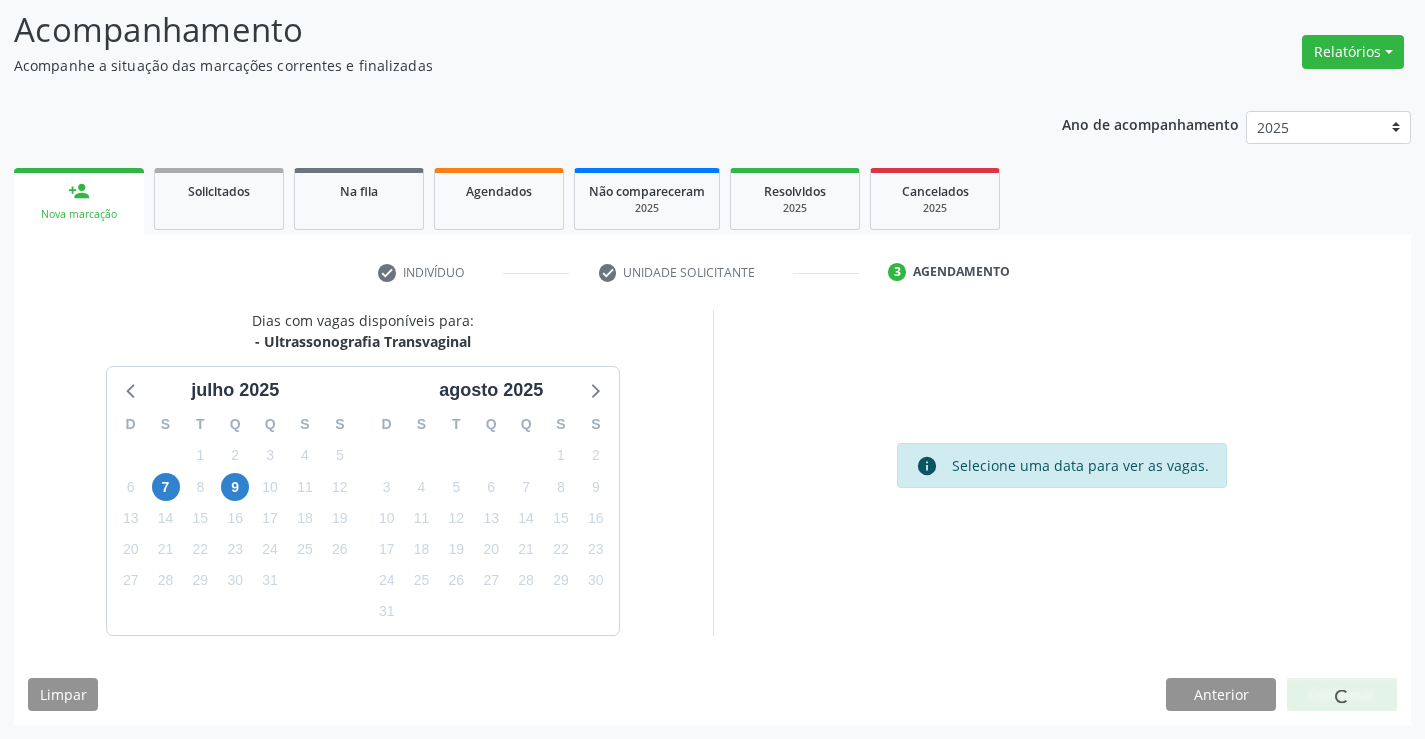 scroll, scrollTop: 0, scrollLeft: 0, axis: both 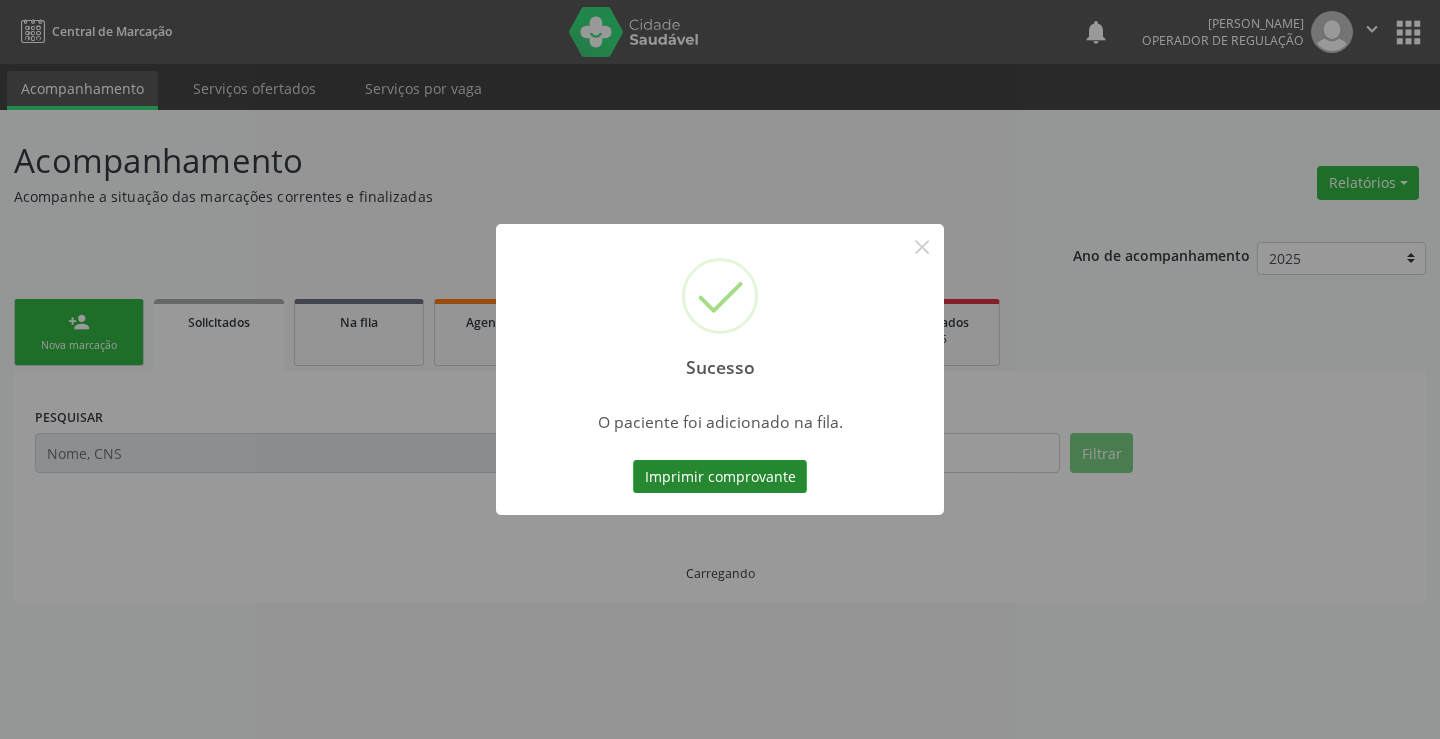 click on "Imprimir comprovante" at bounding box center (720, 477) 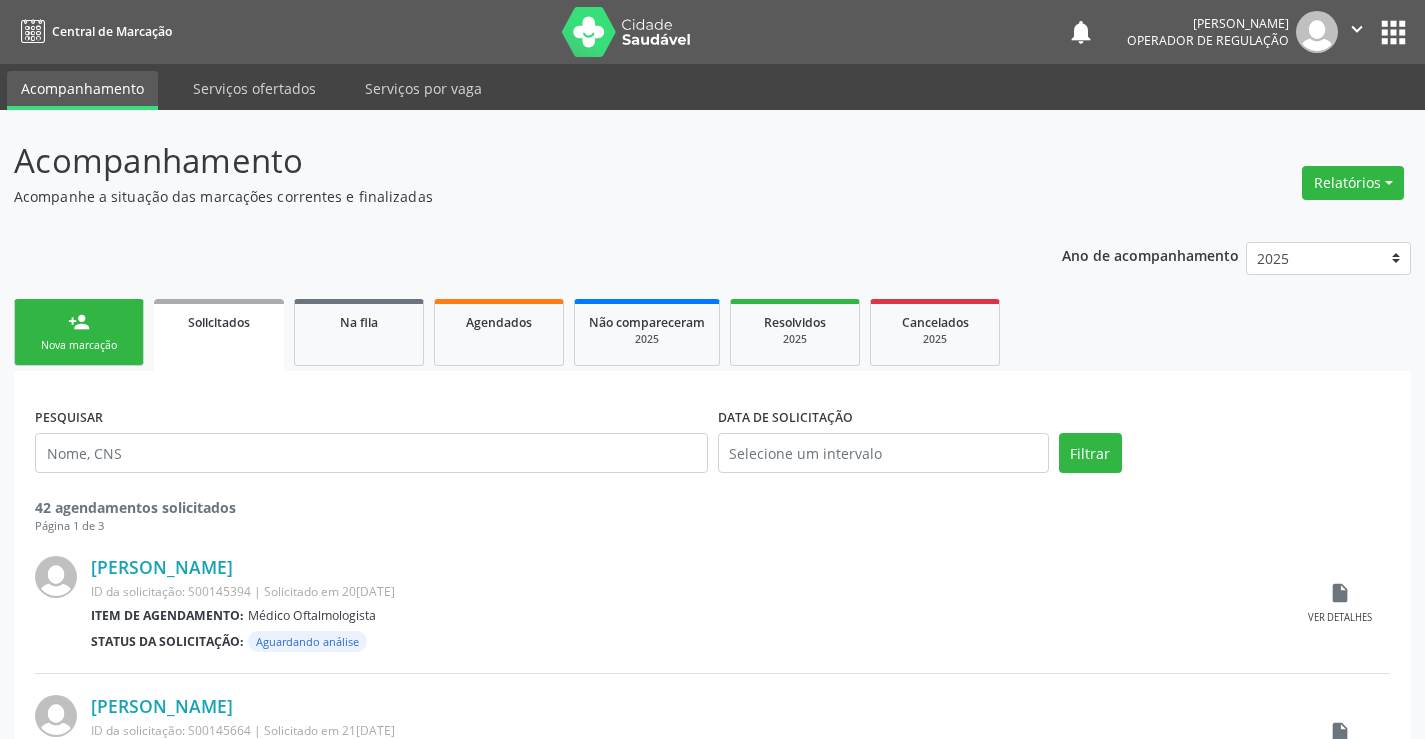 click on "Nova marcação" at bounding box center (79, 345) 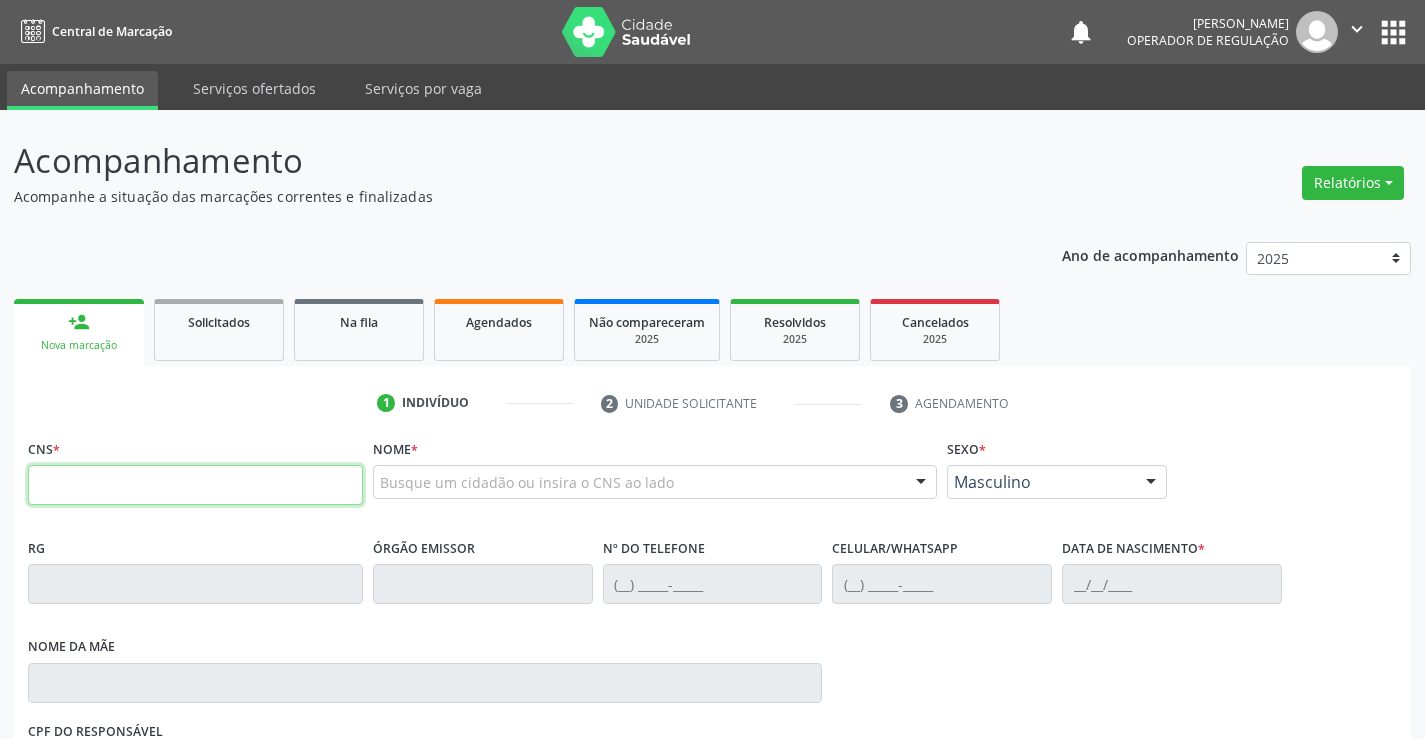 click at bounding box center [195, 485] 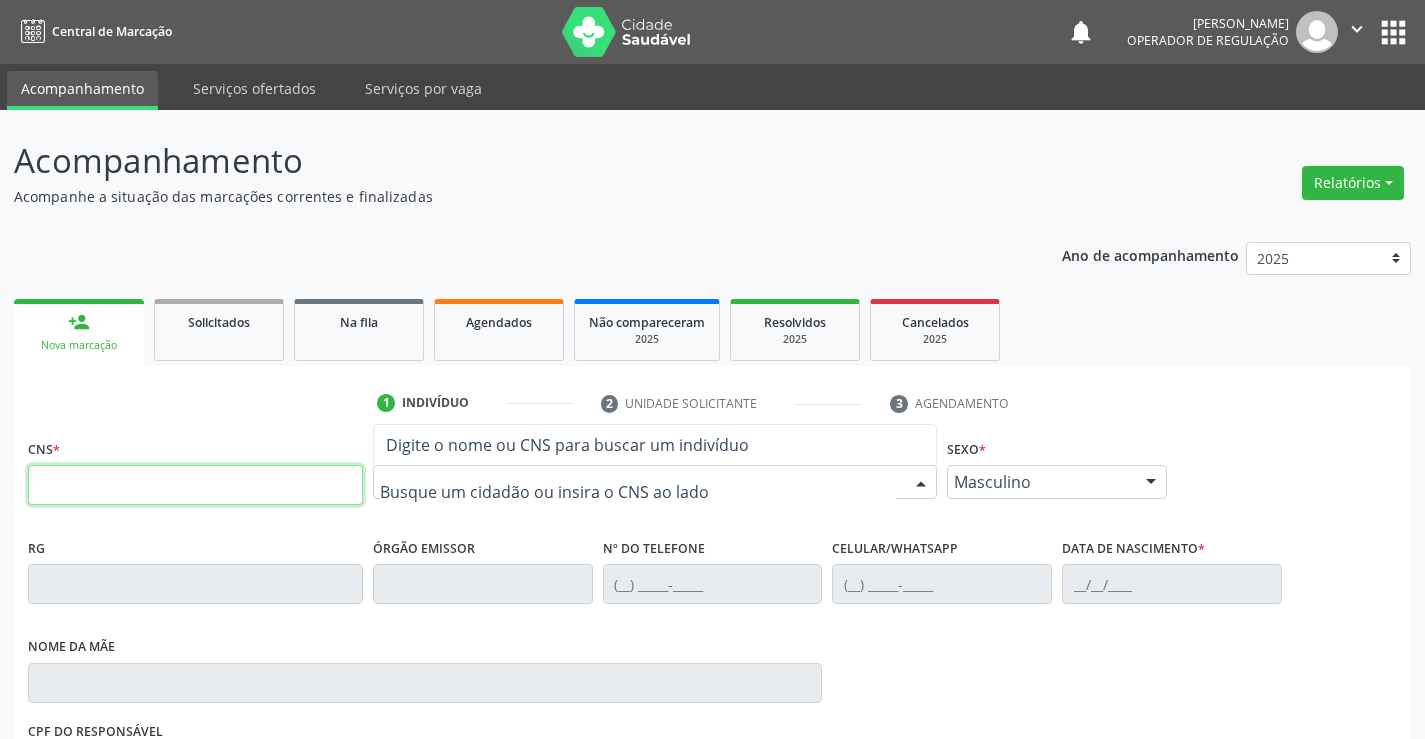 click at bounding box center [195, 485] 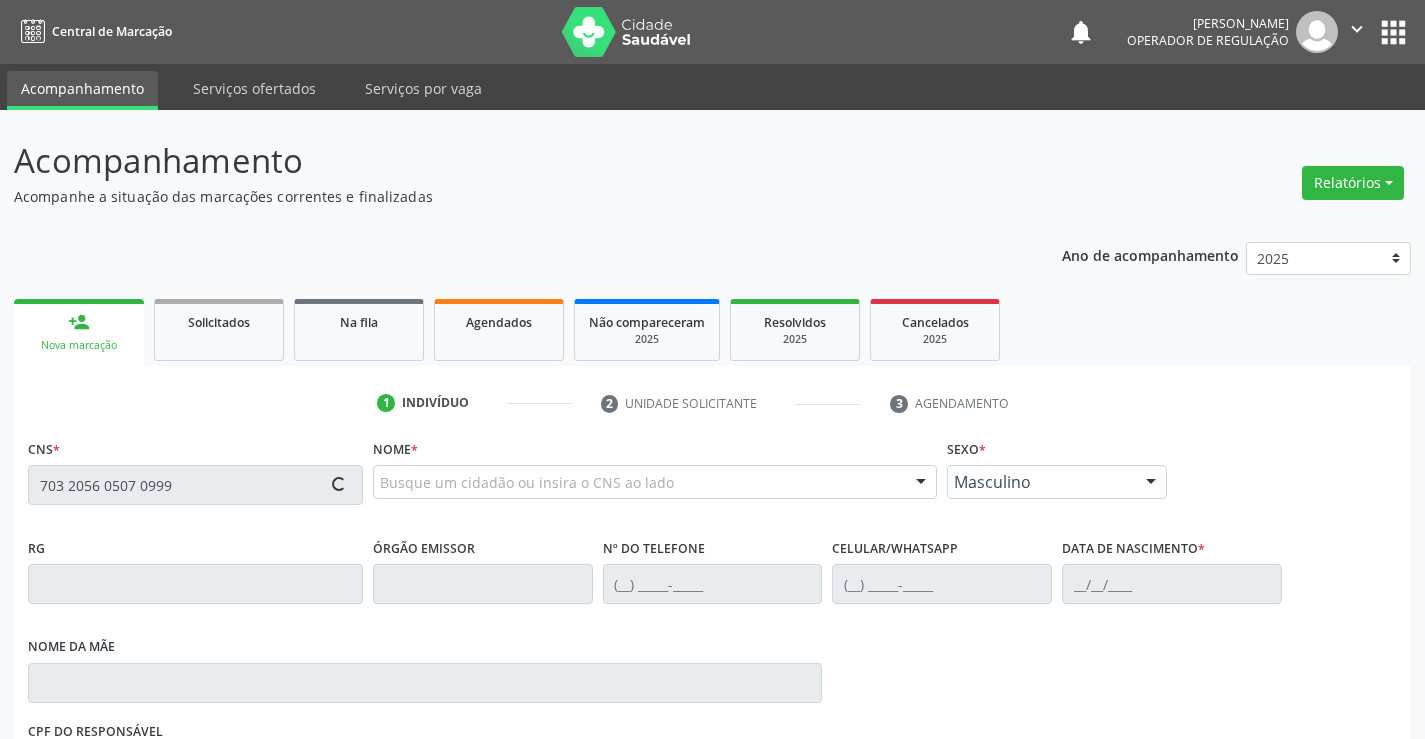 type on "703 2056 0507 0999" 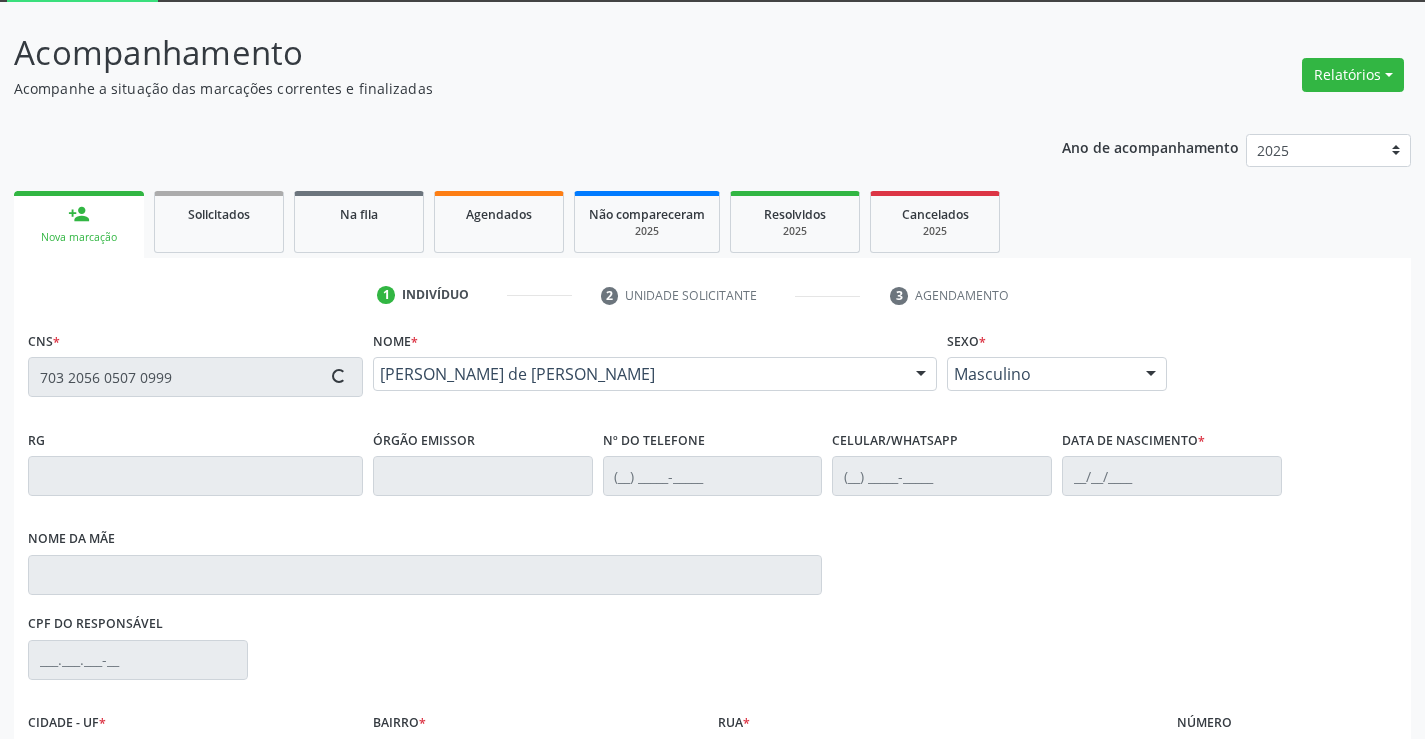 type on "1263449654" 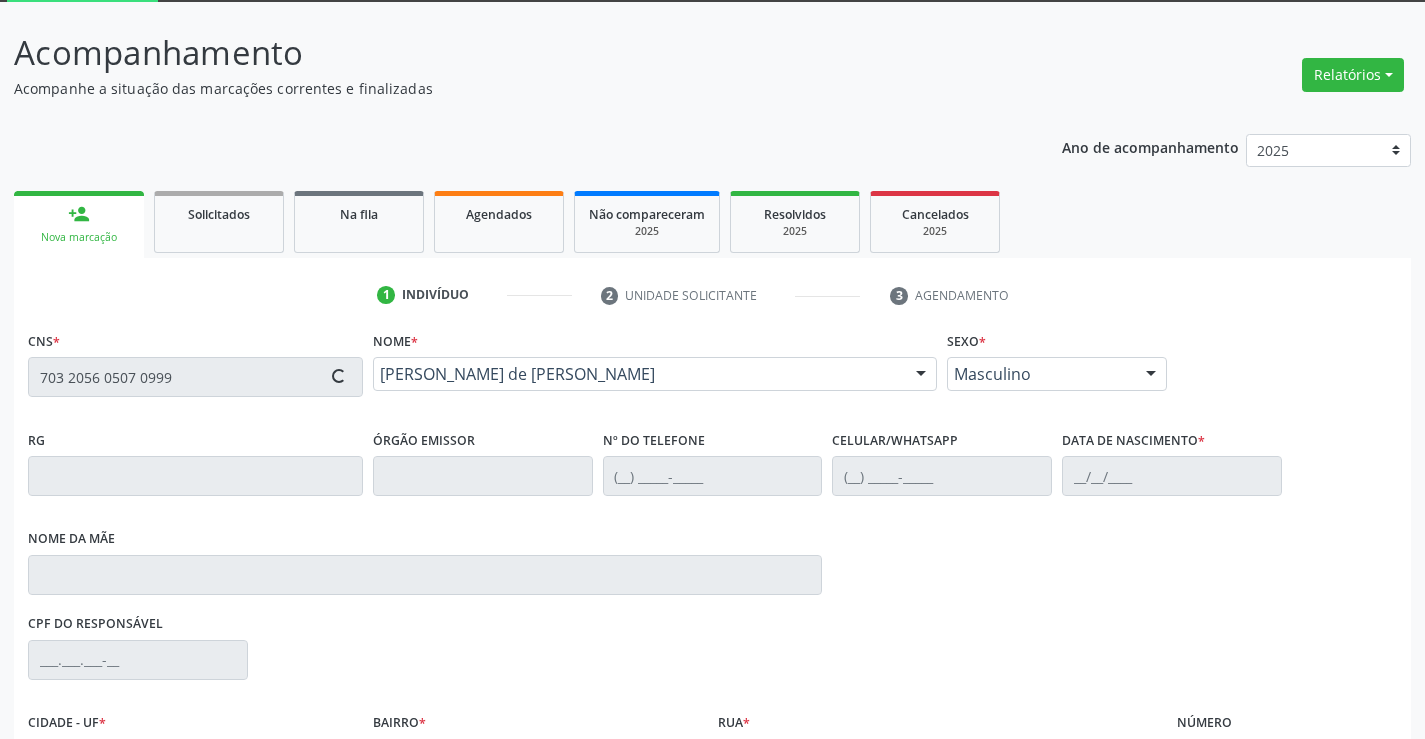 type on "[DATE]" 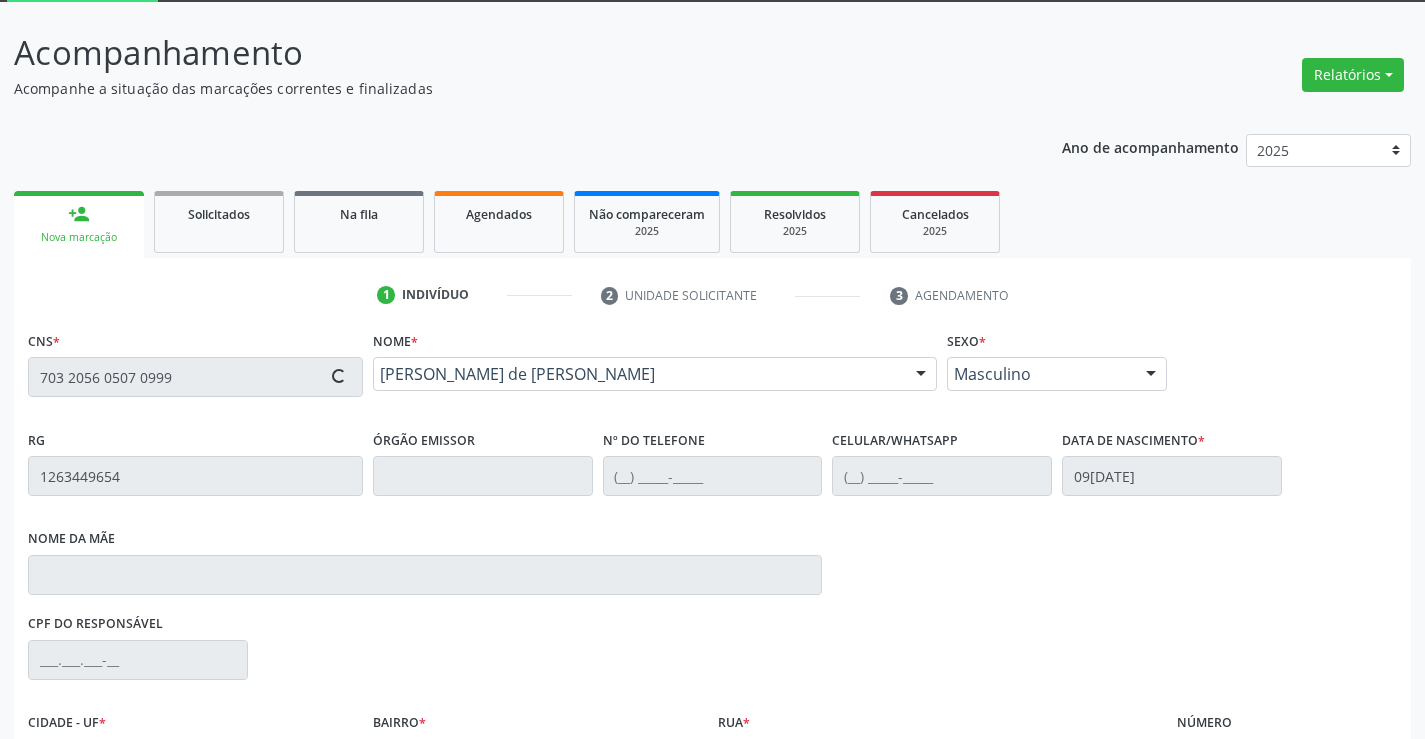 scroll, scrollTop: 300, scrollLeft: 0, axis: vertical 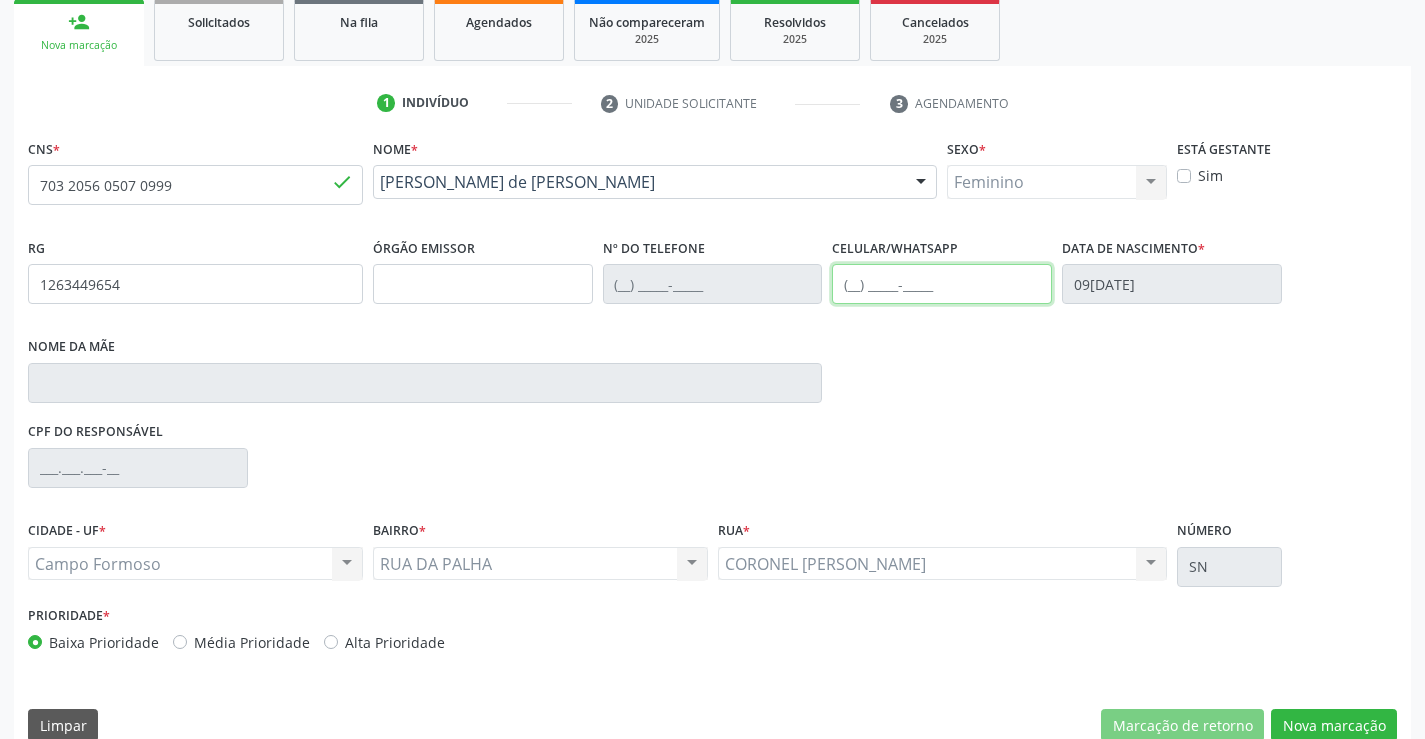 click at bounding box center (942, 284) 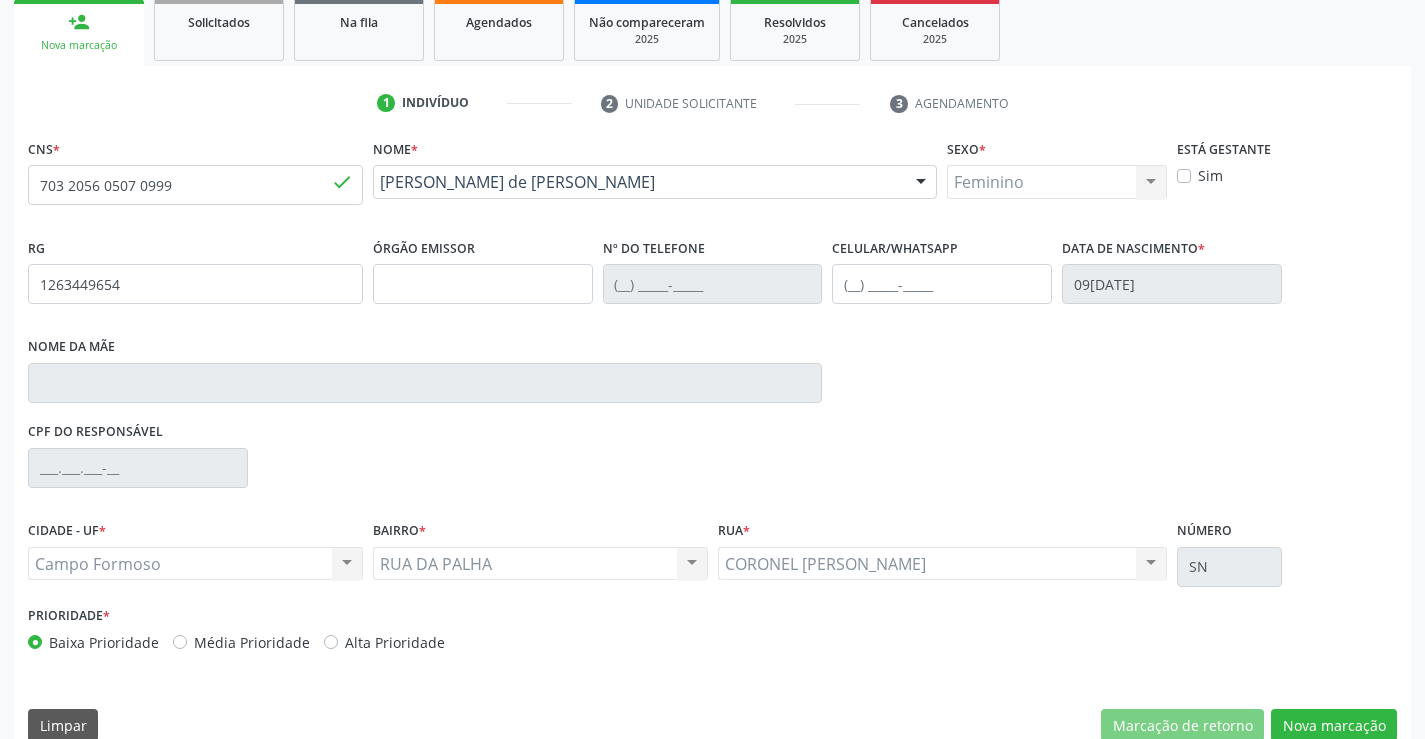 drag, startPoint x: 1171, startPoint y: 458, endPoint x: 1162, endPoint y: 463, distance: 10.29563 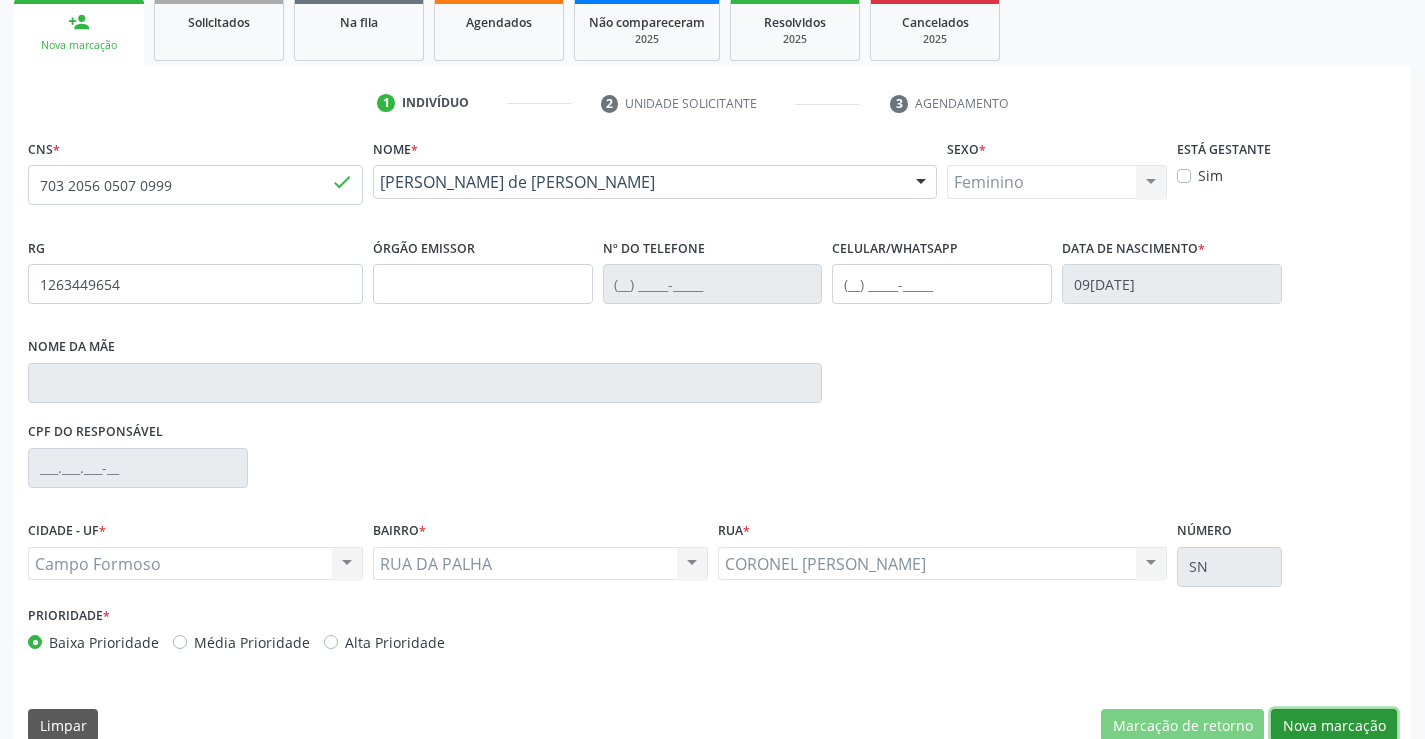 click on "Nova marcação" at bounding box center [1334, 726] 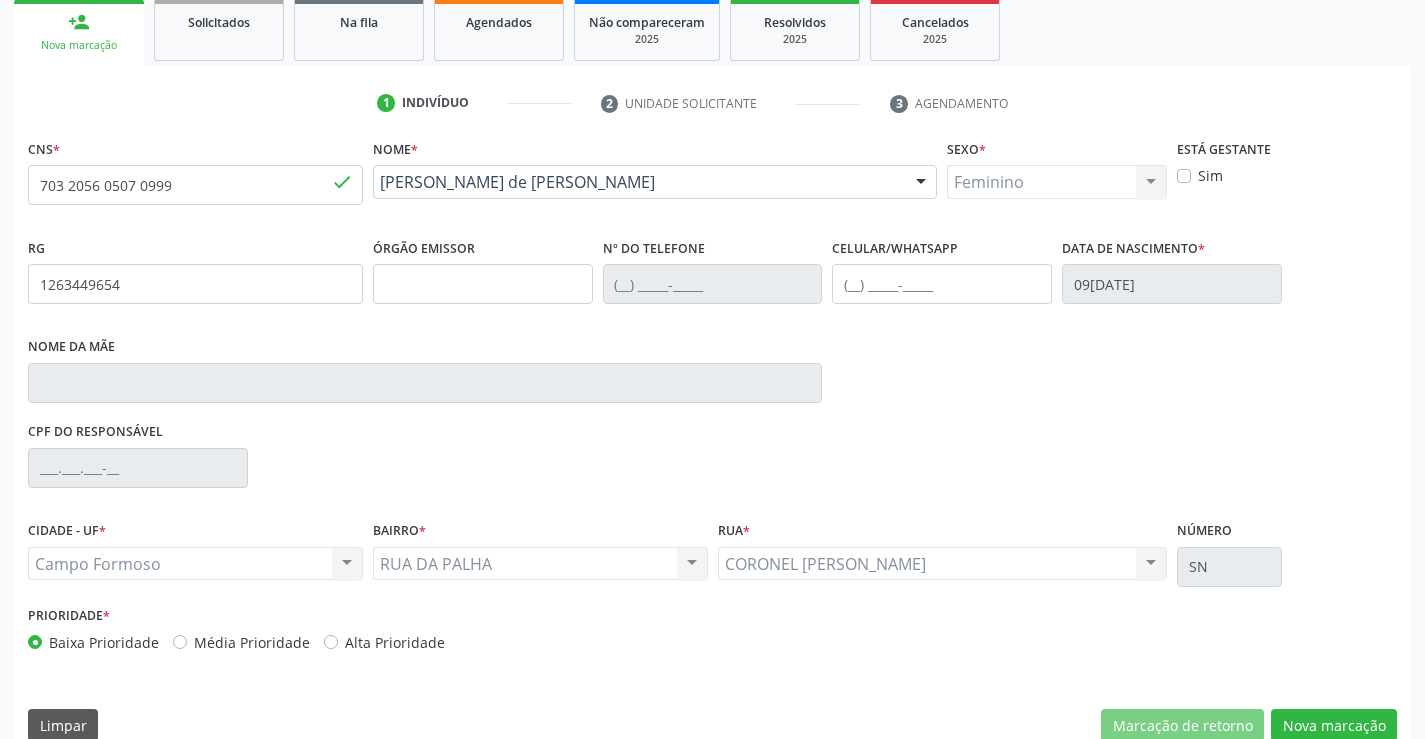scroll, scrollTop: 167, scrollLeft: 0, axis: vertical 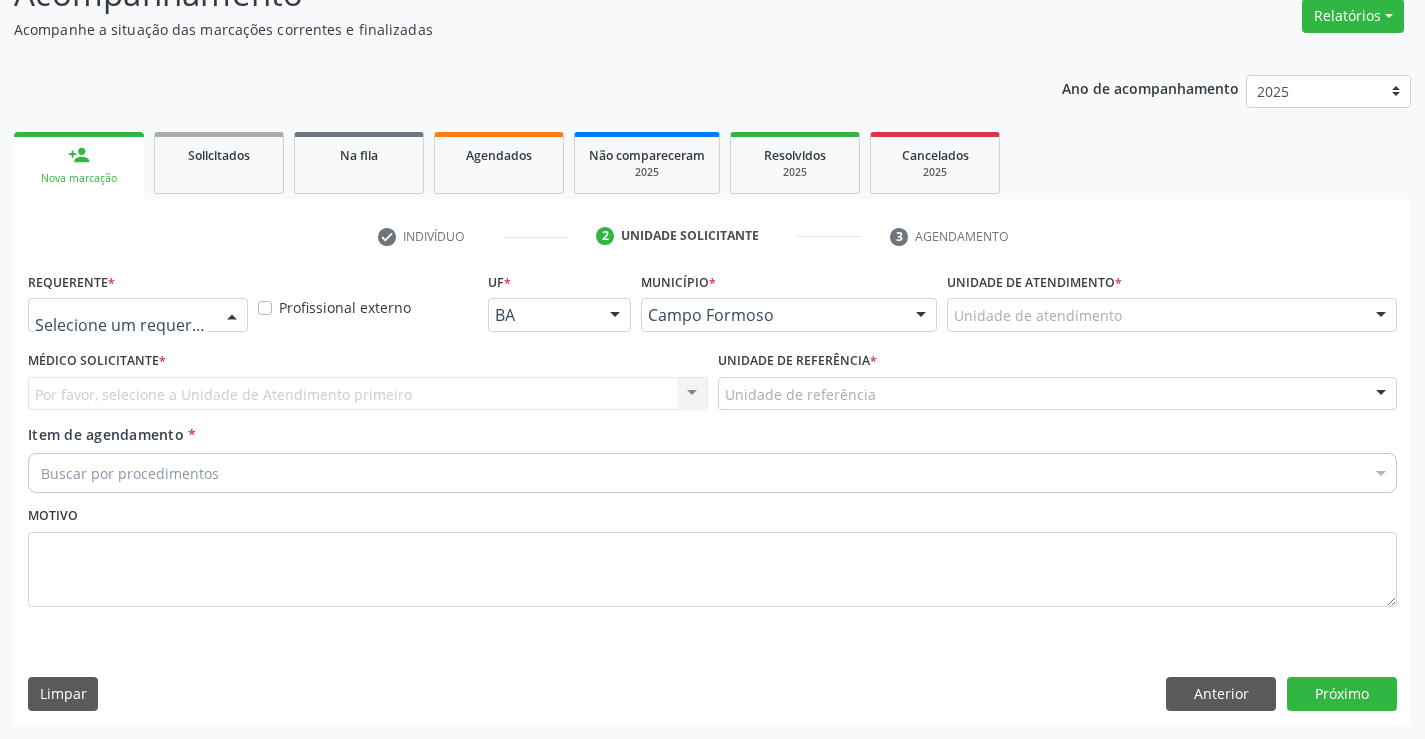 click on "Médico(a)   Enfermeiro(a)   Paciente
Nenhum resultado encontrado para: "   "
Não há nenhuma opção para ser exibida." at bounding box center [138, 315] 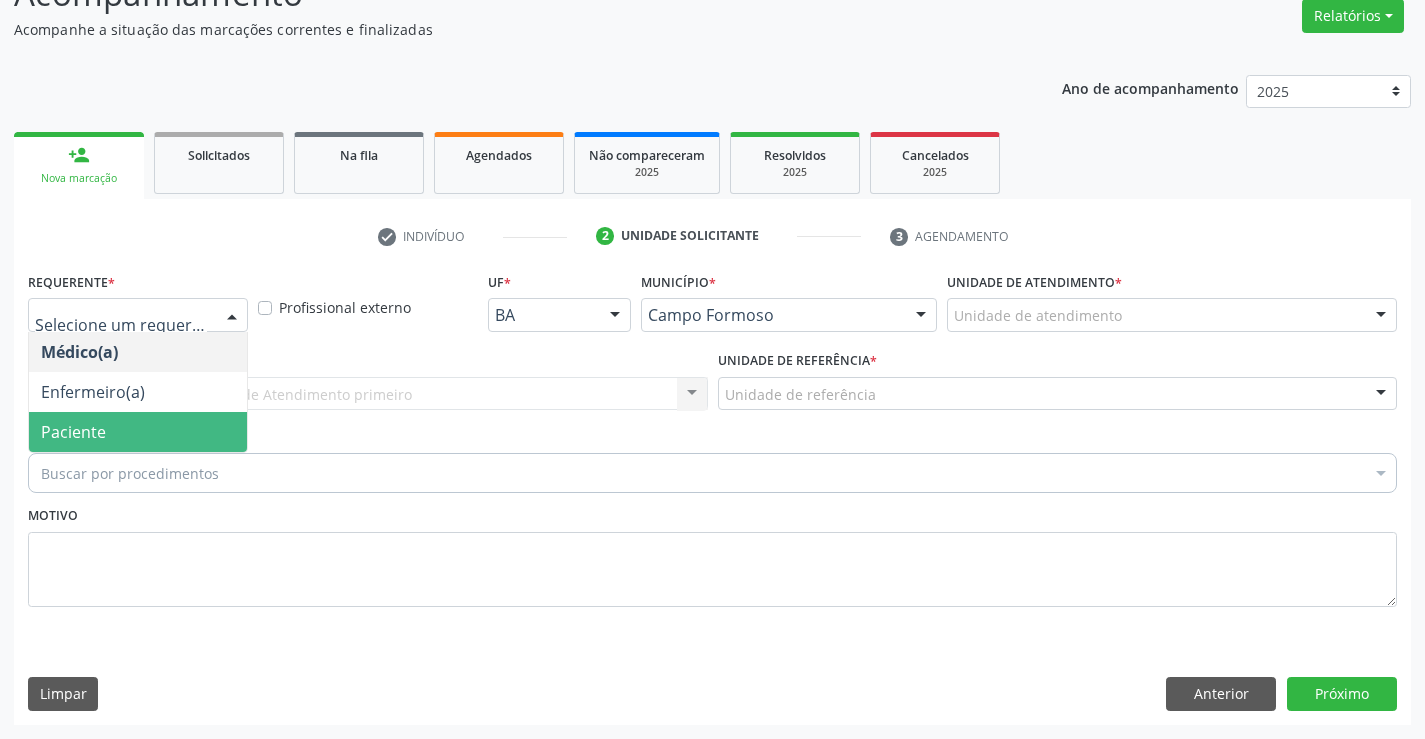 drag, startPoint x: 119, startPoint y: 433, endPoint x: 319, endPoint y: 395, distance: 203.57799 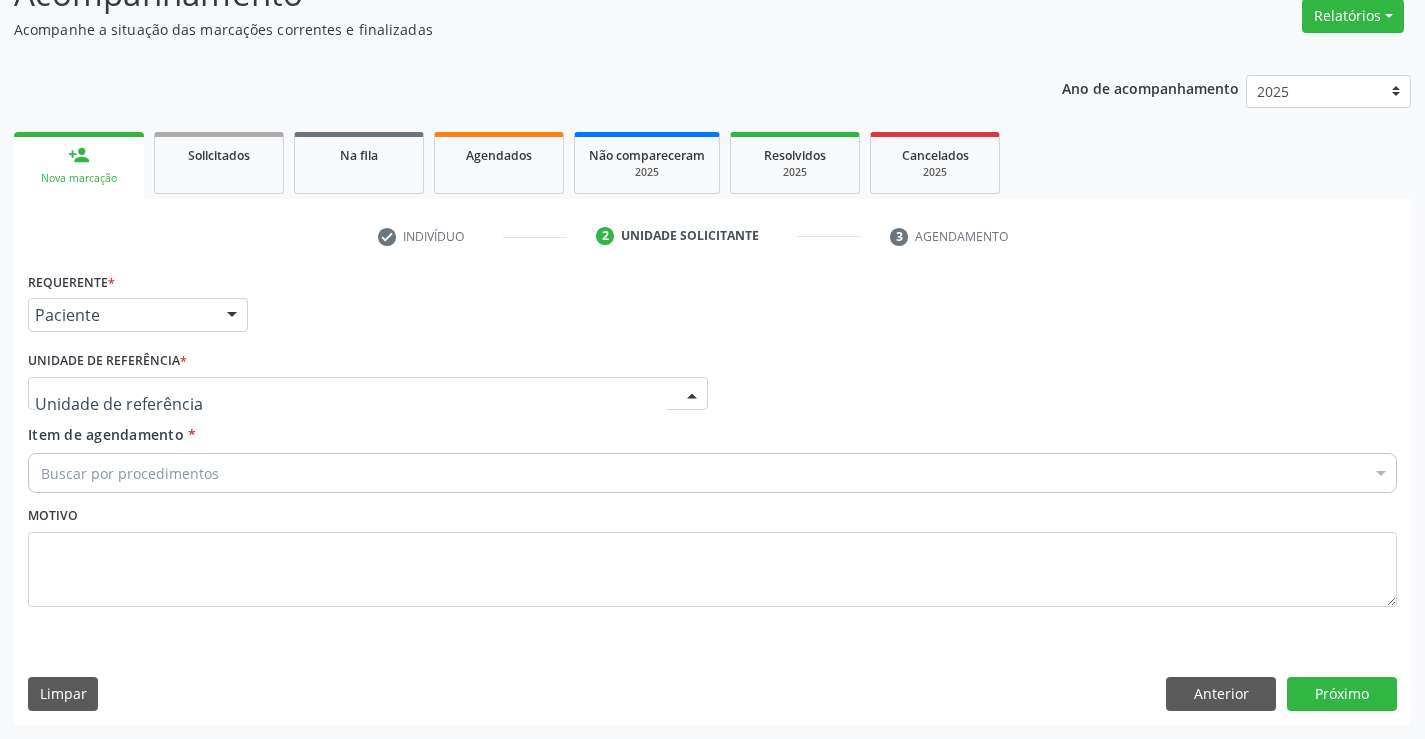 click at bounding box center (368, 394) 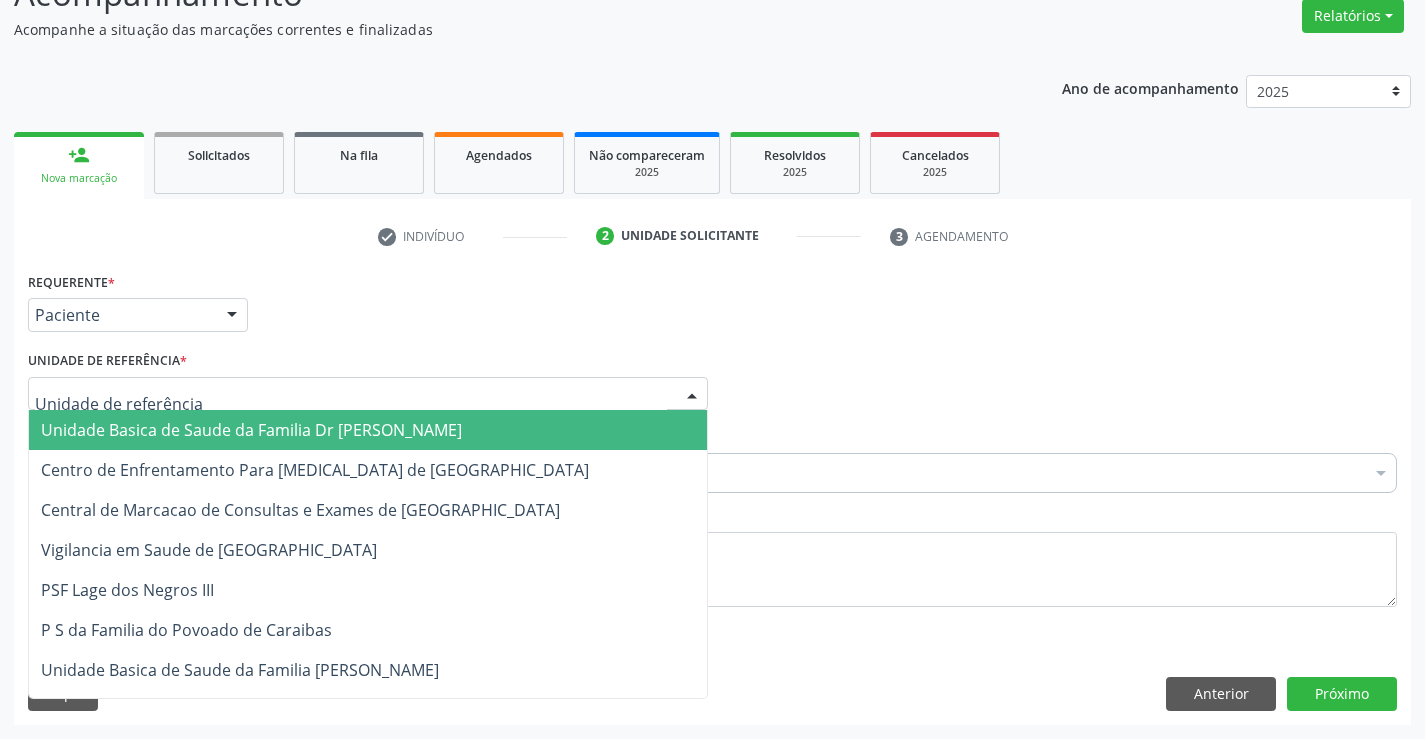 drag, startPoint x: 194, startPoint y: 418, endPoint x: 210, endPoint y: 446, distance: 32.24903 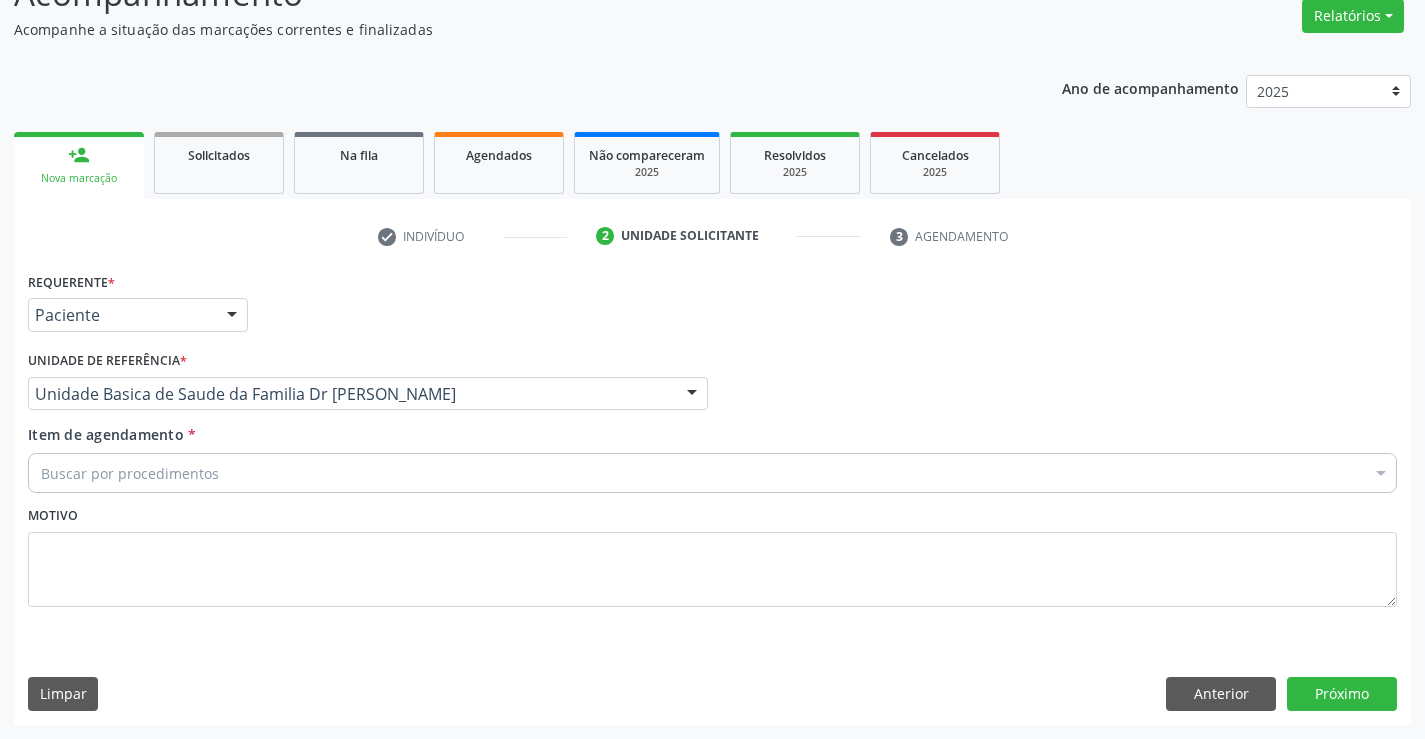 drag, startPoint x: 157, startPoint y: 472, endPoint x: 417, endPoint y: 458, distance: 260.37665 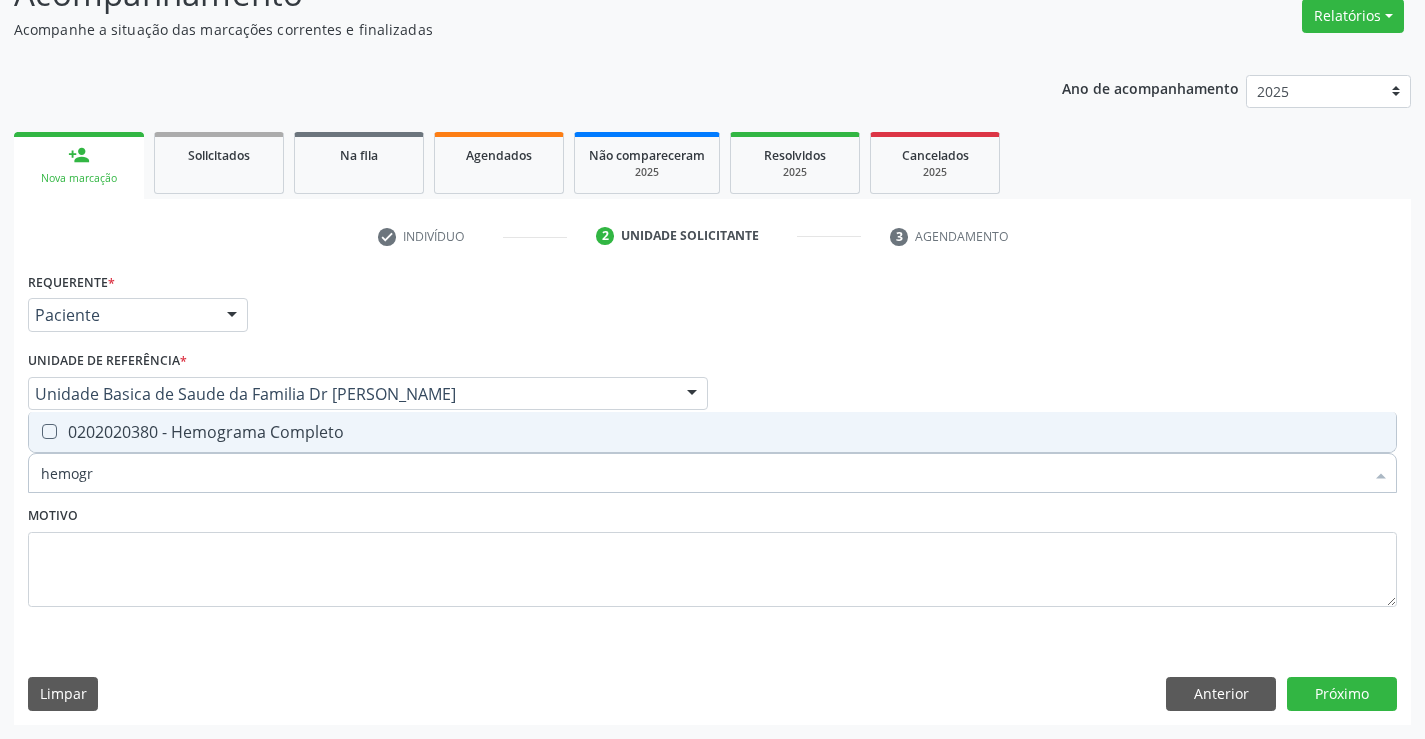 type on "hemogra" 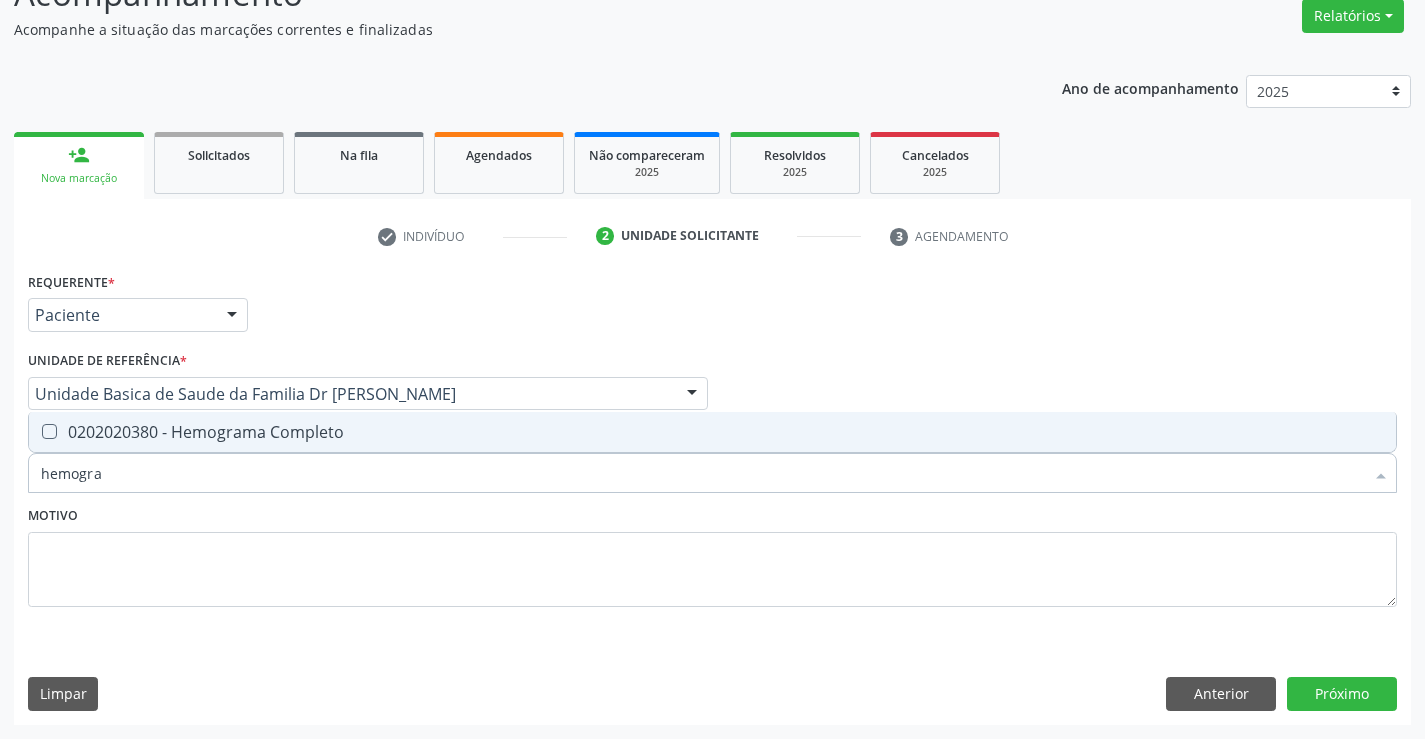 drag, startPoint x: 265, startPoint y: 432, endPoint x: 335, endPoint y: 539, distance: 127.863205 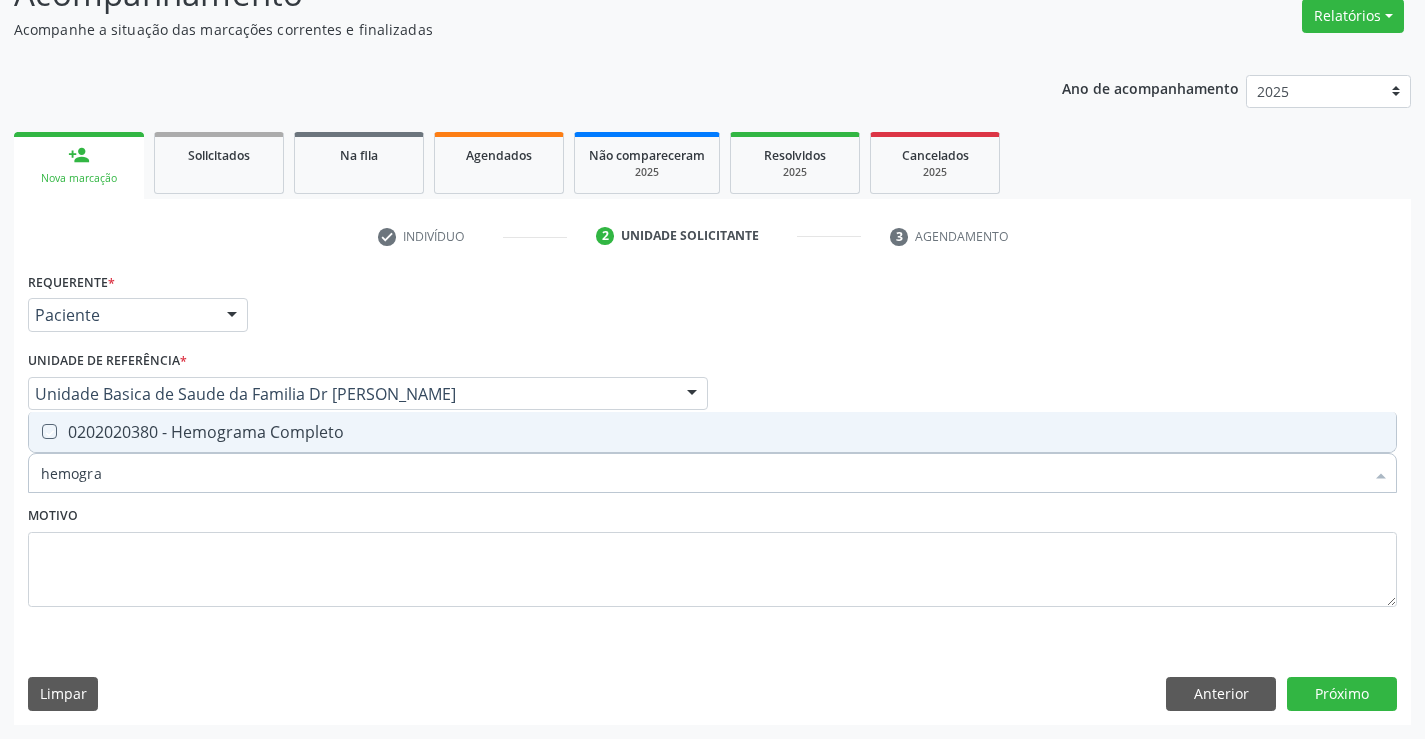 checkbox on "true" 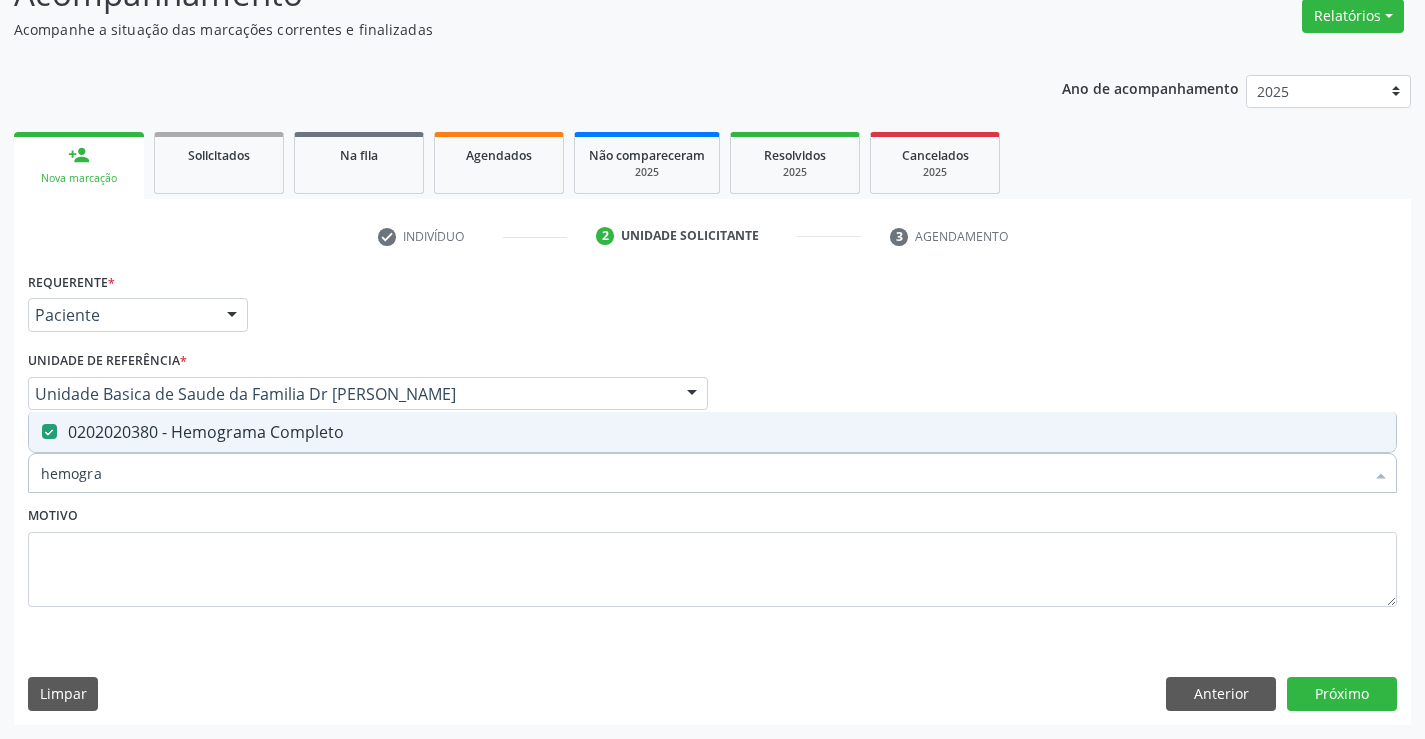 type on "hemogra" 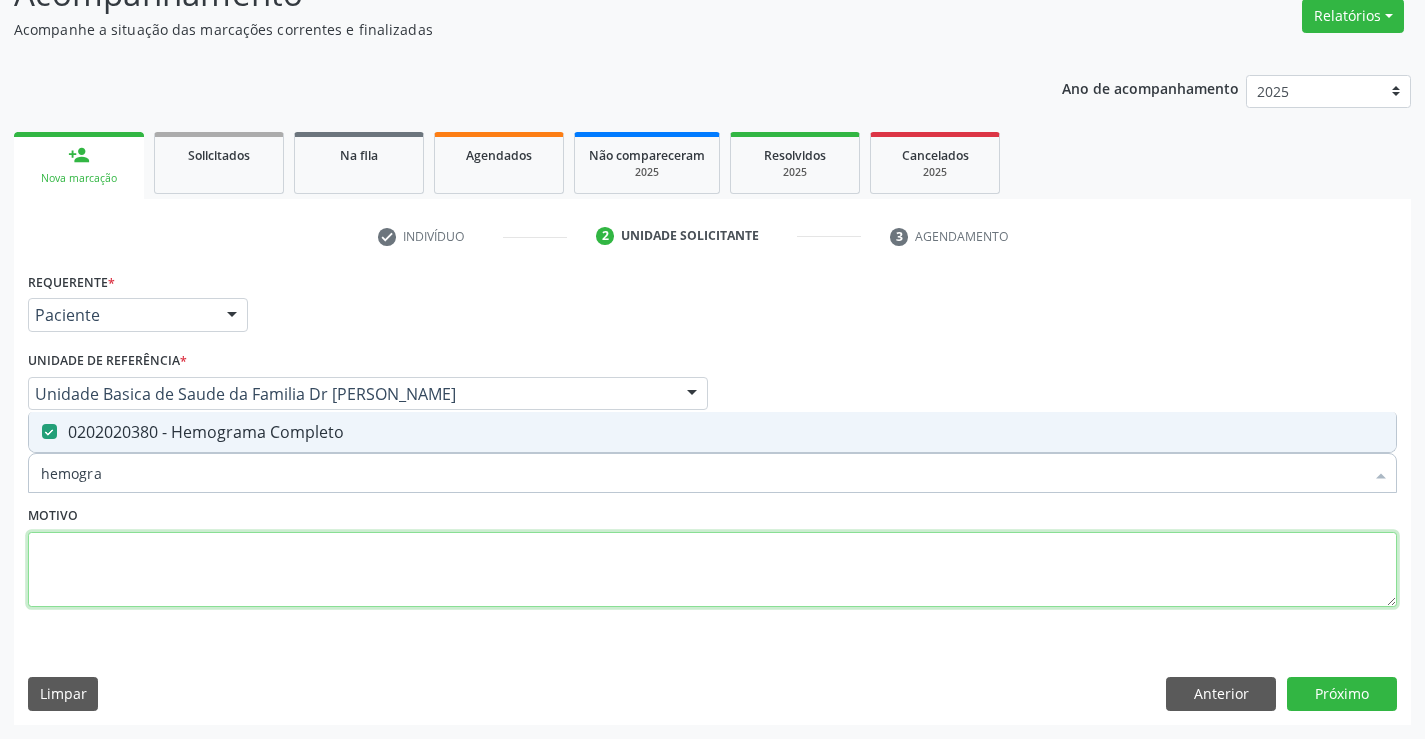 drag, startPoint x: 296, startPoint y: 556, endPoint x: 302, endPoint y: 533, distance: 23.769728 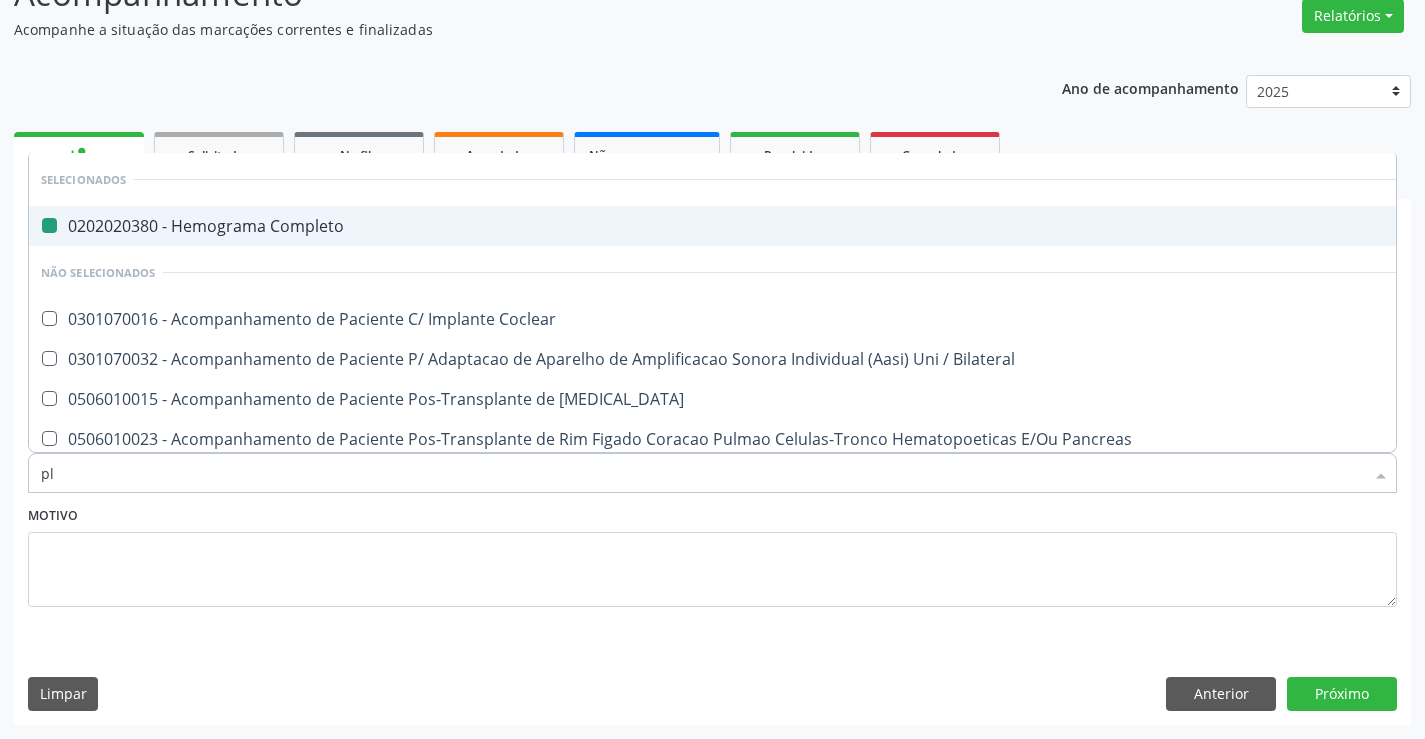 type on "pla" 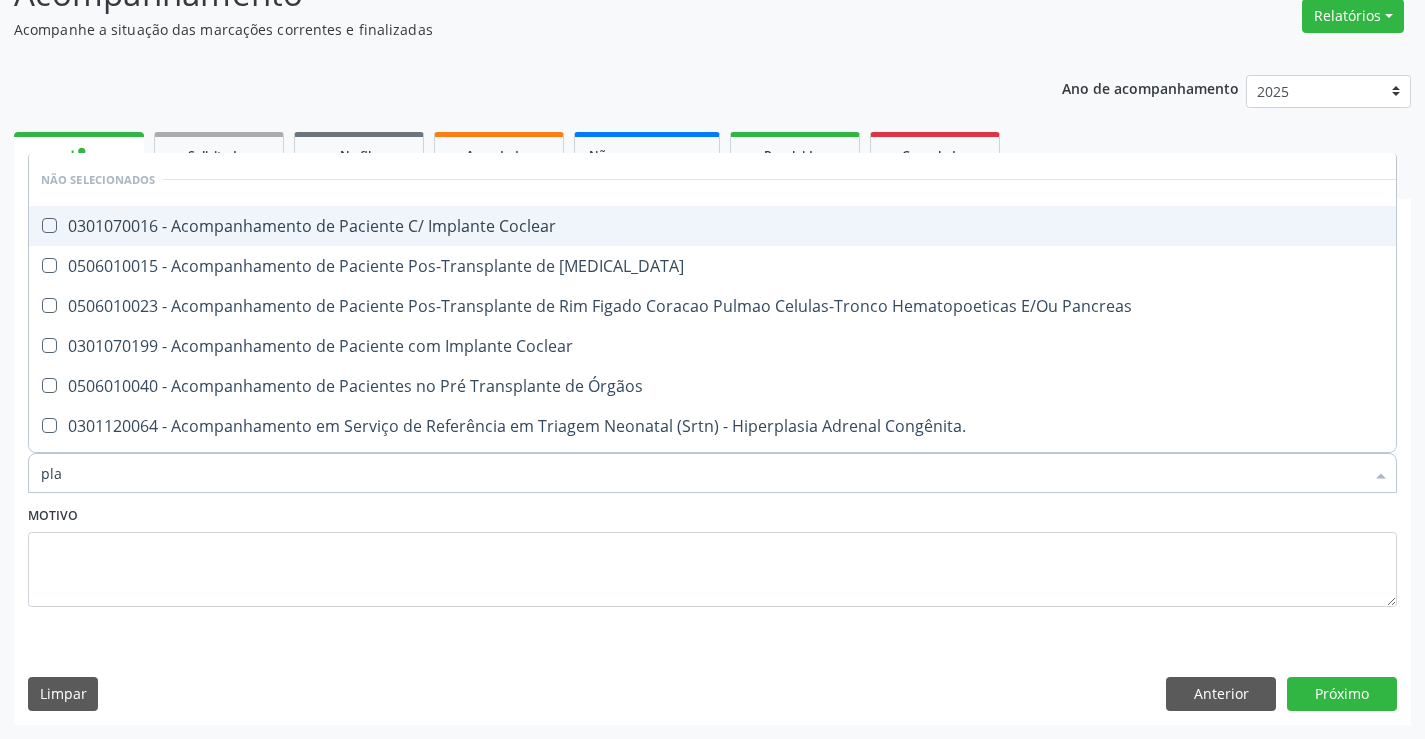 type on "plaq" 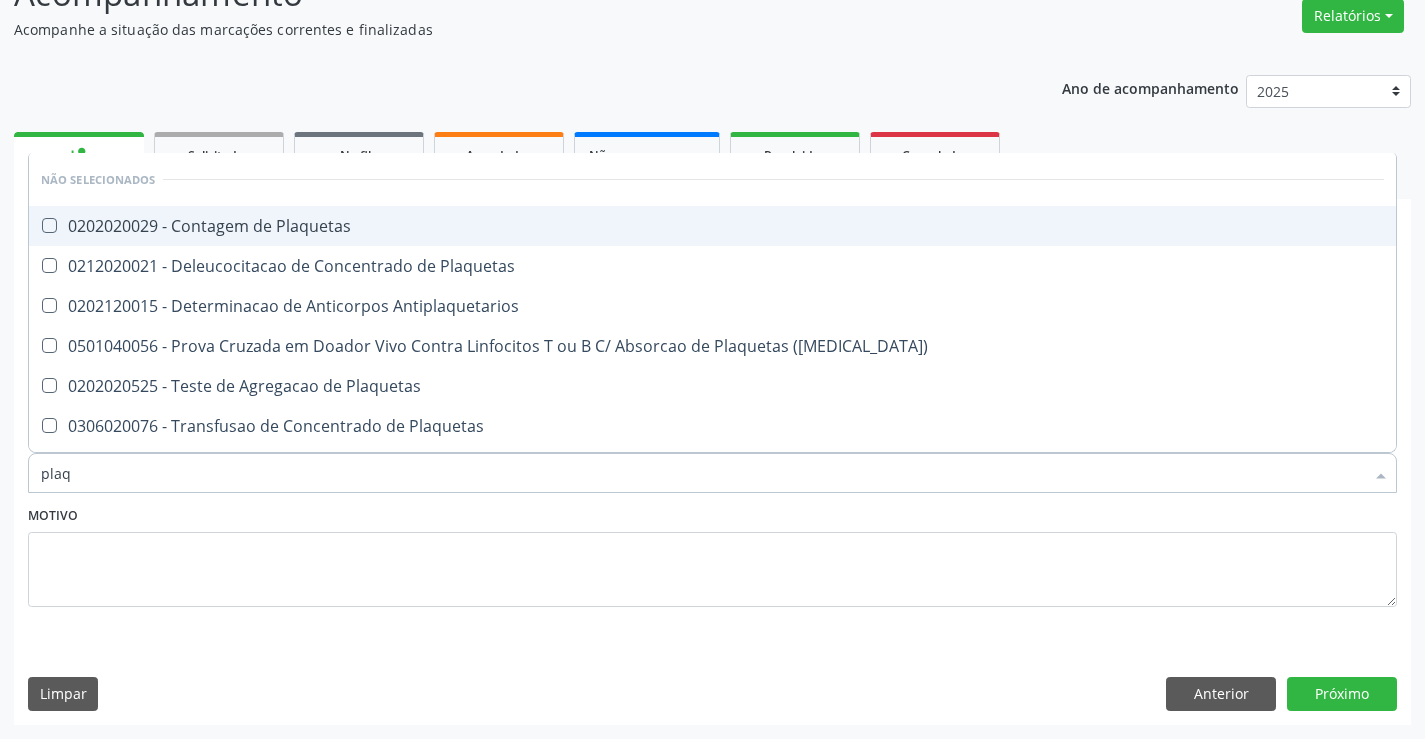 drag, startPoint x: 260, startPoint y: 226, endPoint x: 440, endPoint y: 514, distance: 339.62332 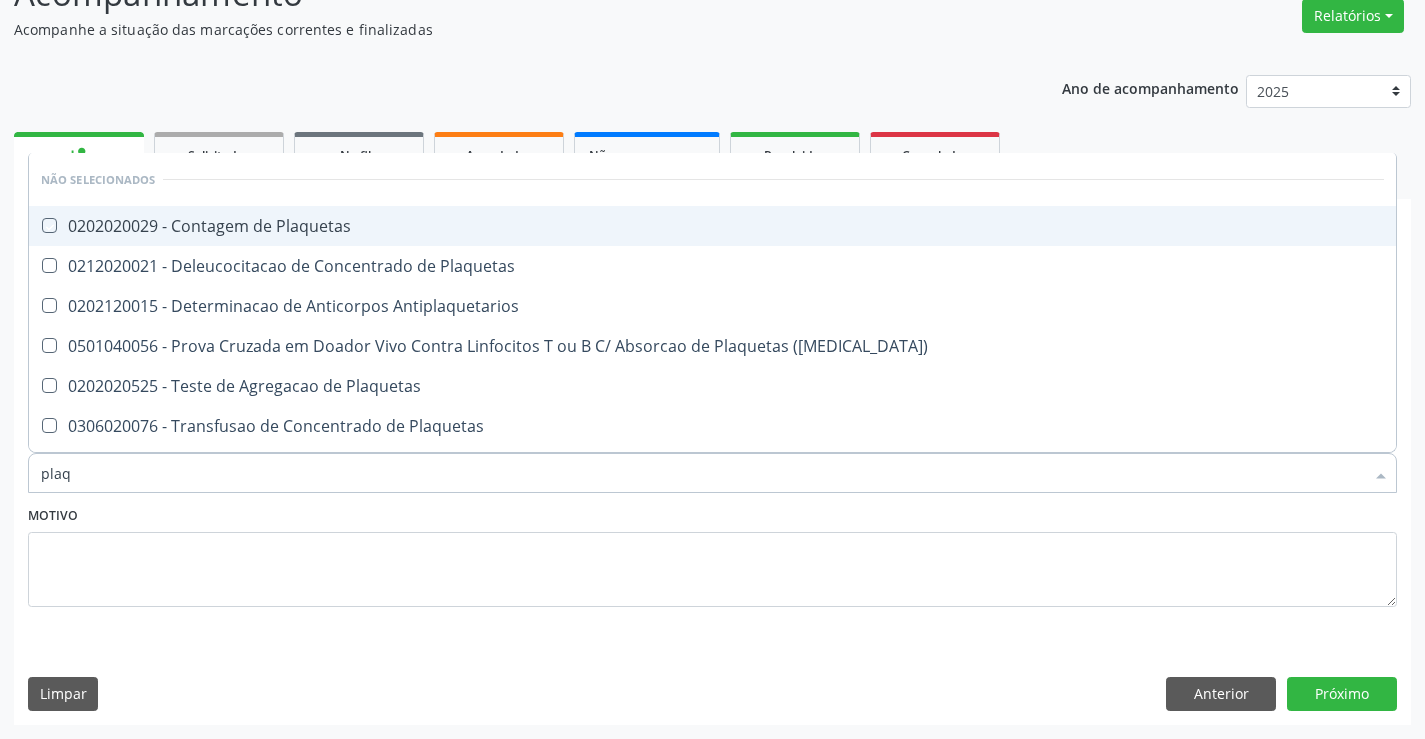 checkbox on "true" 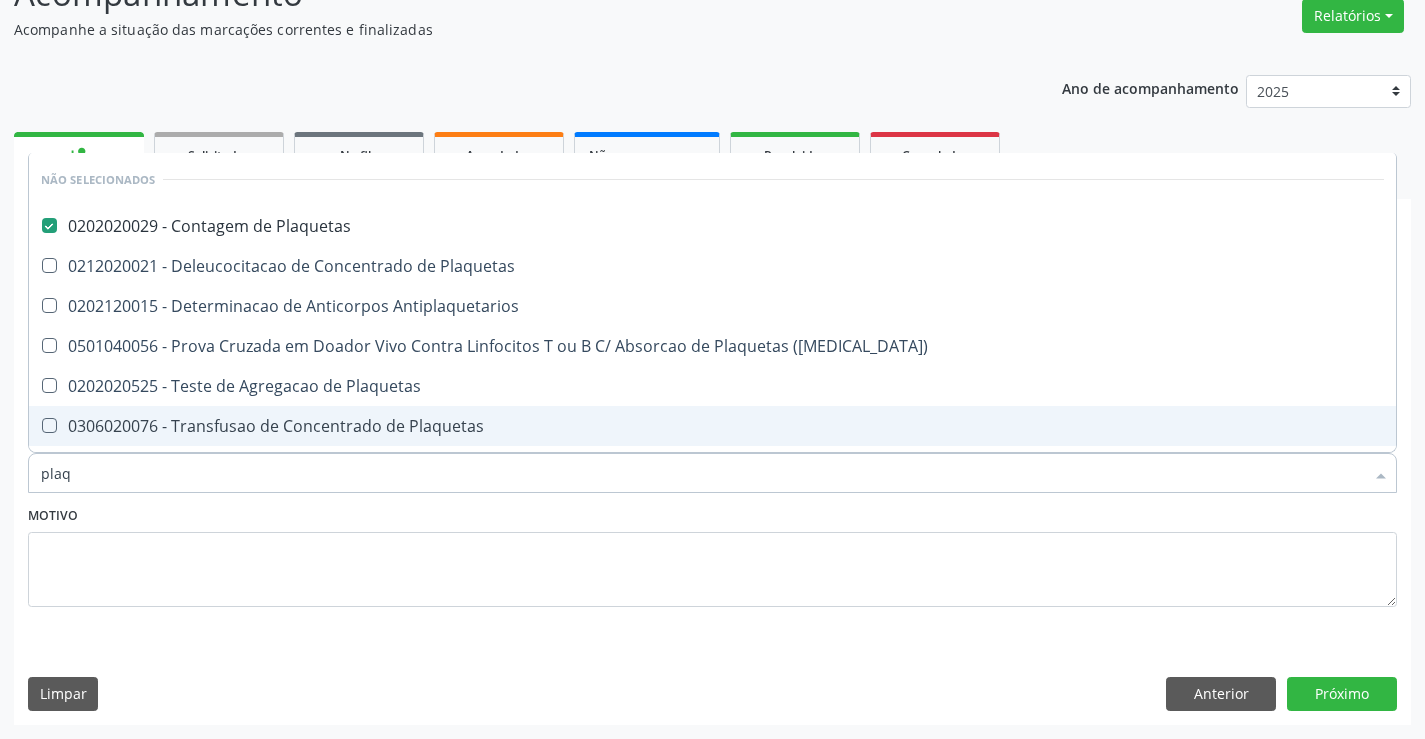 type on "plaq" 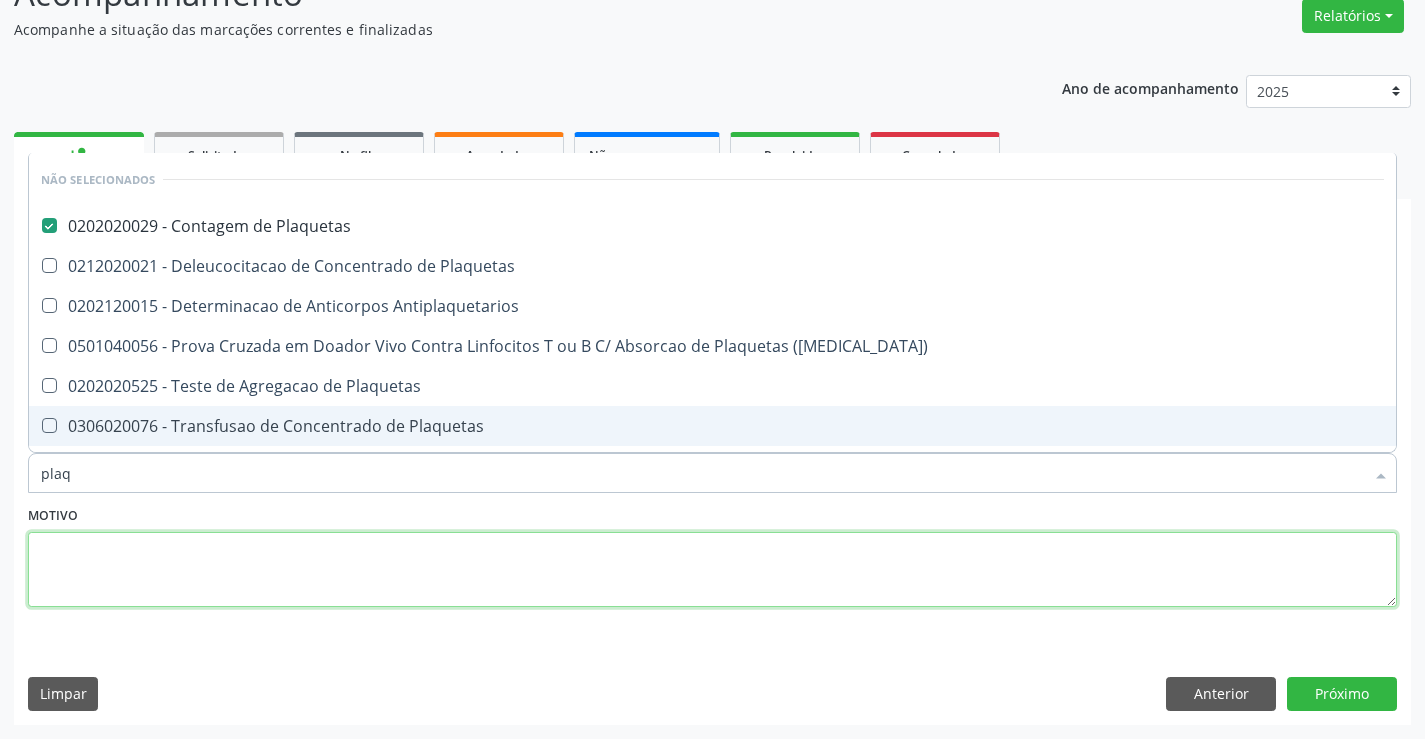 click at bounding box center [712, 570] 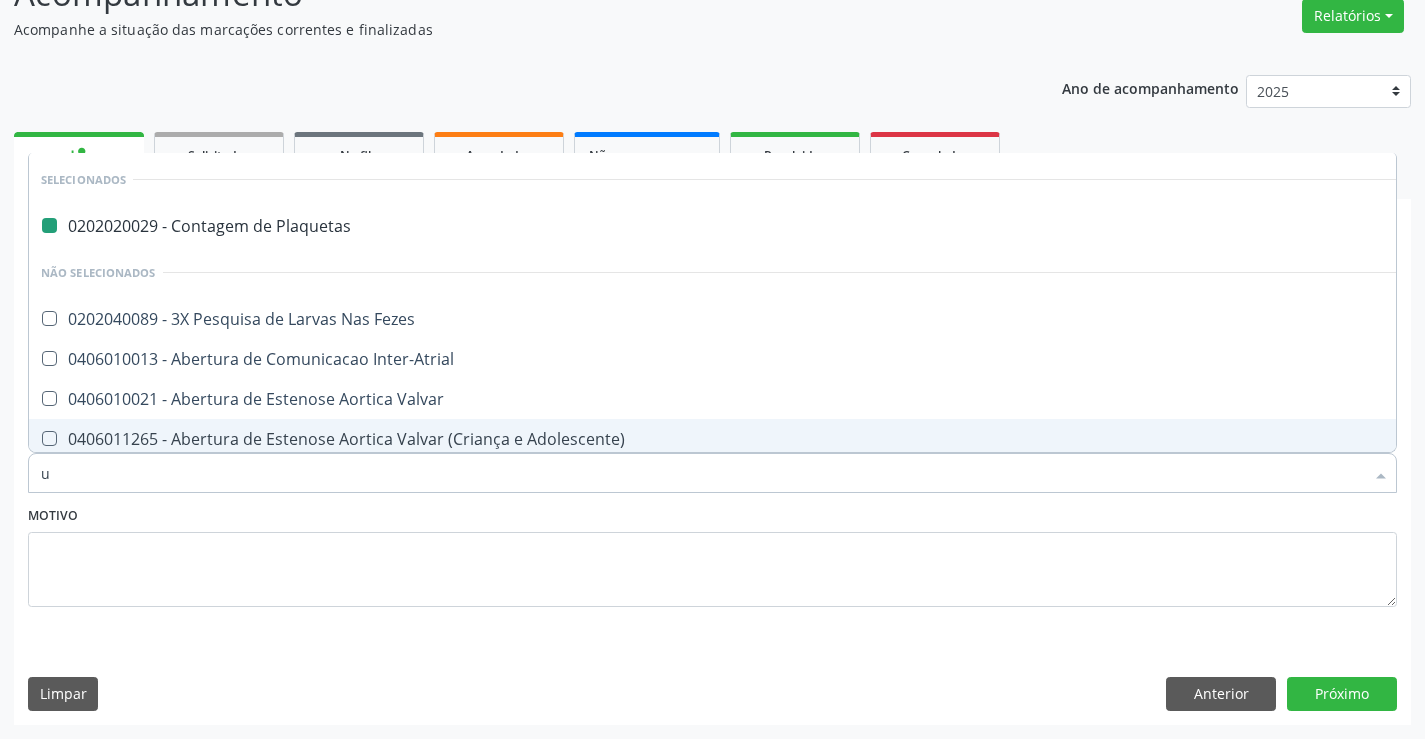type on "ur" 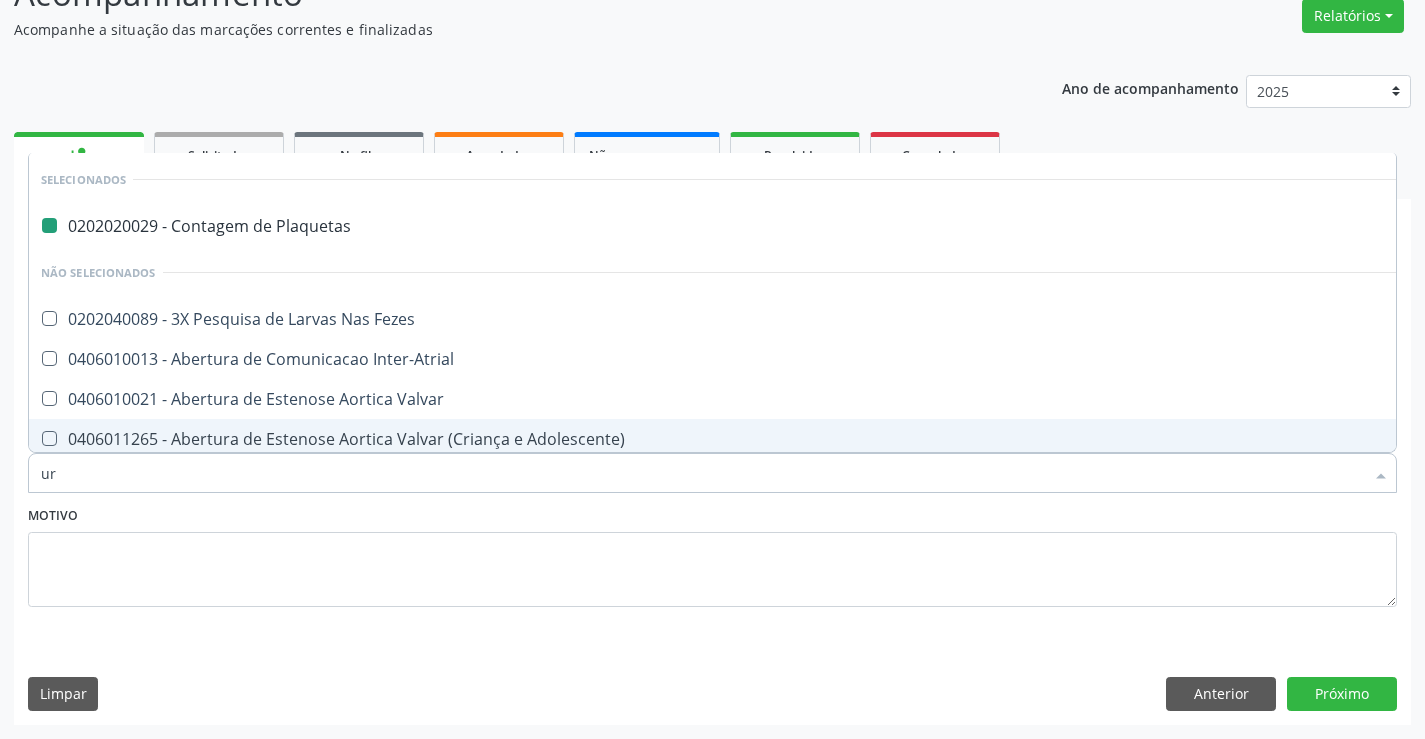 checkbox on "false" 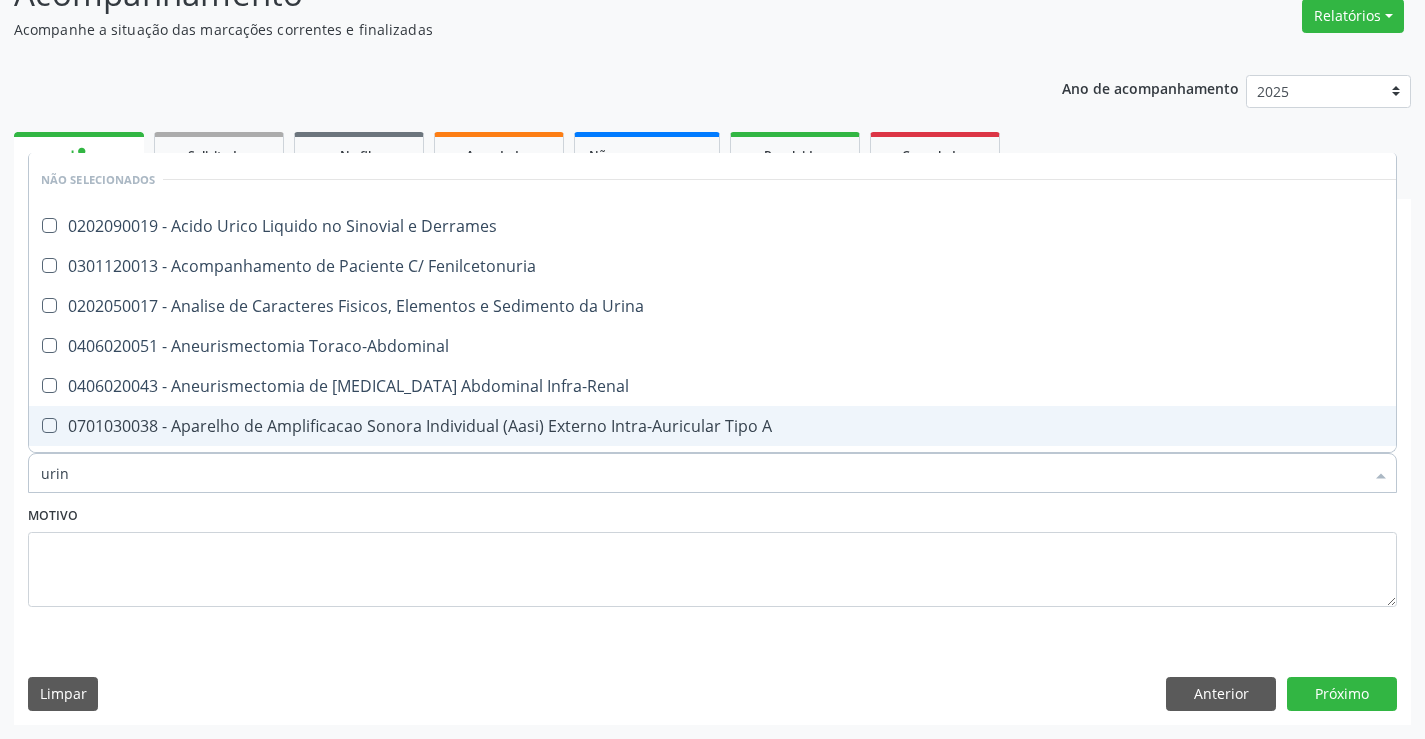 type on "urina" 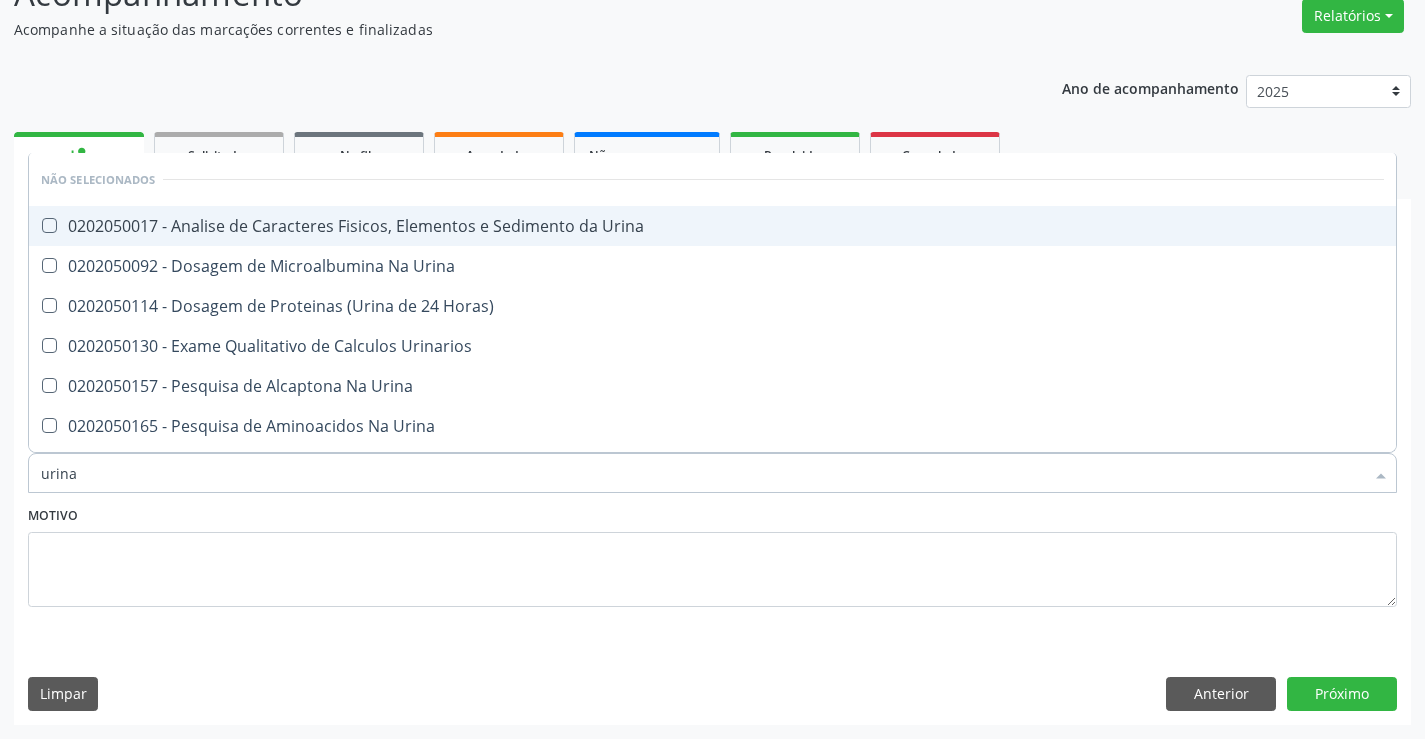 drag, startPoint x: 483, startPoint y: 228, endPoint x: 694, endPoint y: 431, distance: 292.79684 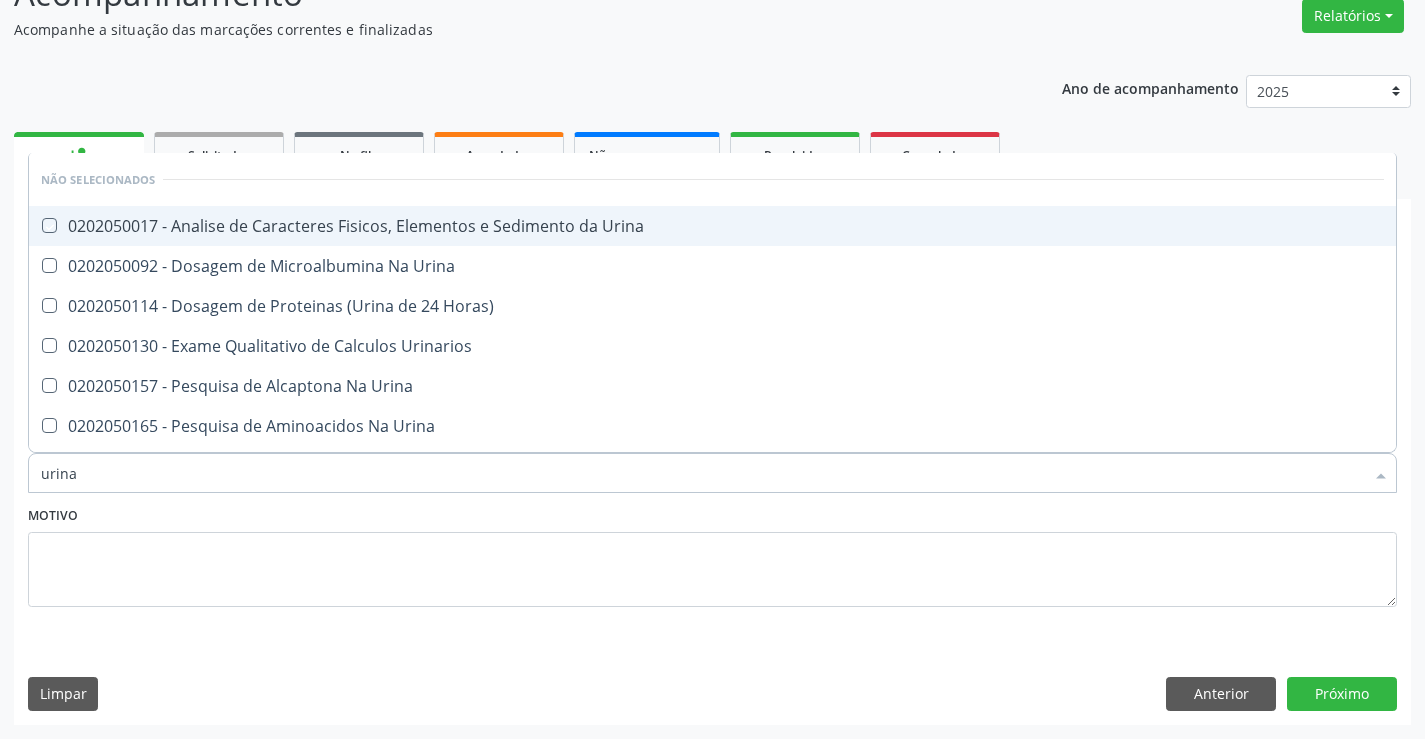 checkbox on "true" 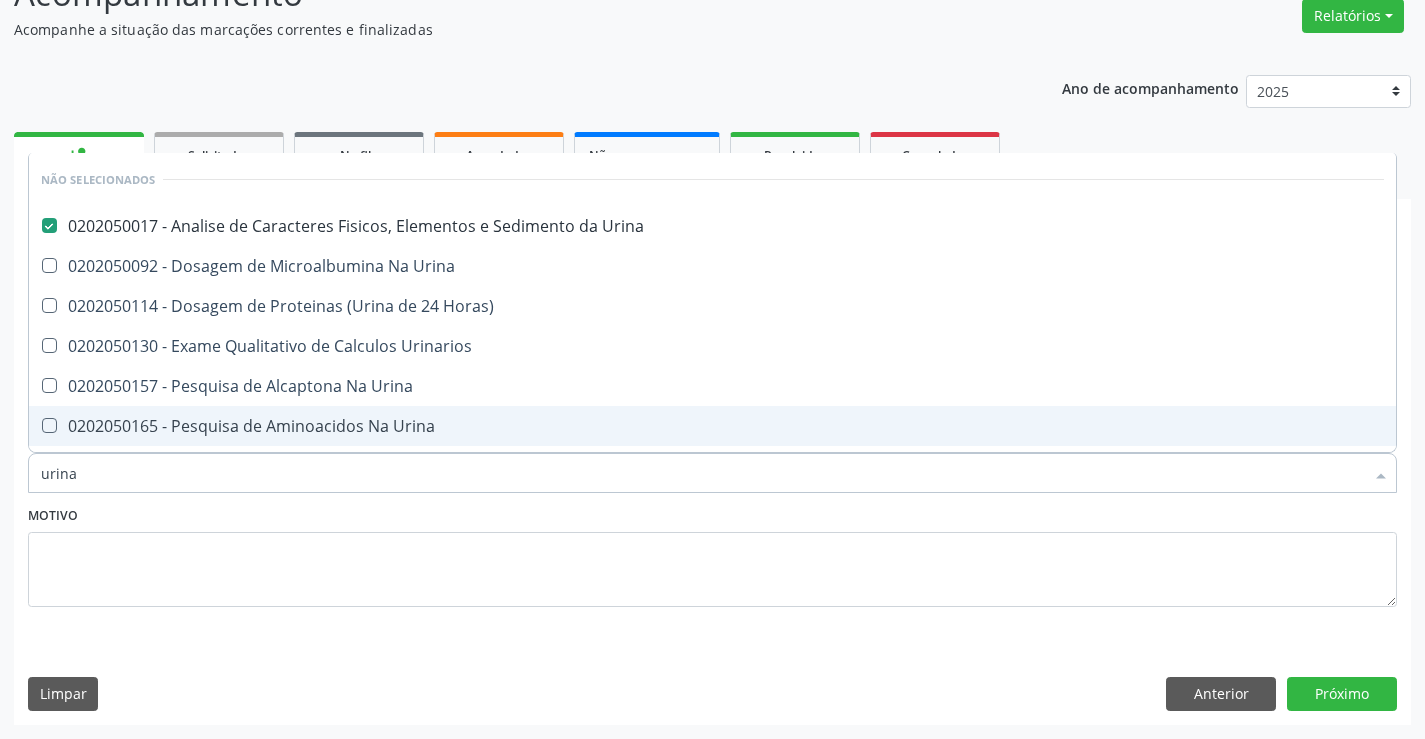 type on "urina" 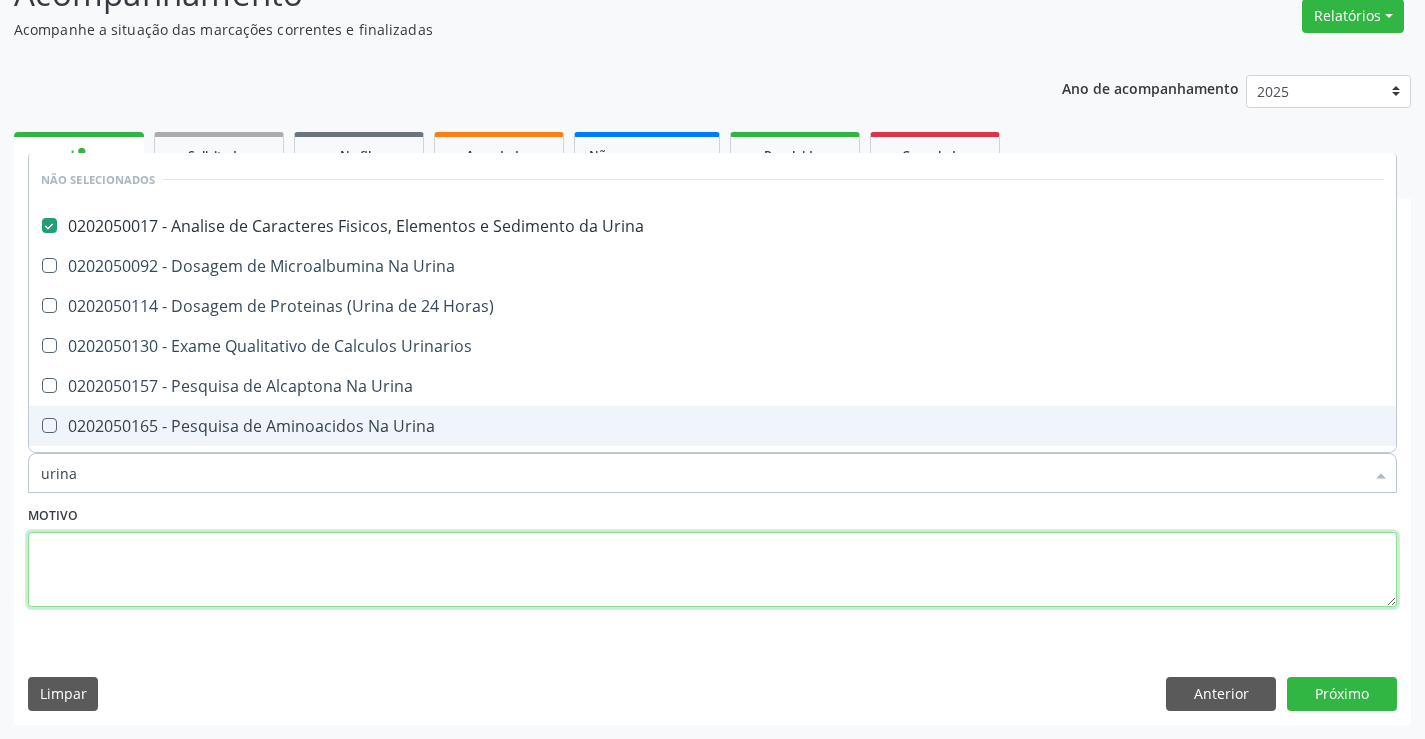 drag, startPoint x: 503, startPoint y: 567, endPoint x: 309, endPoint y: 485, distance: 210.61813 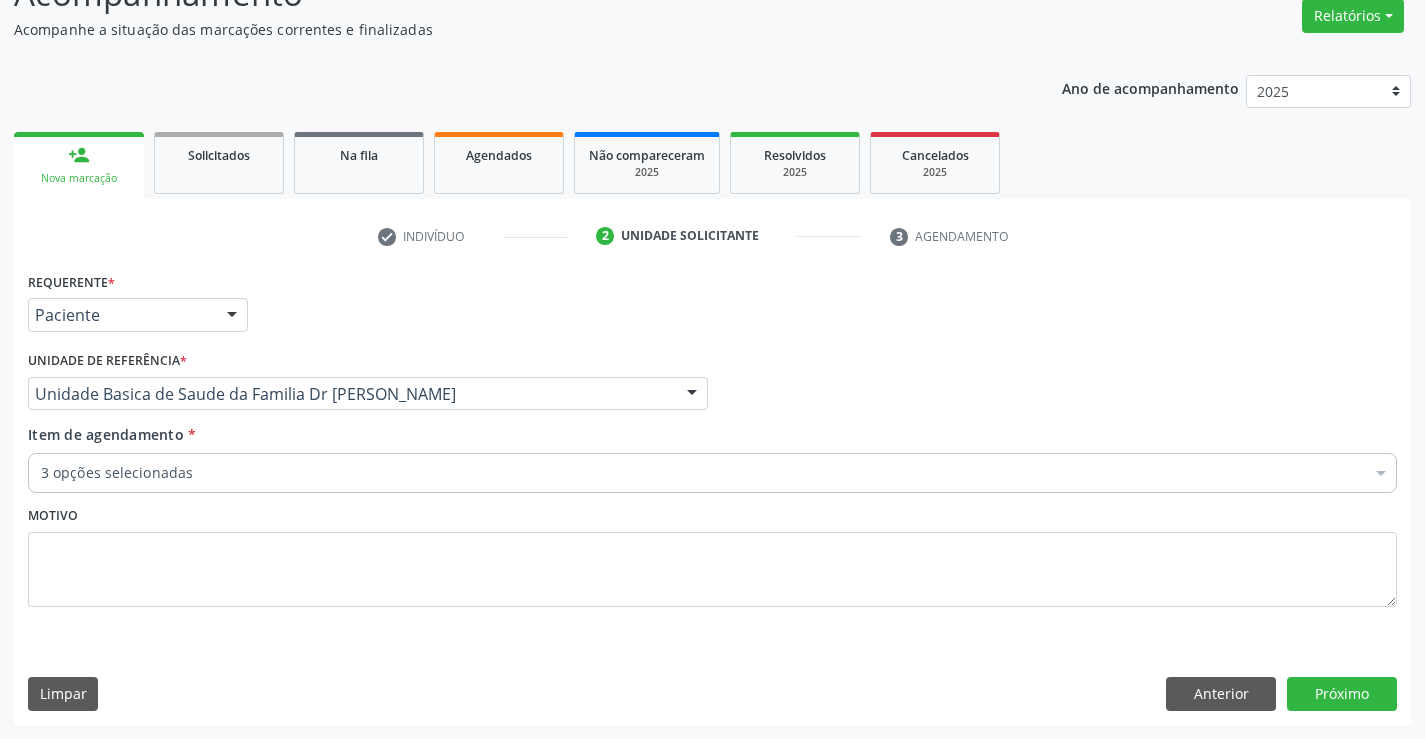 drag, startPoint x: 290, startPoint y: 467, endPoint x: 367, endPoint y: 469, distance: 77.02597 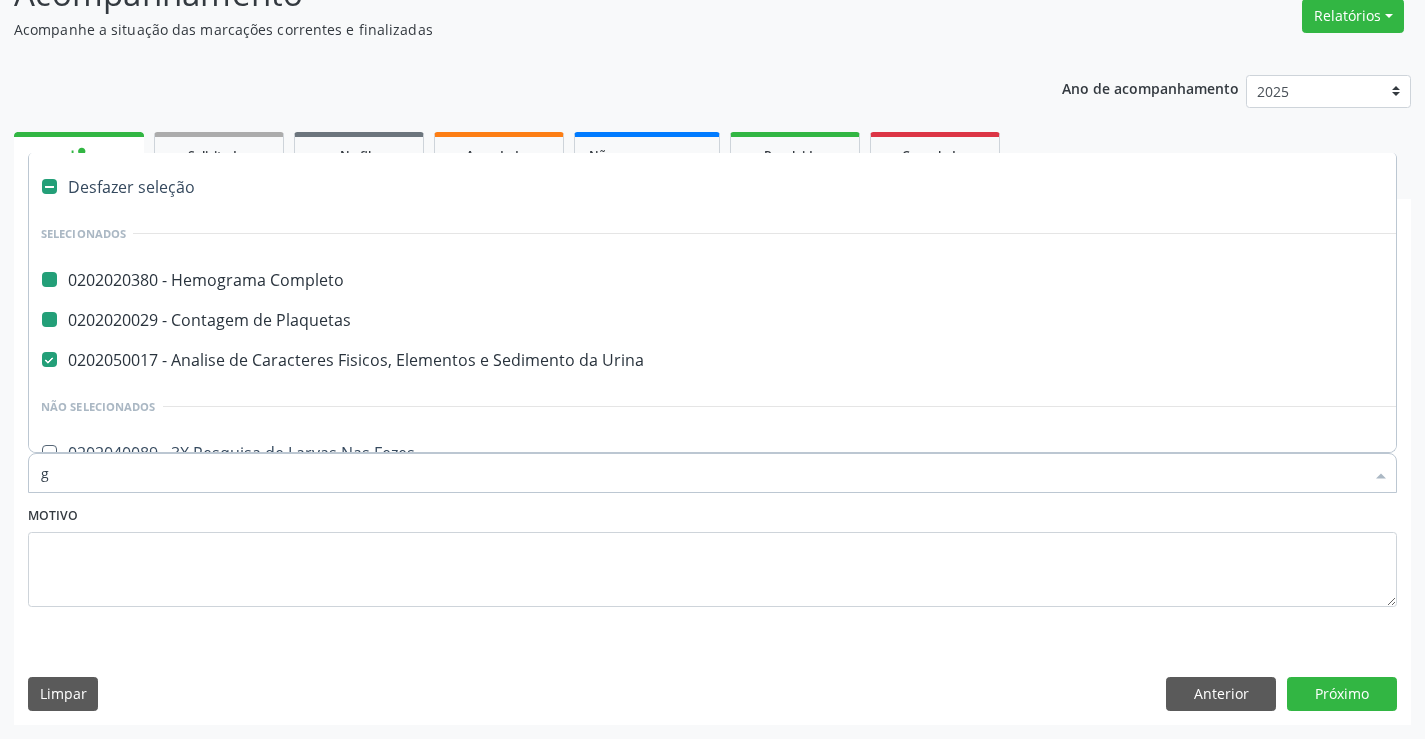 type on "gl" 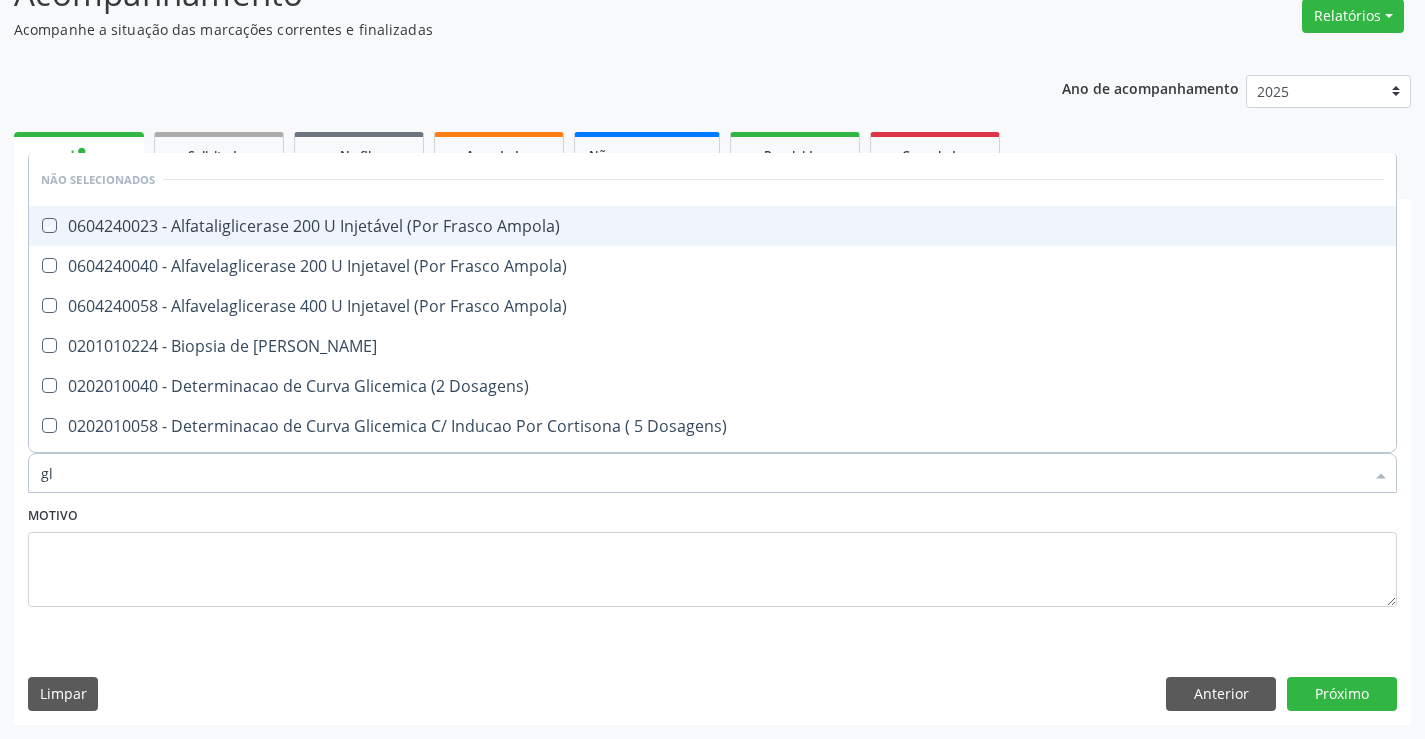 type on "g" 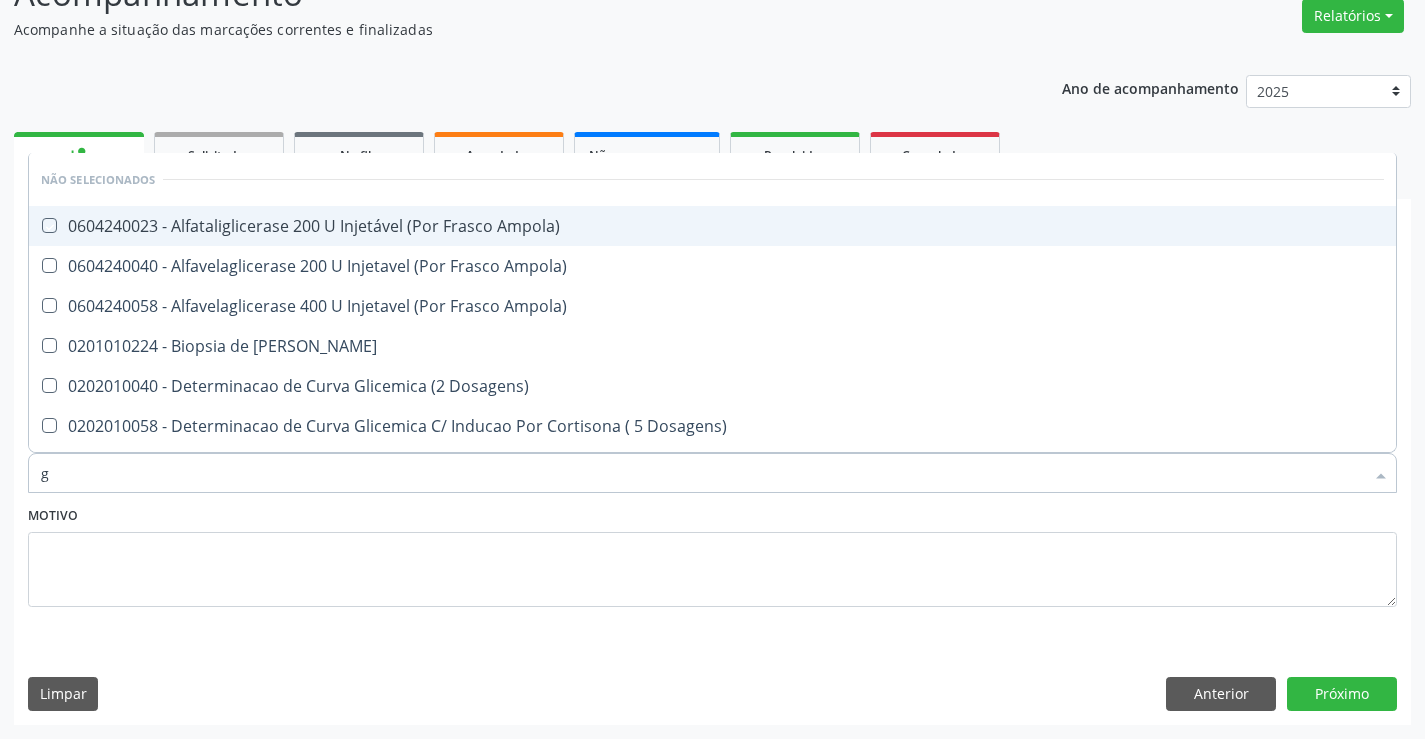type 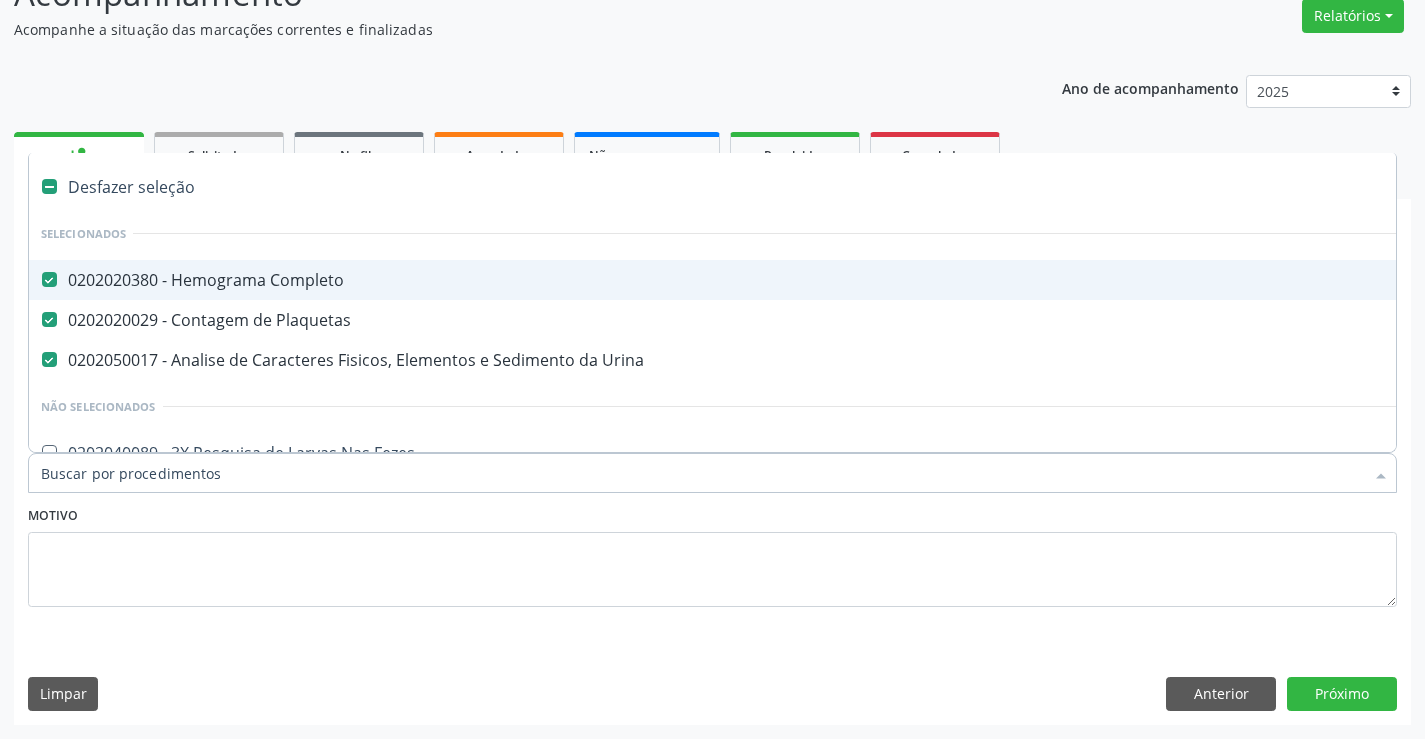 checkbox on "true" 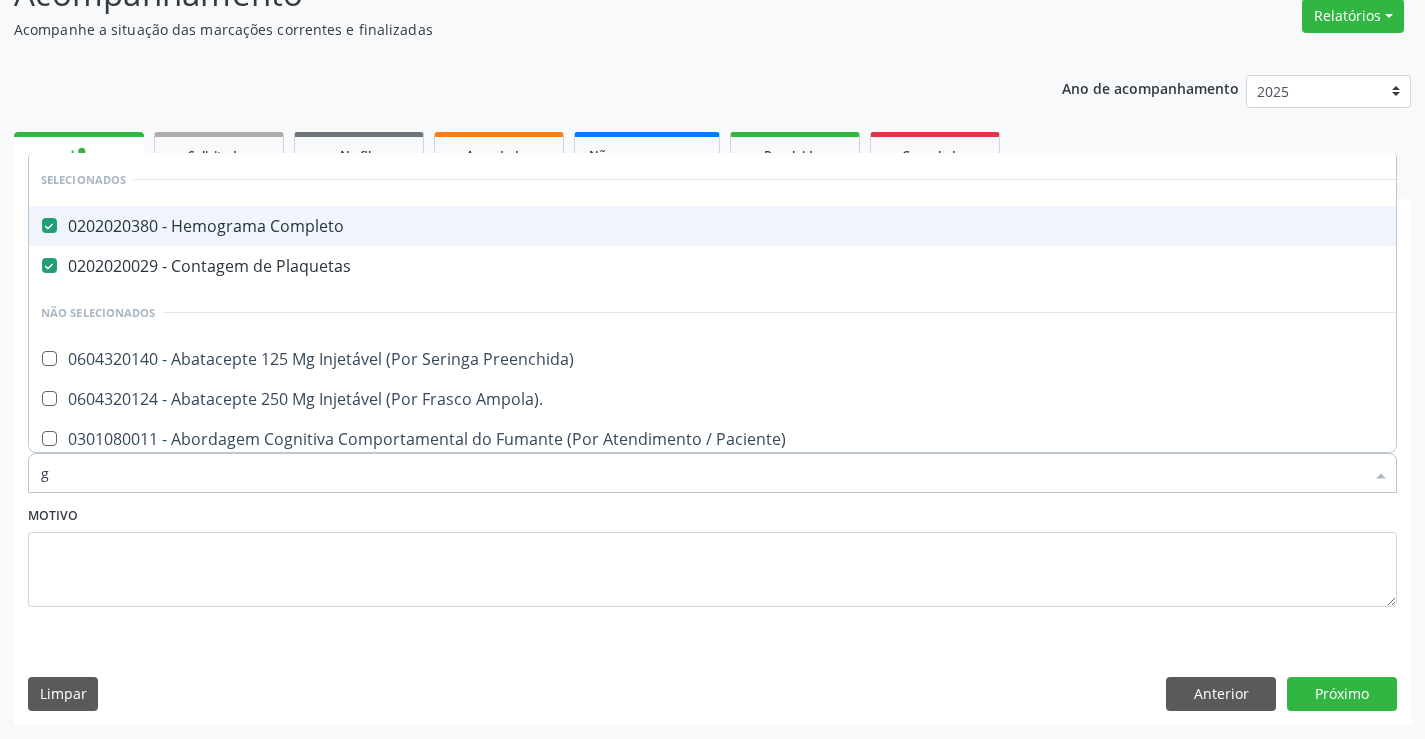 type on "gl" 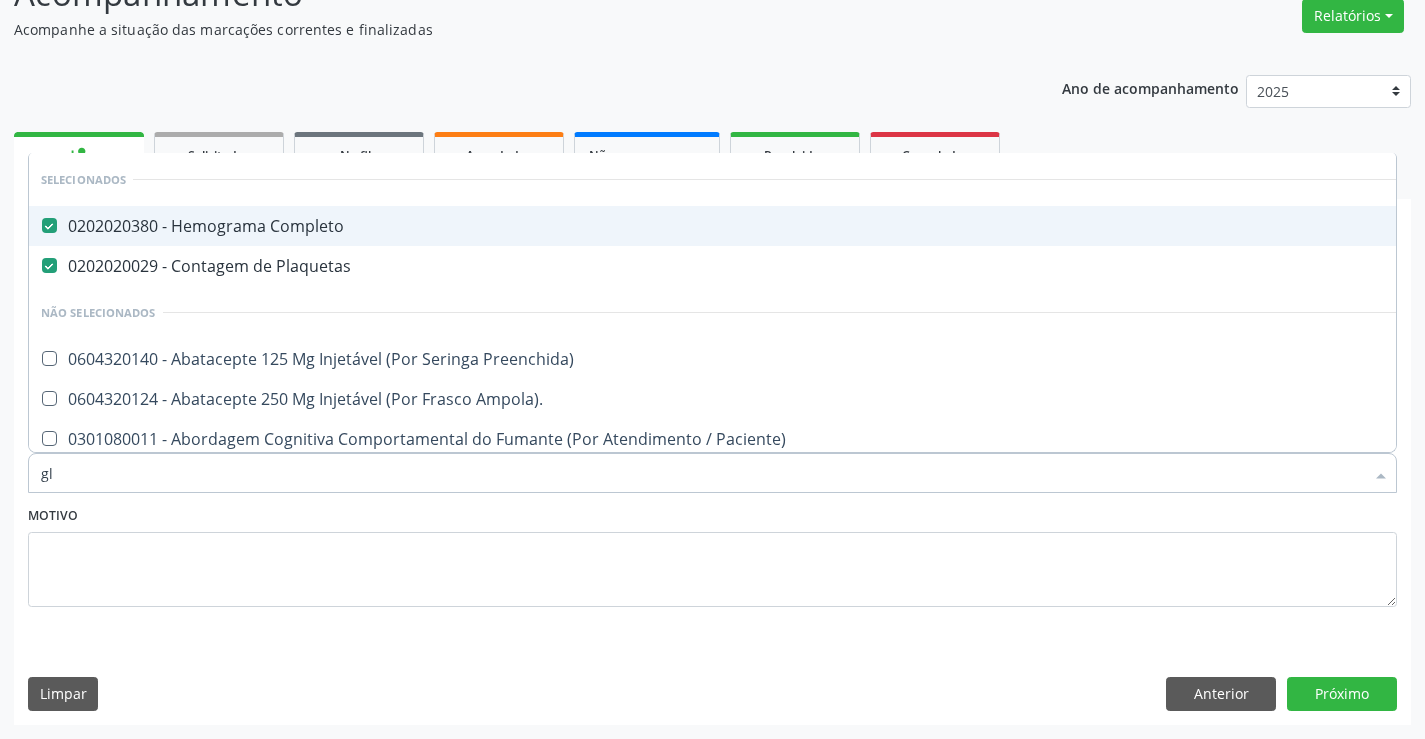 checkbox on "false" 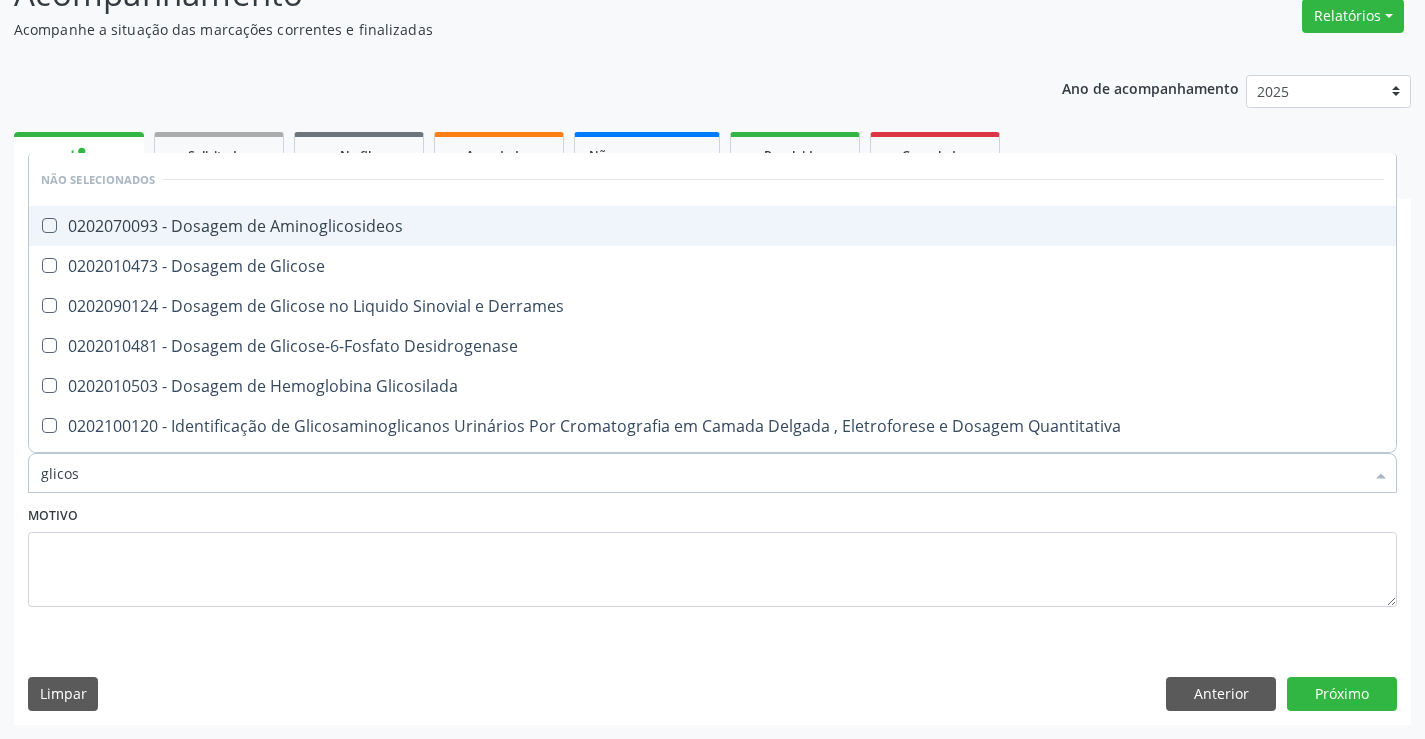 type on "glicose" 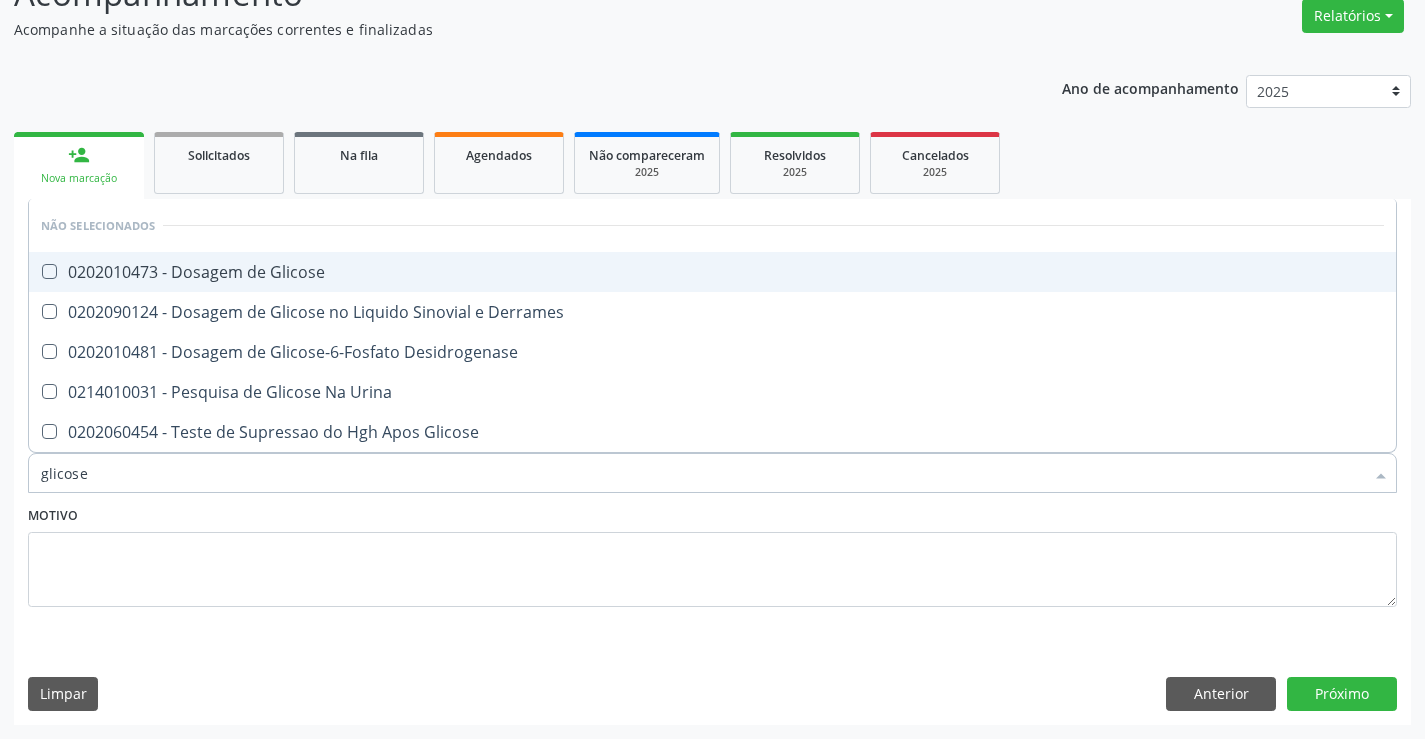 click on "0202010473 - Dosagem de Glicose" at bounding box center (712, 272) 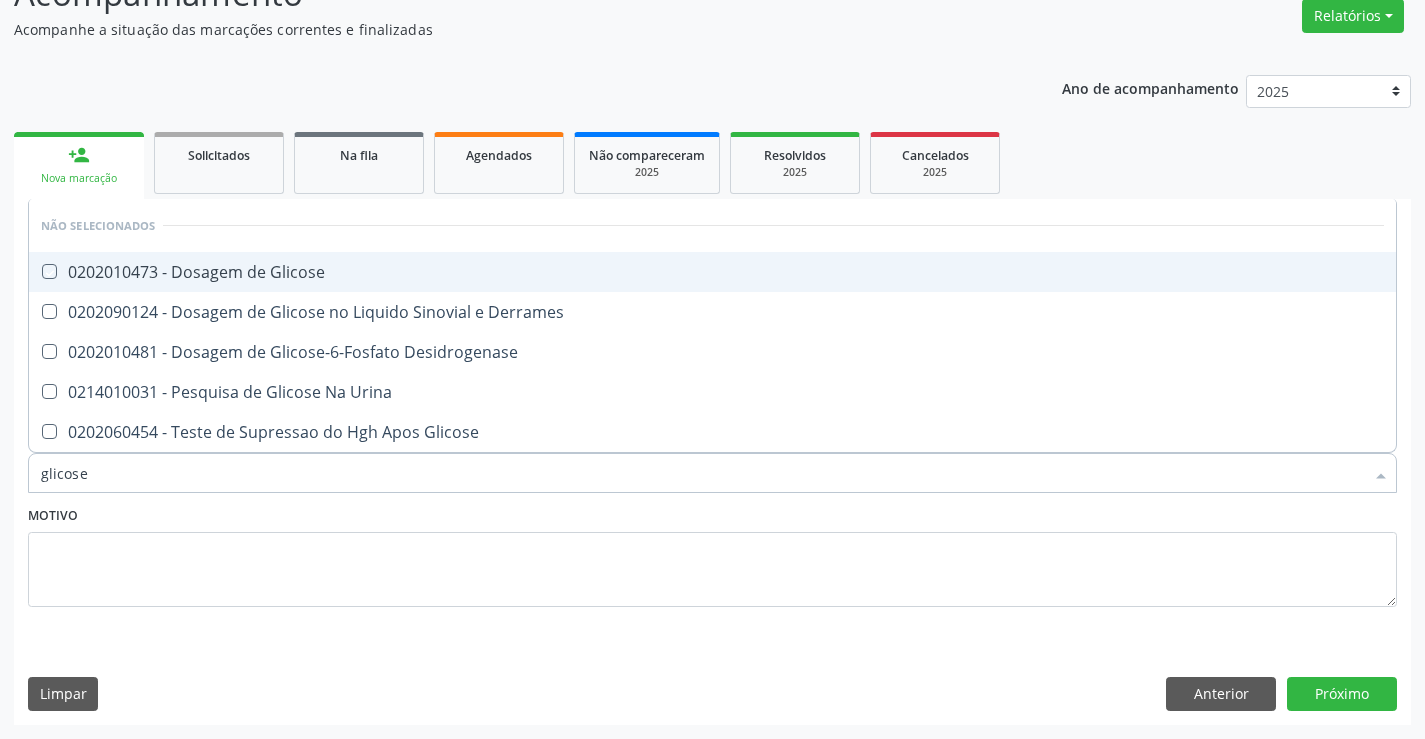 checkbox on "true" 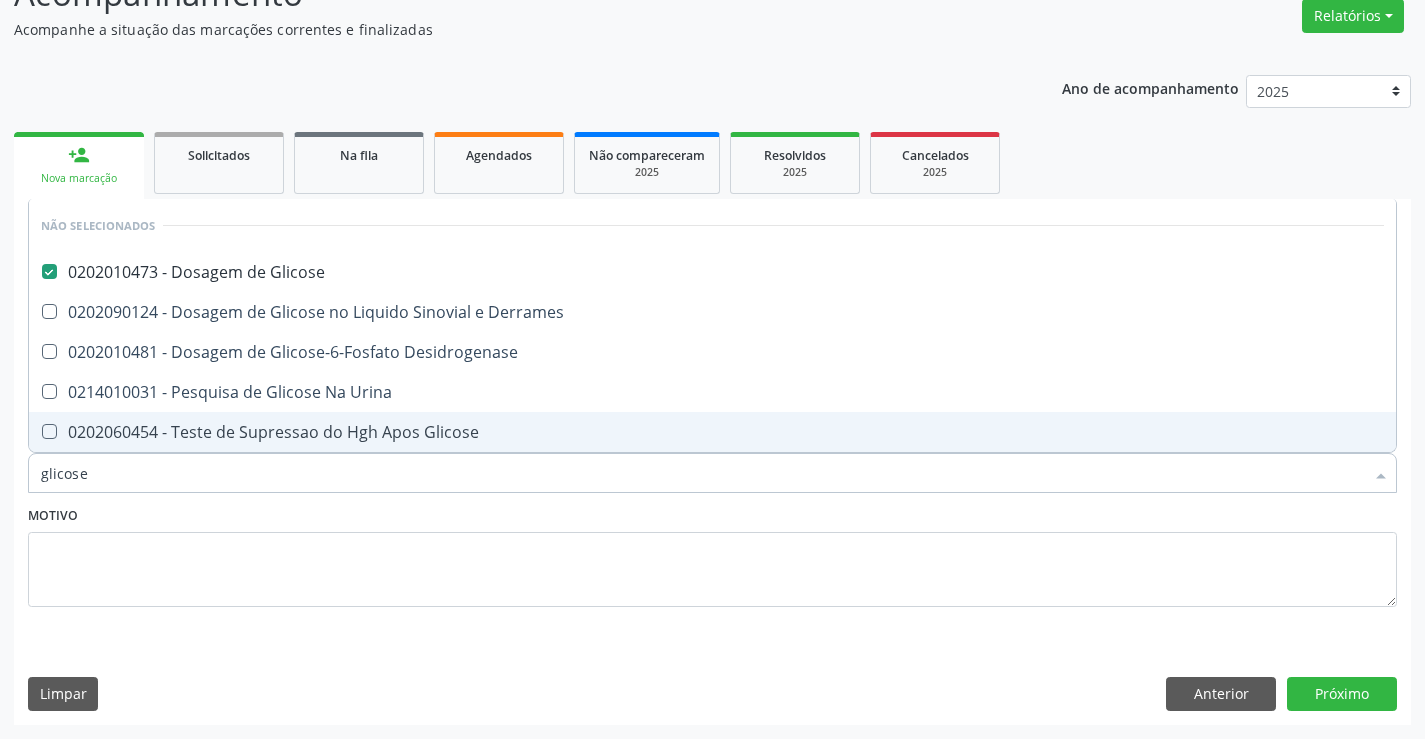 type on "glicose" 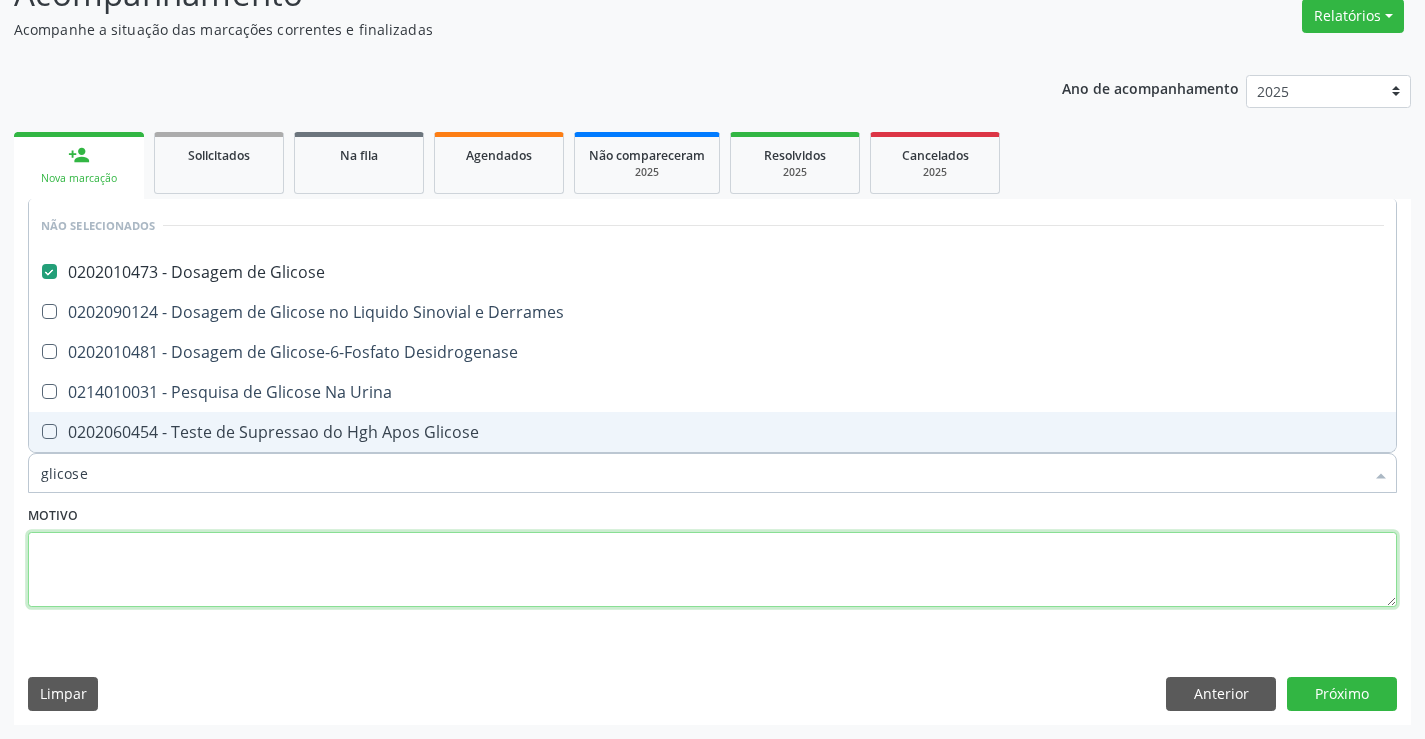 drag, startPoint x: 246, startPoint y: 574, endPoint x: 232, endPoint y: 558, distance: 21.260292 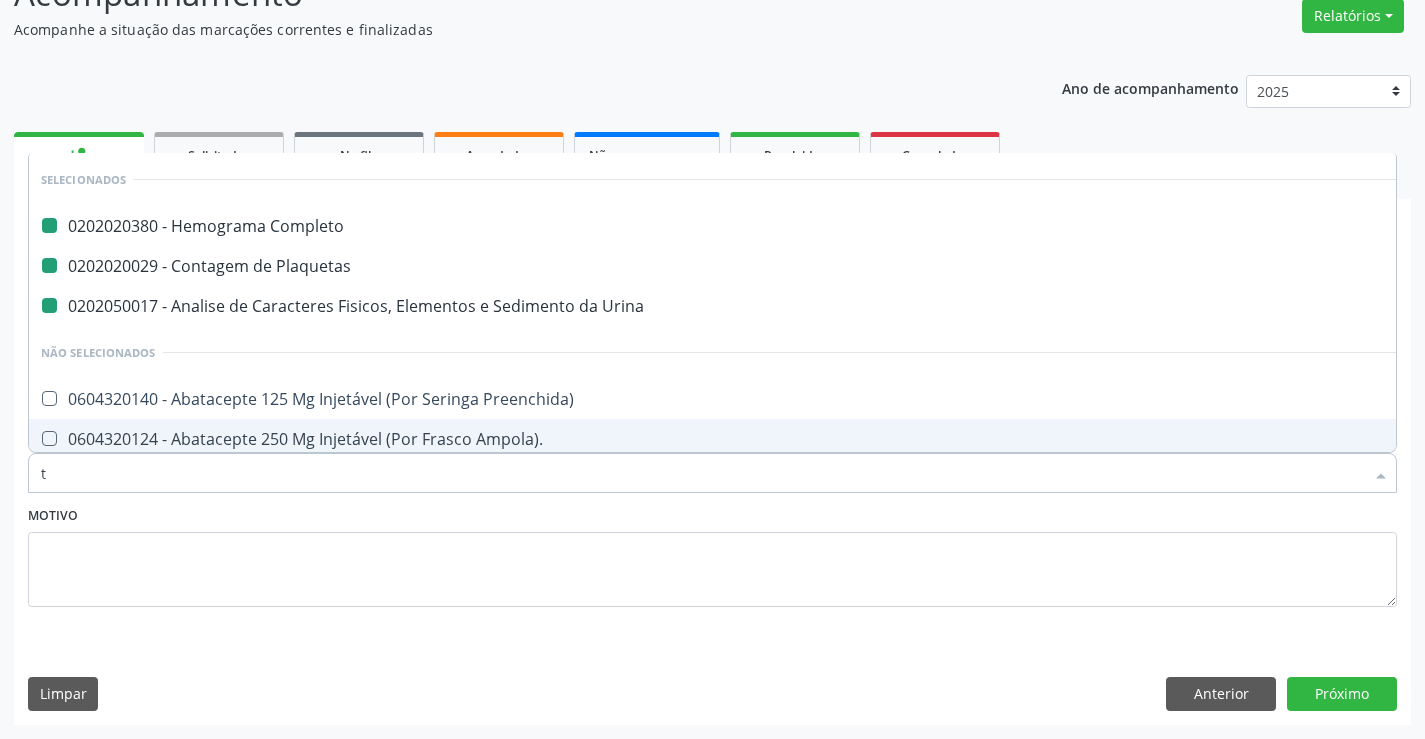 type on "tg" 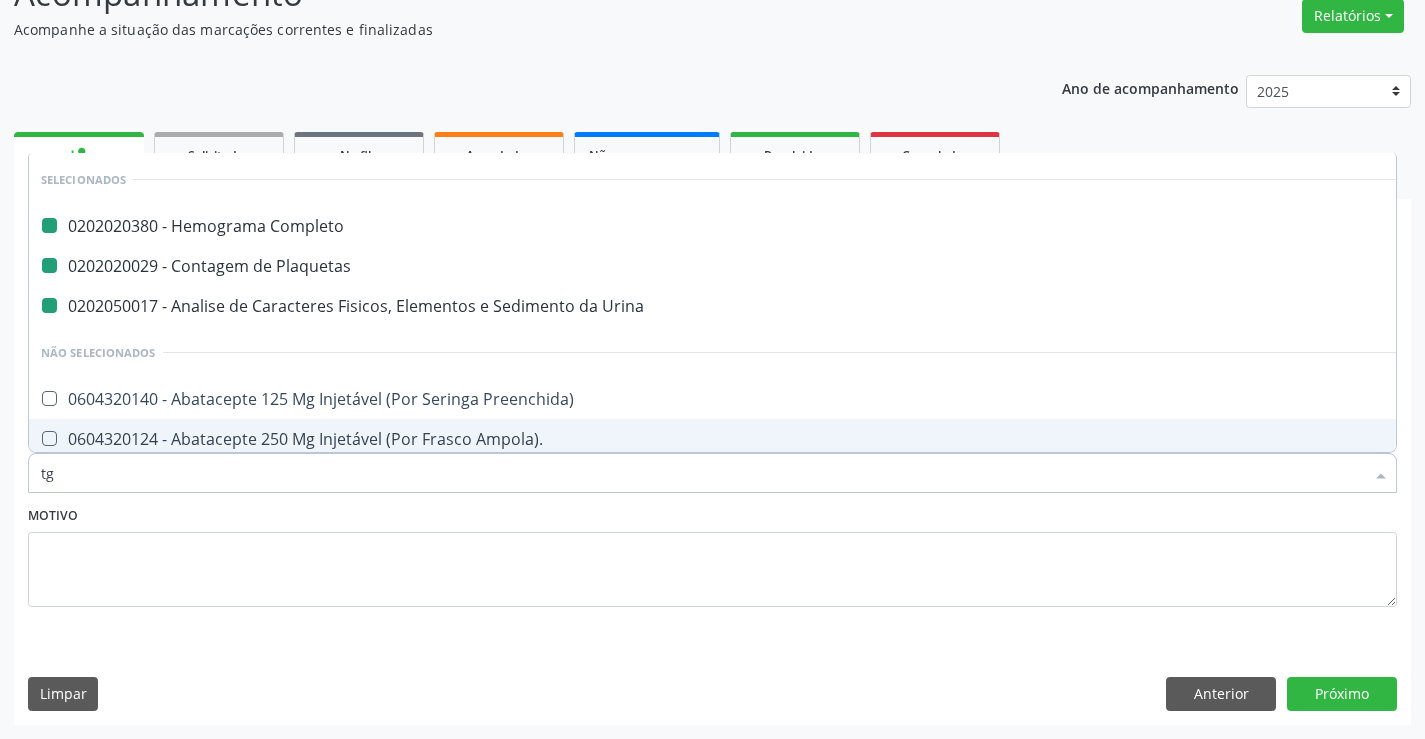 checkbox on "false" 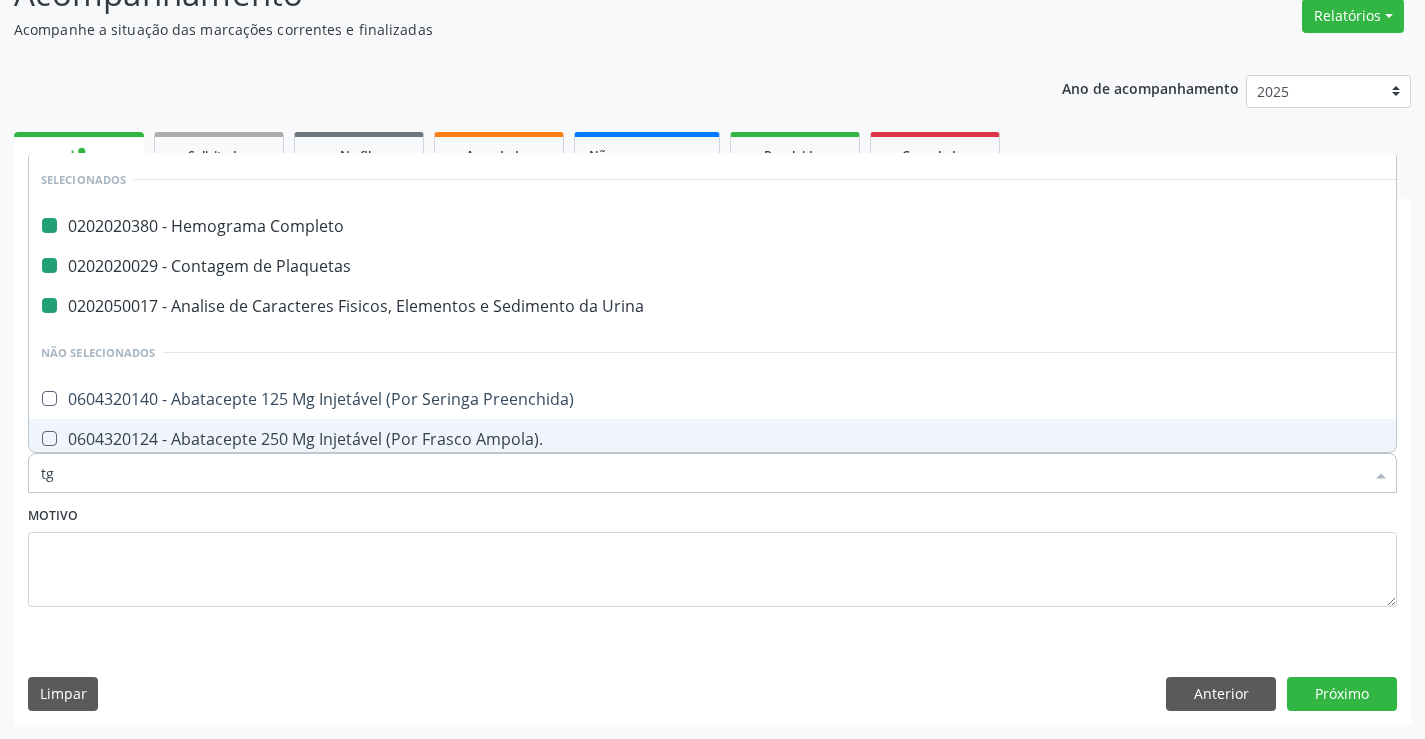 checkbox on "false" 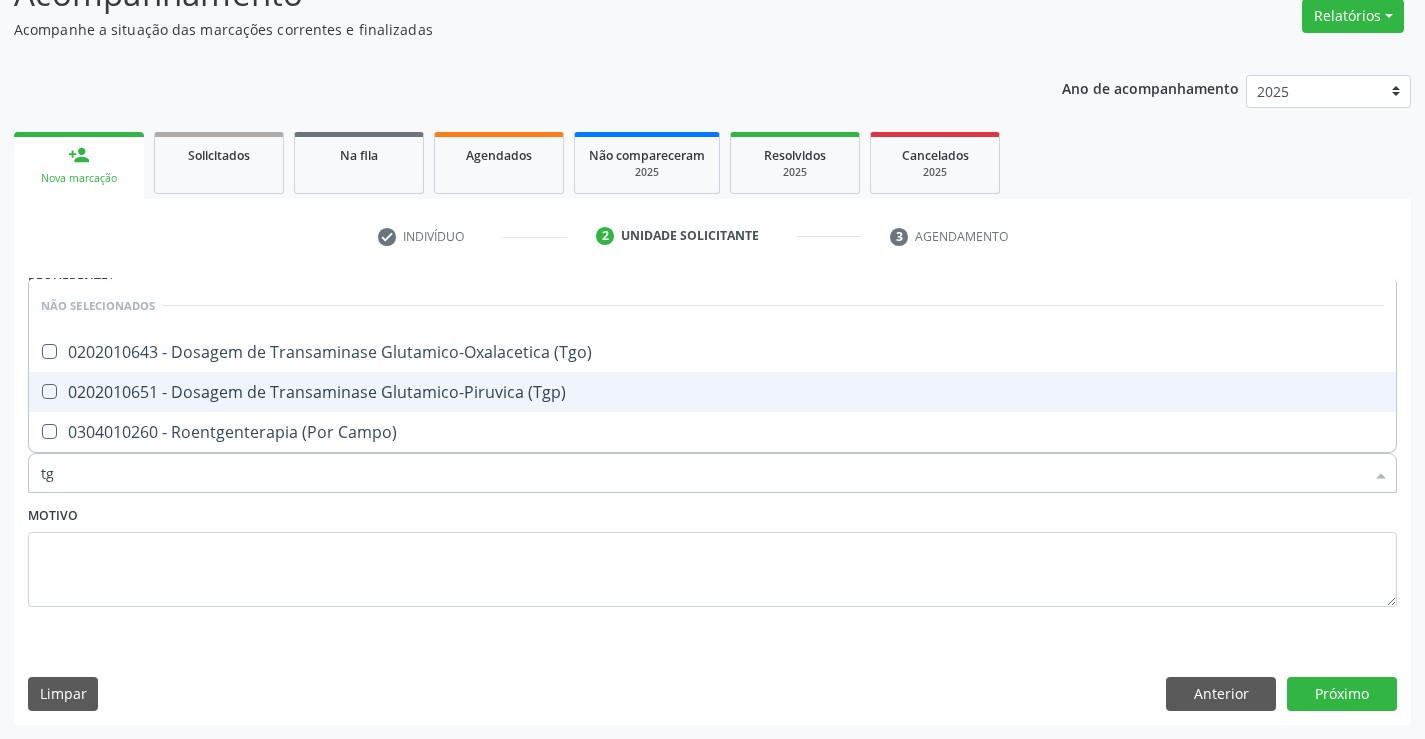 click on "0202010651 - Dosagem de Transaminase Glutamico-Piruvica (Tgp)" at bounding box center [712, 392] 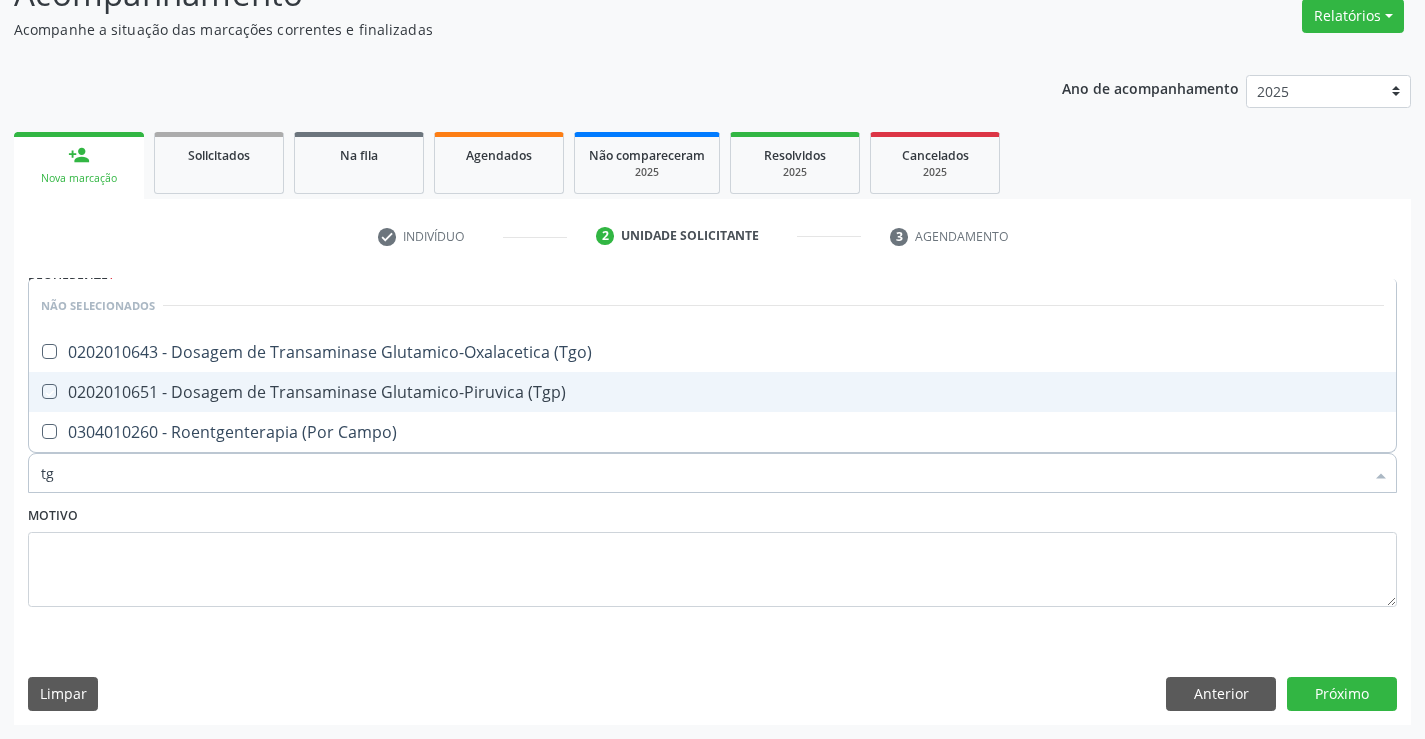 checkbox on "true" 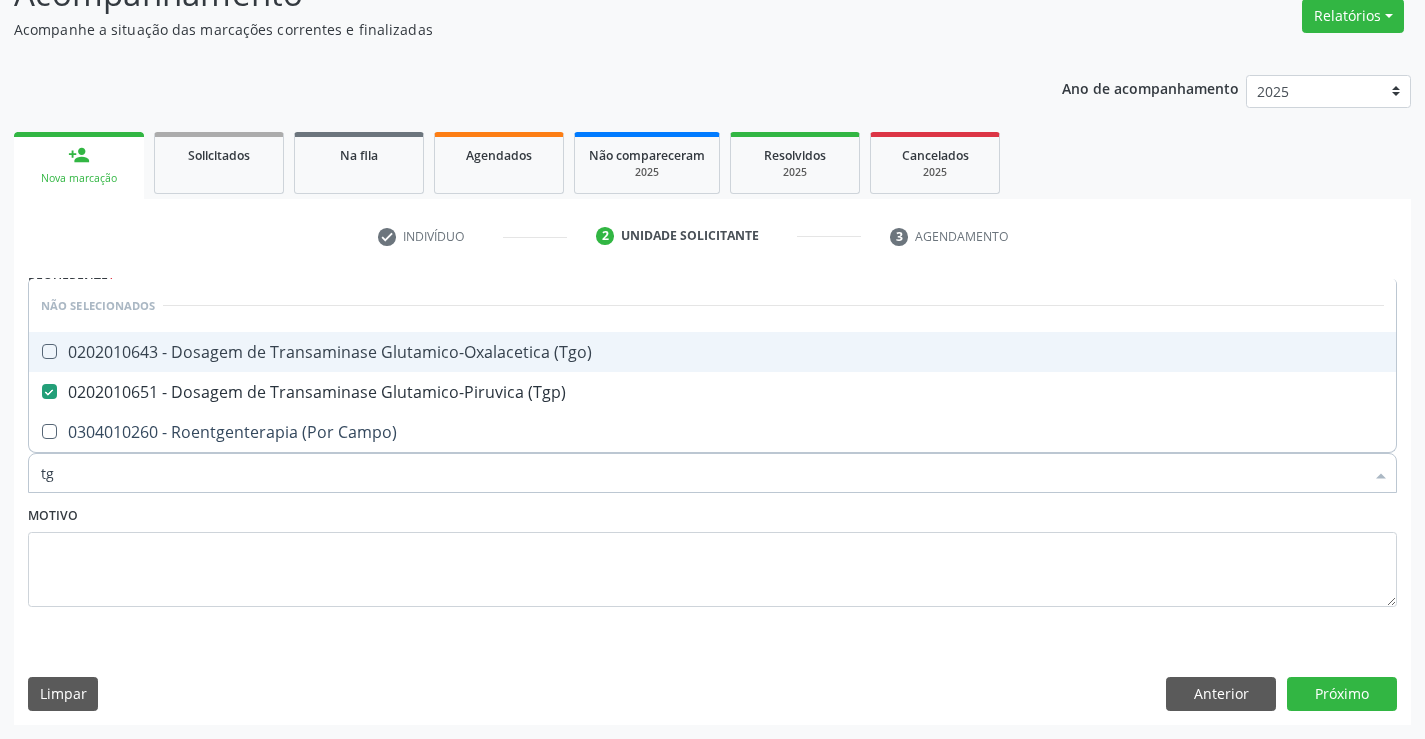 click on "0202010643 - Dosagem de Transaminase Glutamico-Oxalacetica (Tgo)" at bounding box center [712, 352] 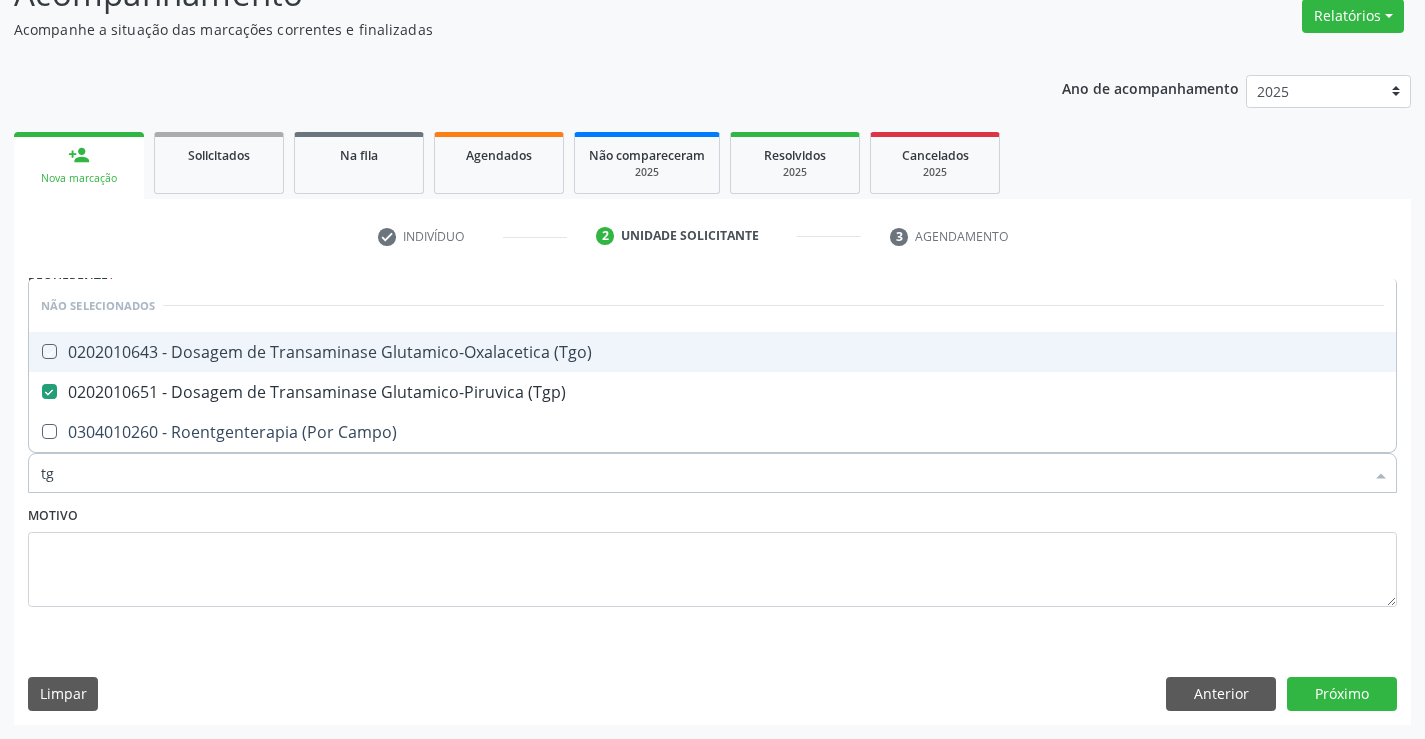 checkbox on "true" 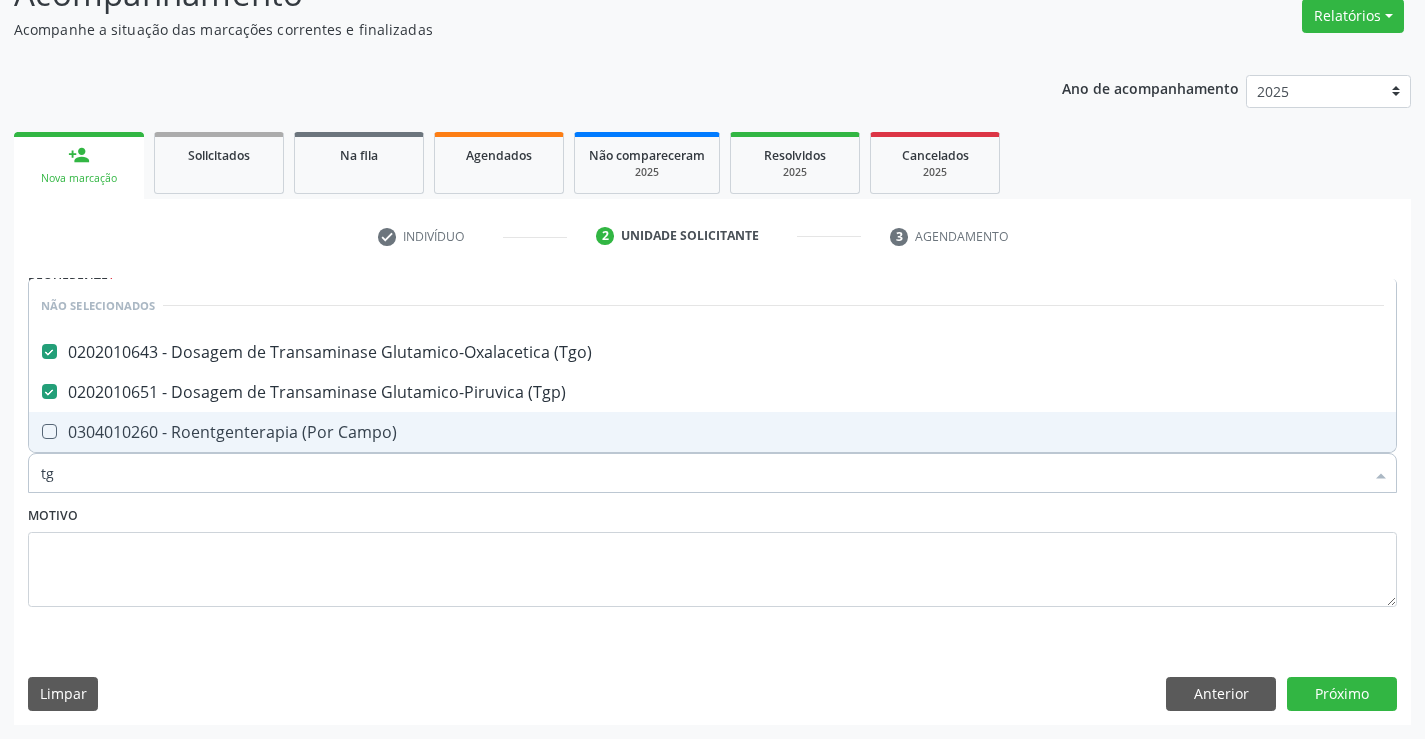 type on "tg" 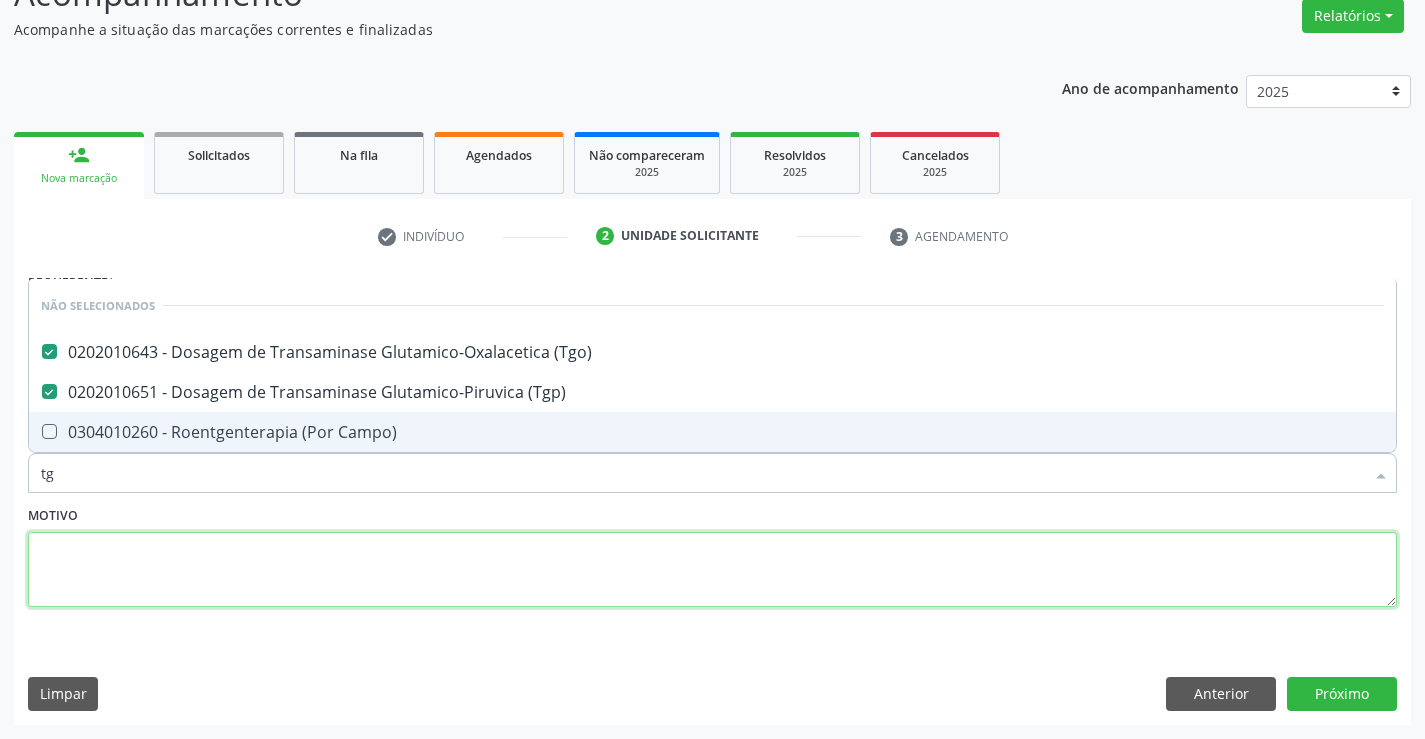 click at bounding box center [712, 570] 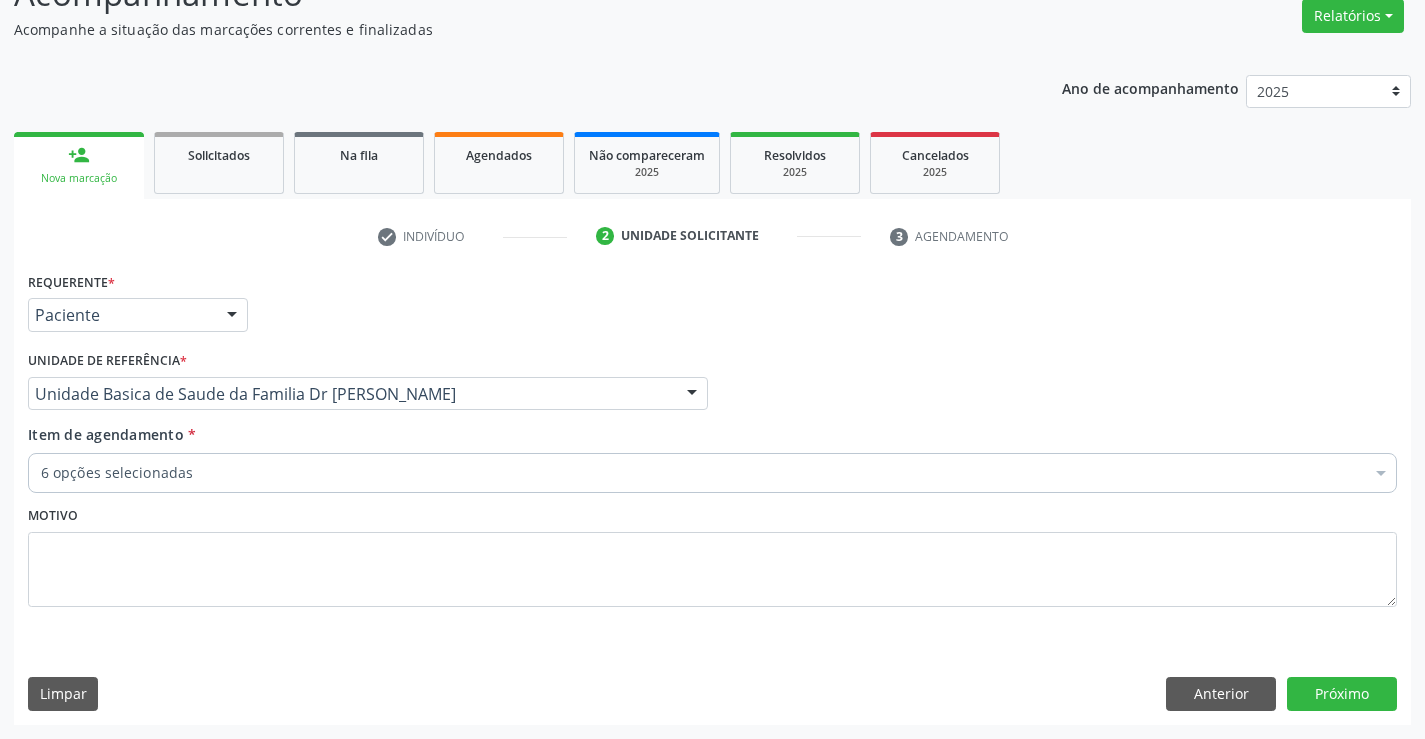 click on "6 opções selecionadas" at bounding box center (712, 473) 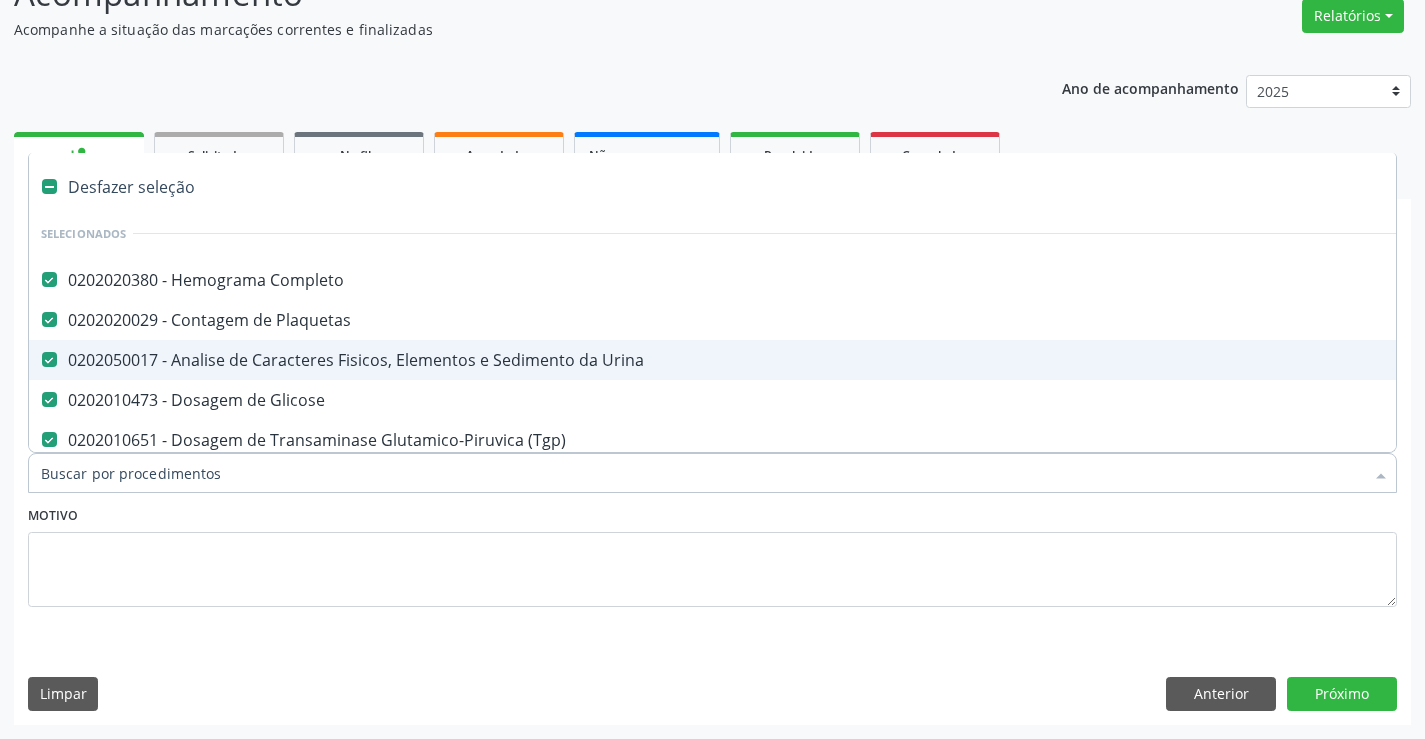 type on "u" 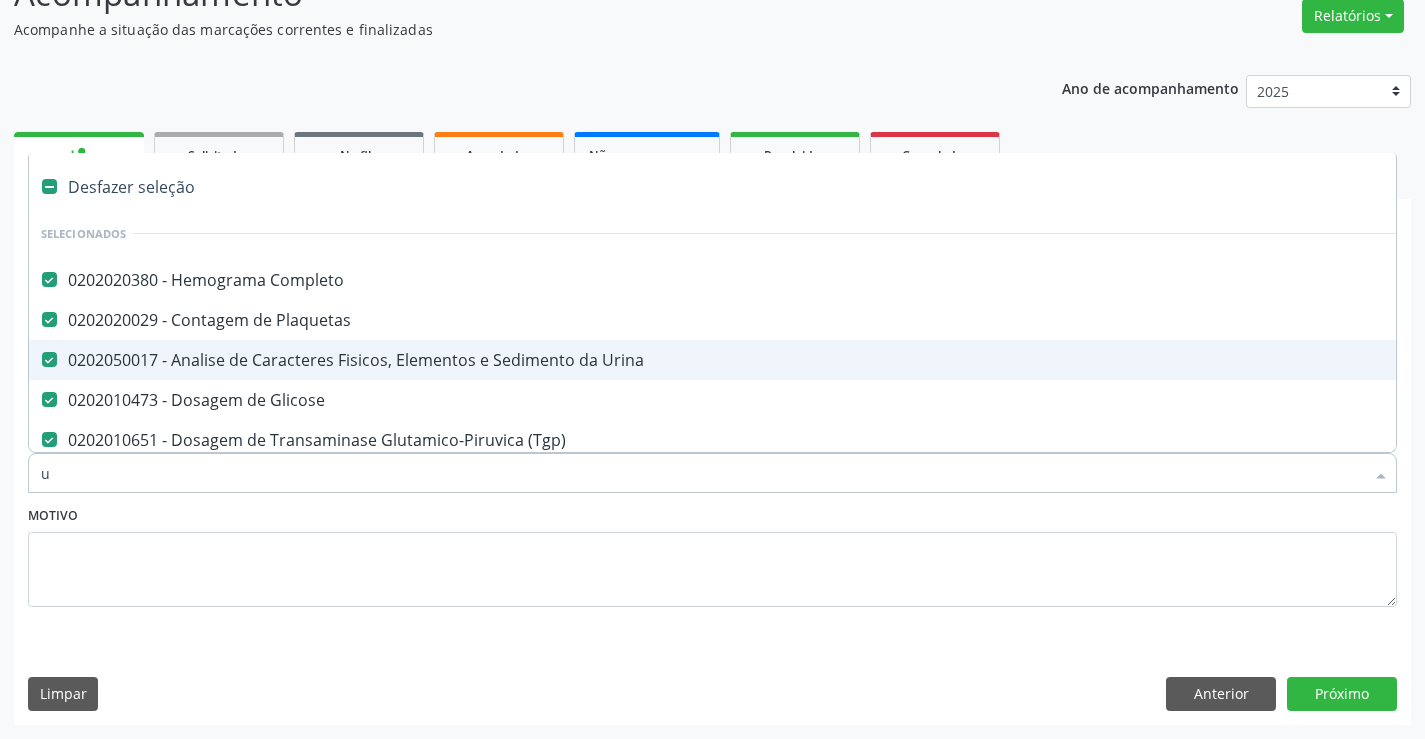 checkbox on "false" 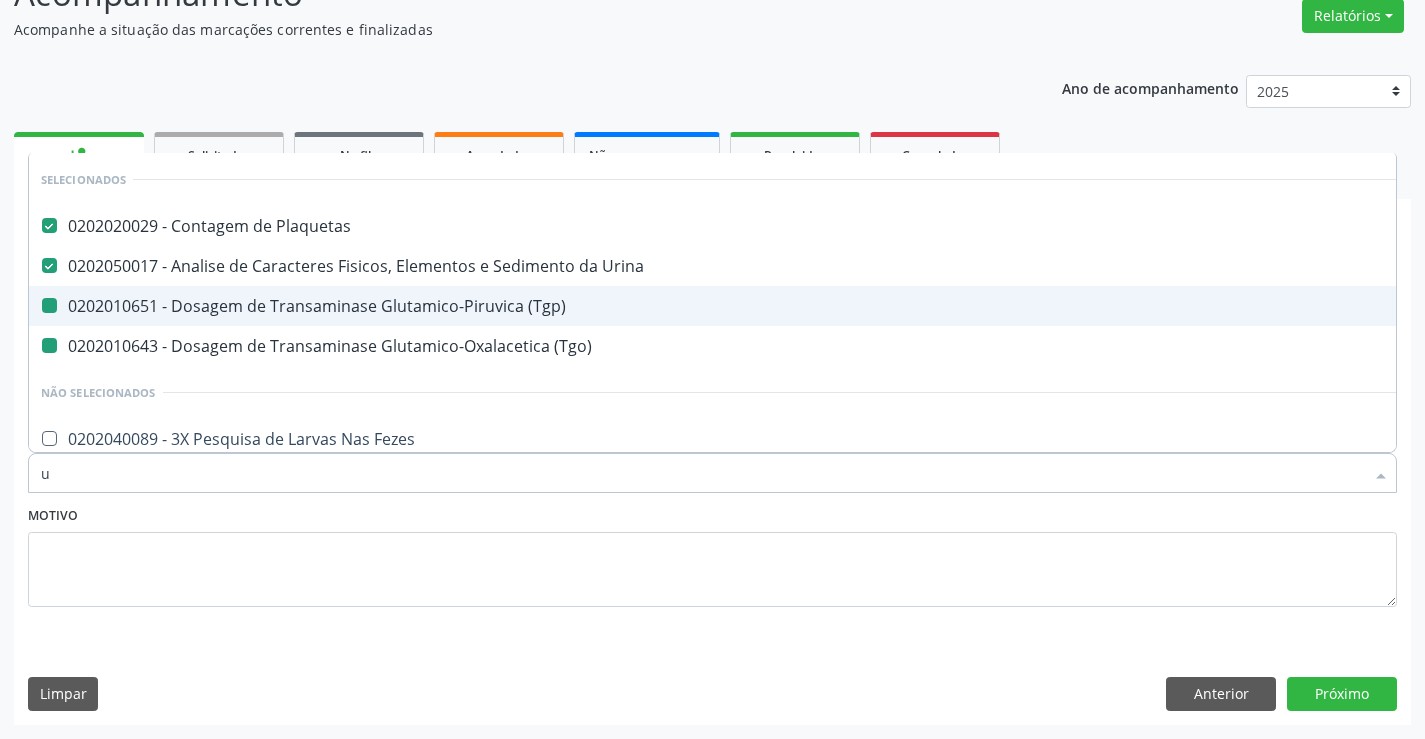 type on "ur" 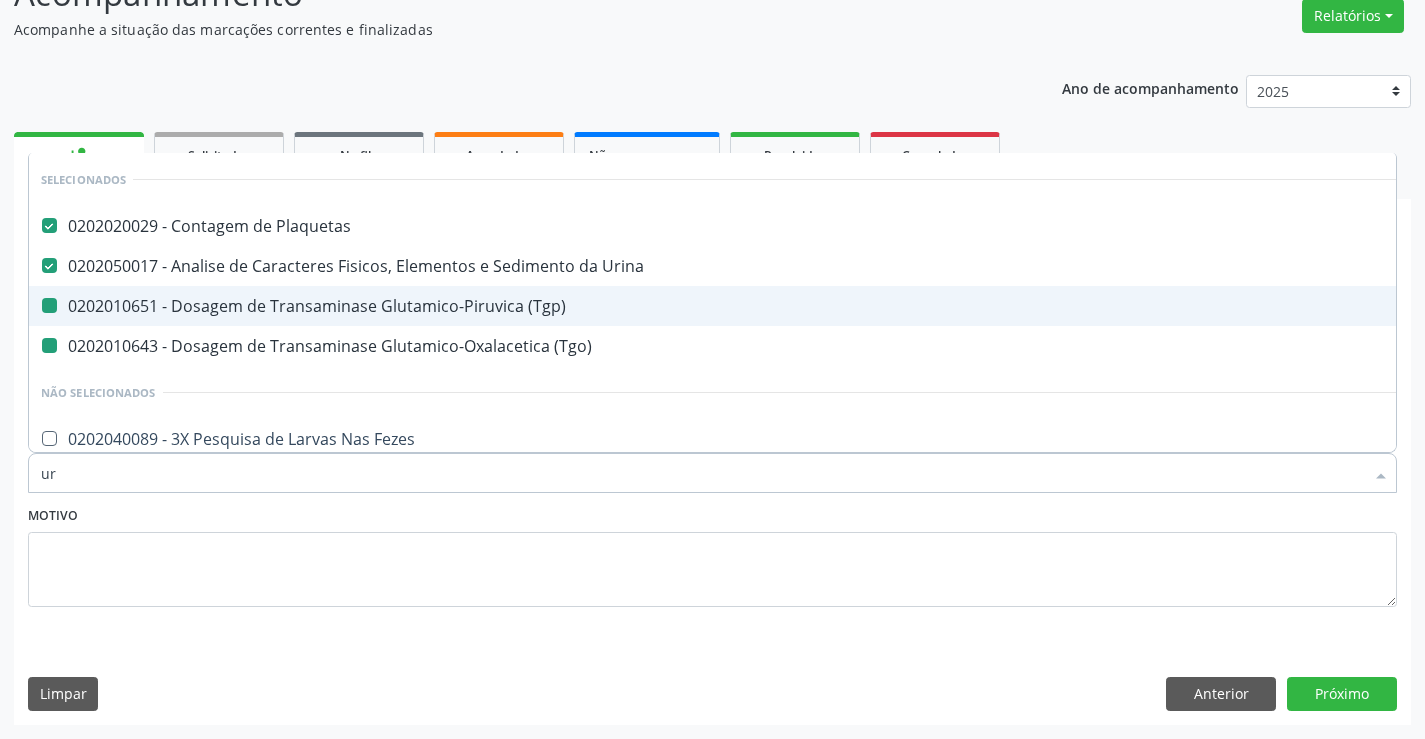 checkbox on "false" 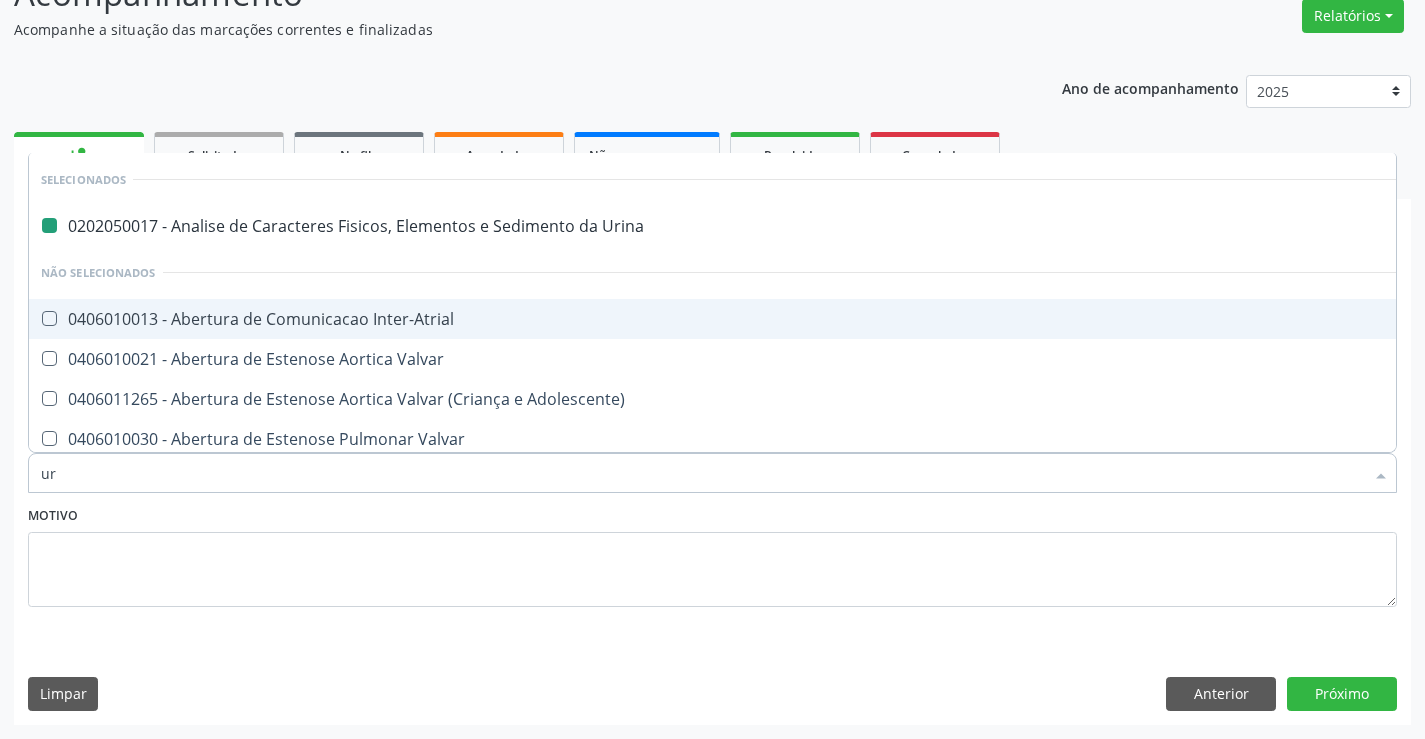 type on "ure" 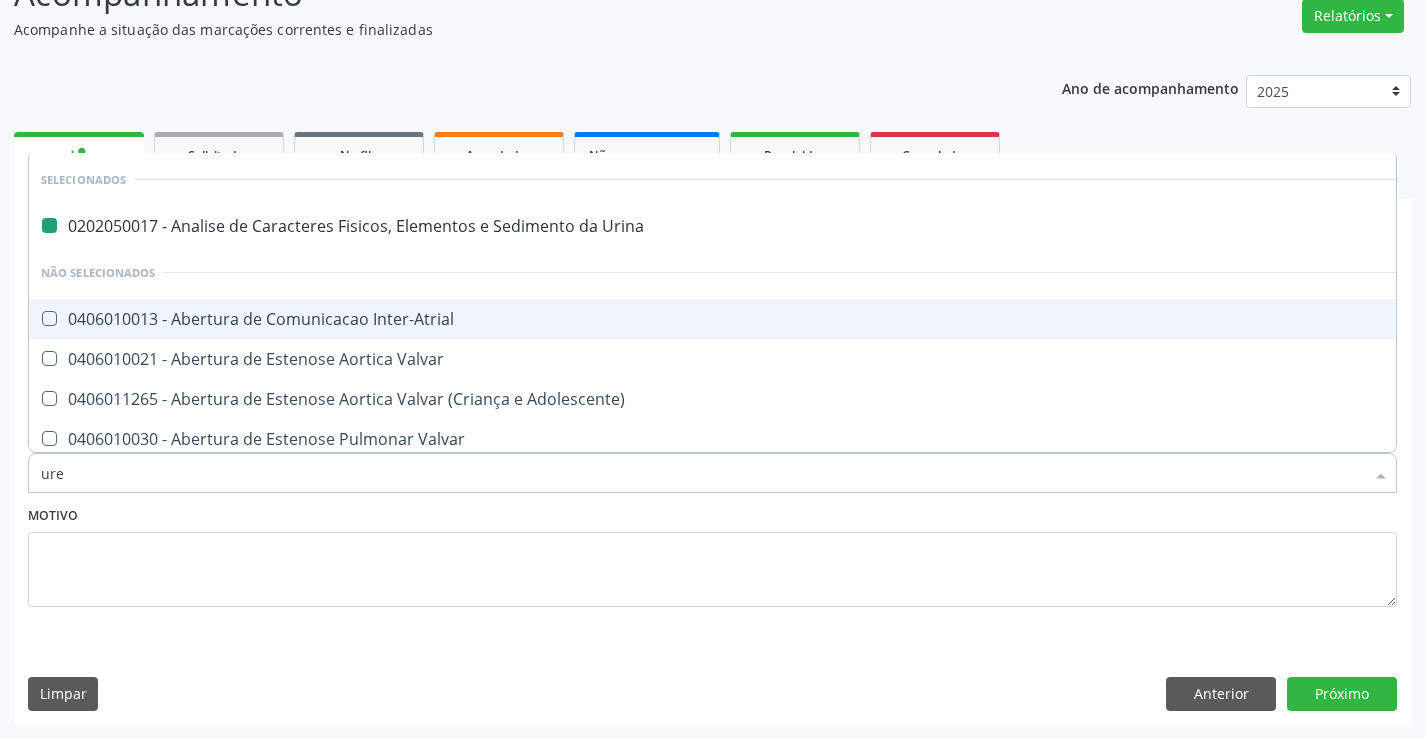 checkbox on "false" 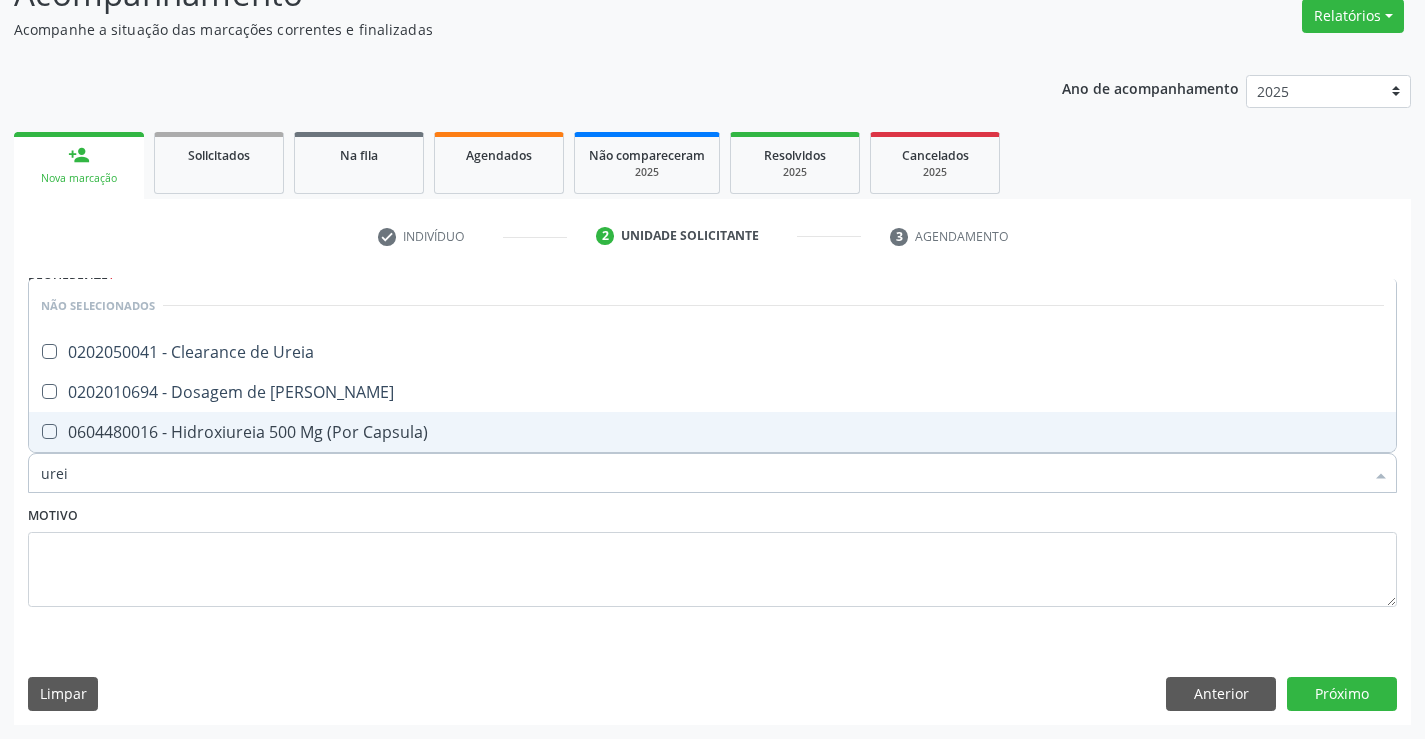 type on "ureia" 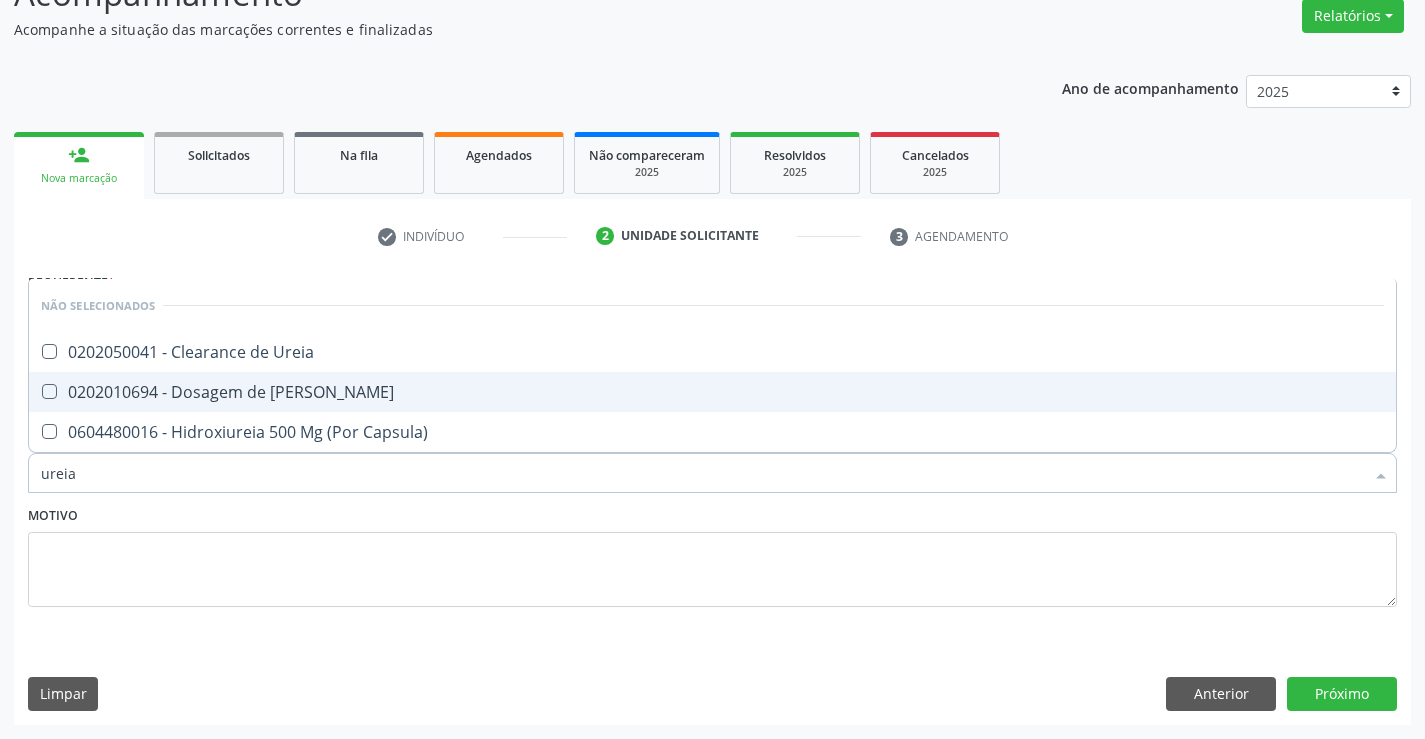 drag, startPoint x: 209, startPoint y: 380, endPoint x: 258, endPoint y: 473, distance: 105.11898 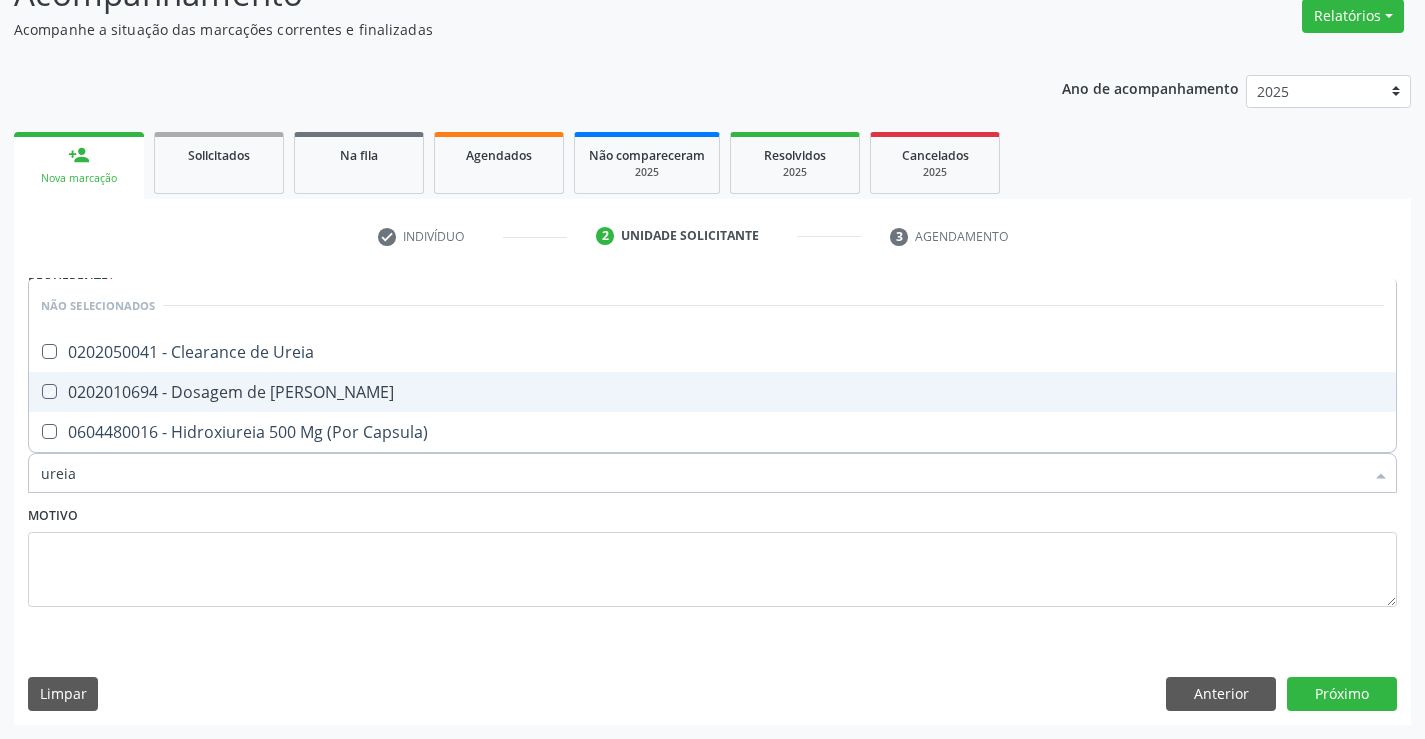 checkbox on "true" 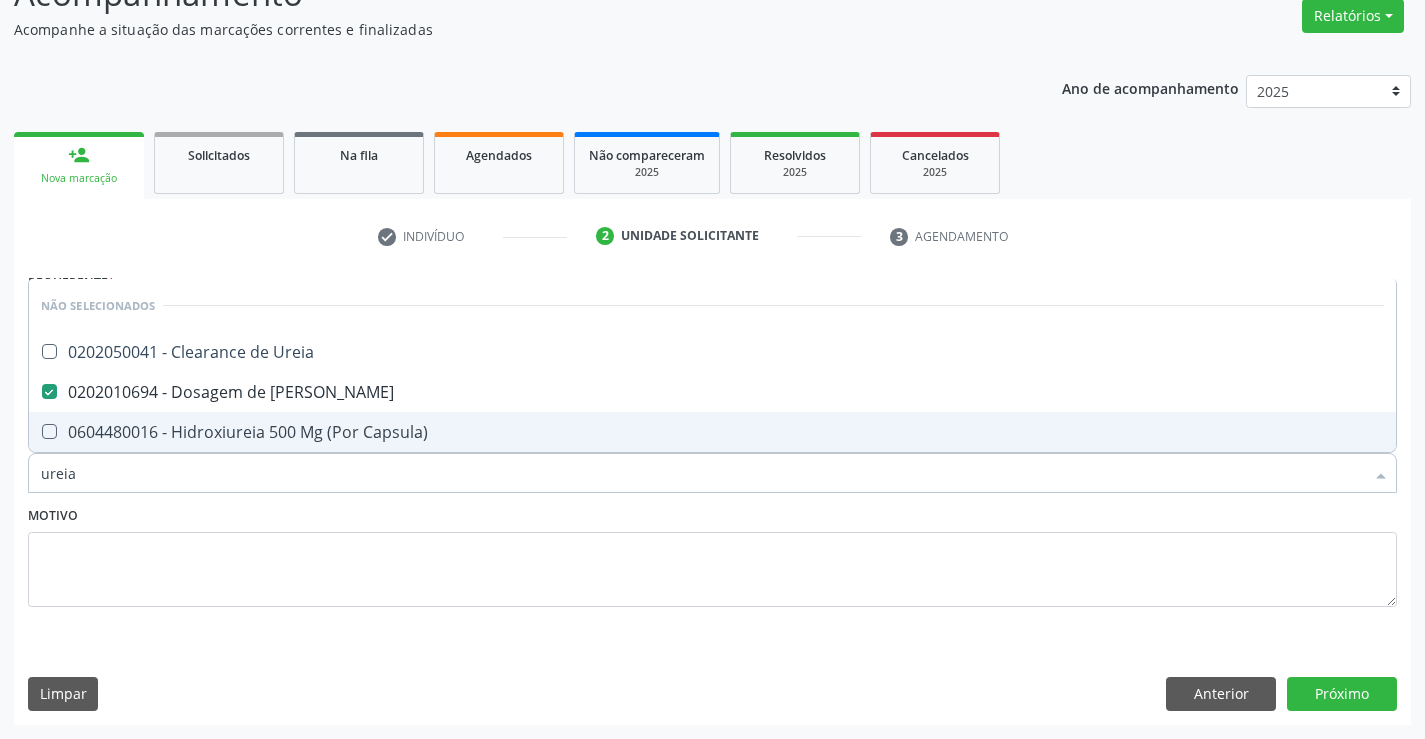 type on "ureia" 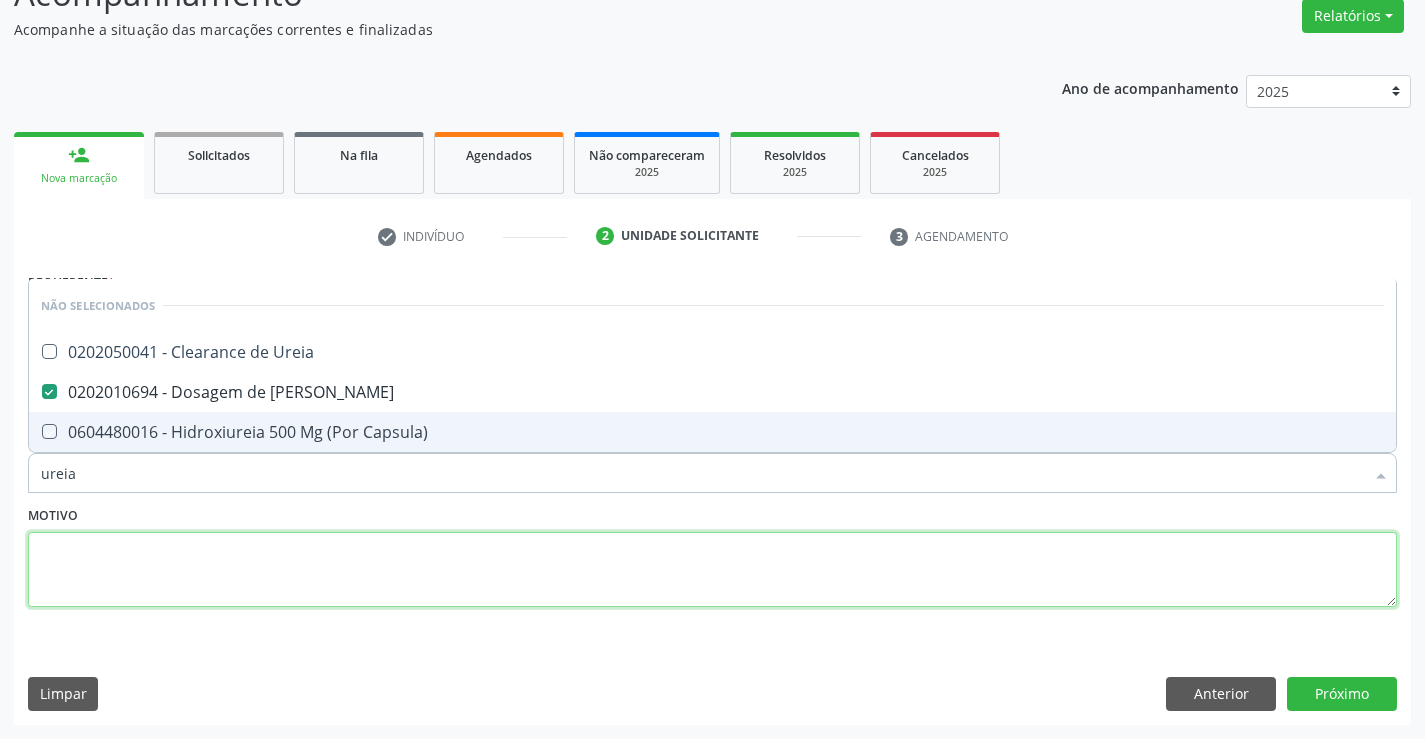click at bounding box center (712, 570) 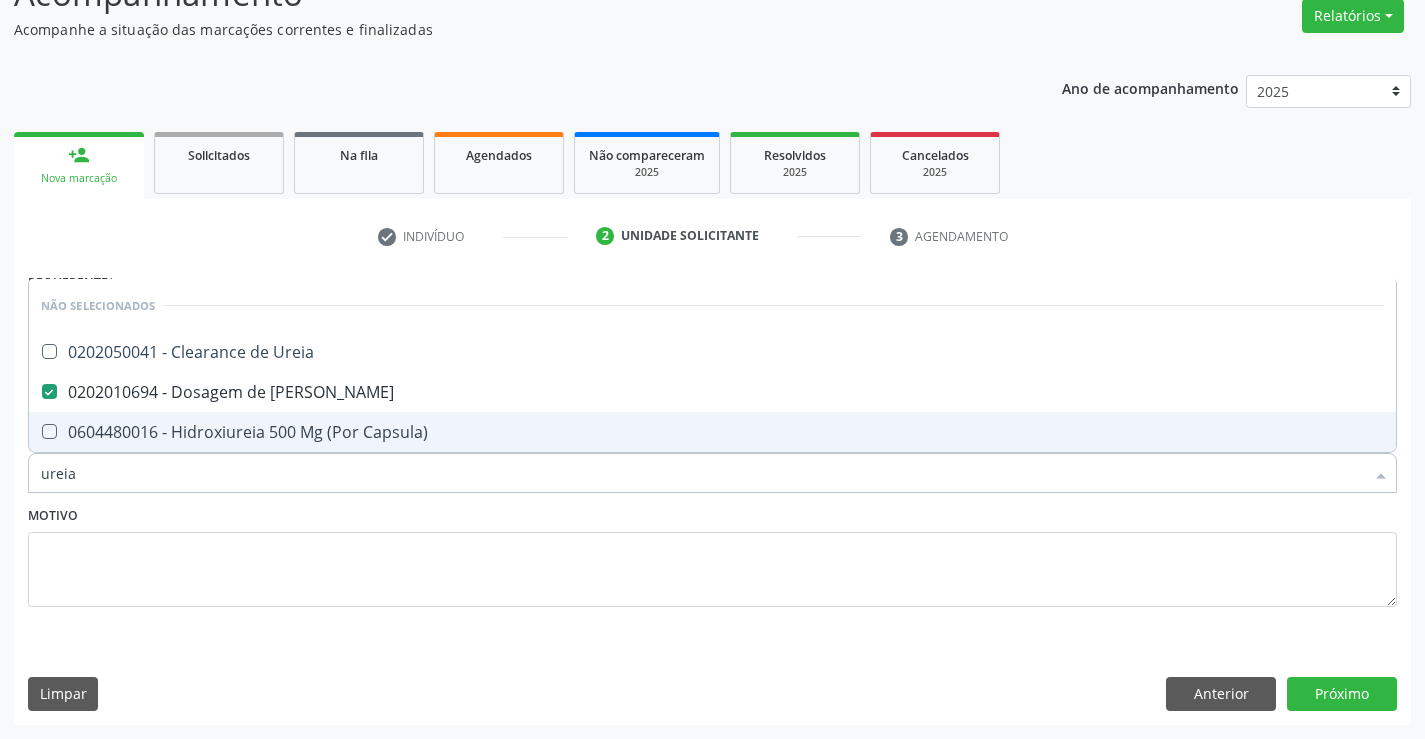 type 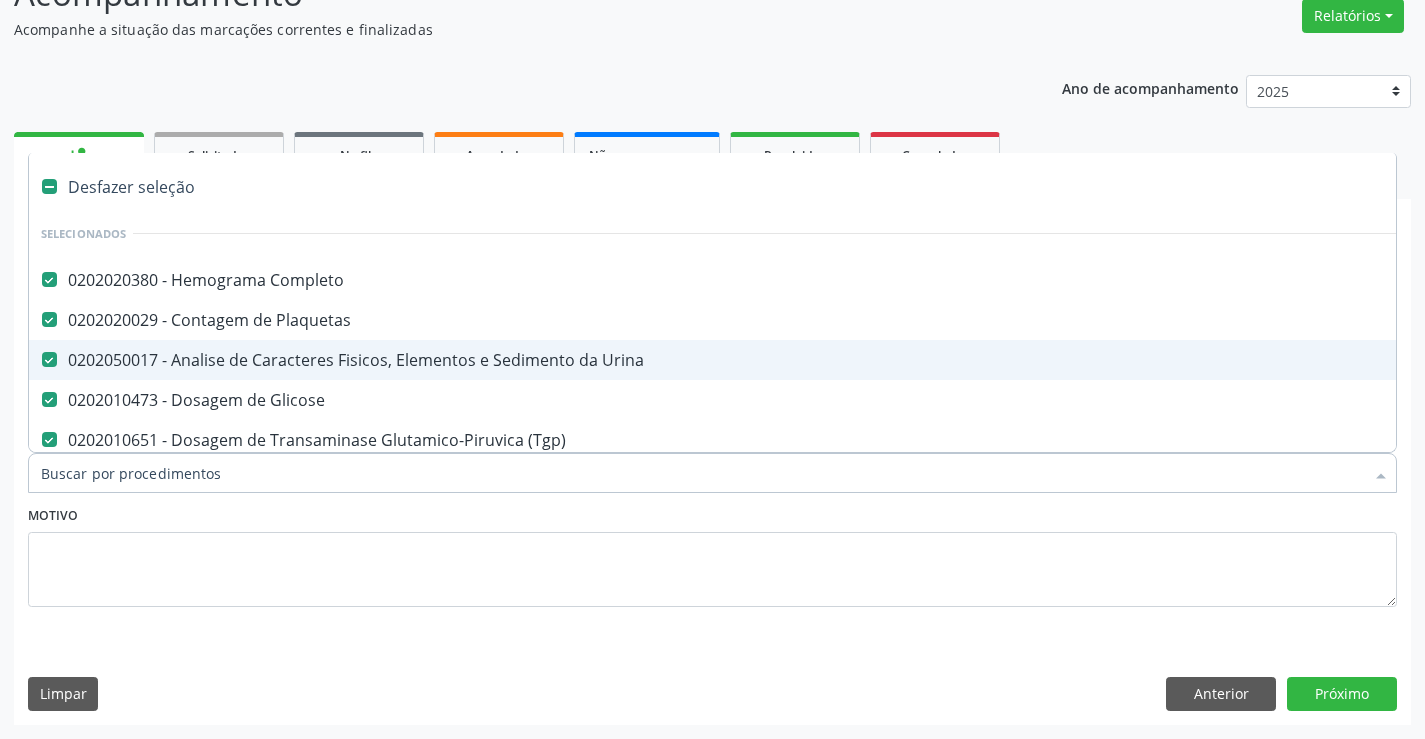 click at bounding box center [712, 473] 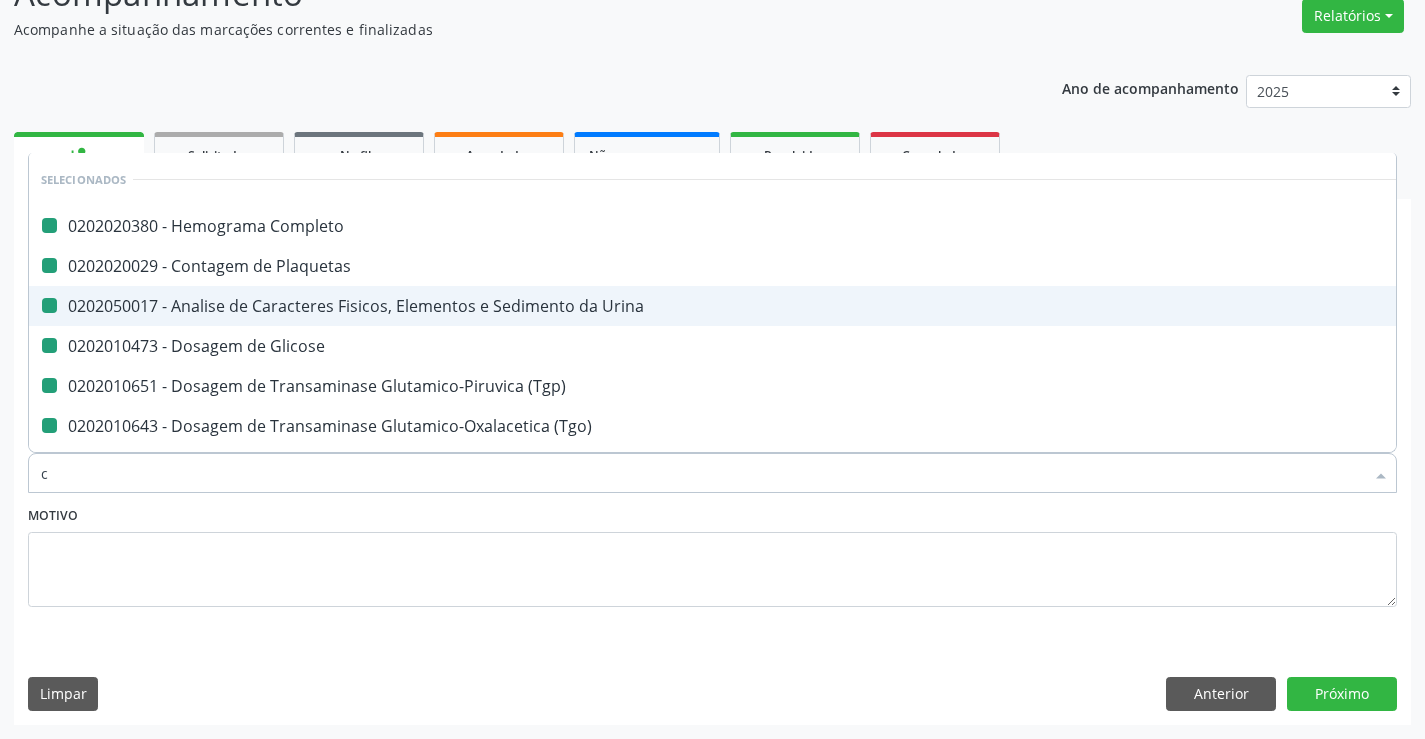type on "cr" 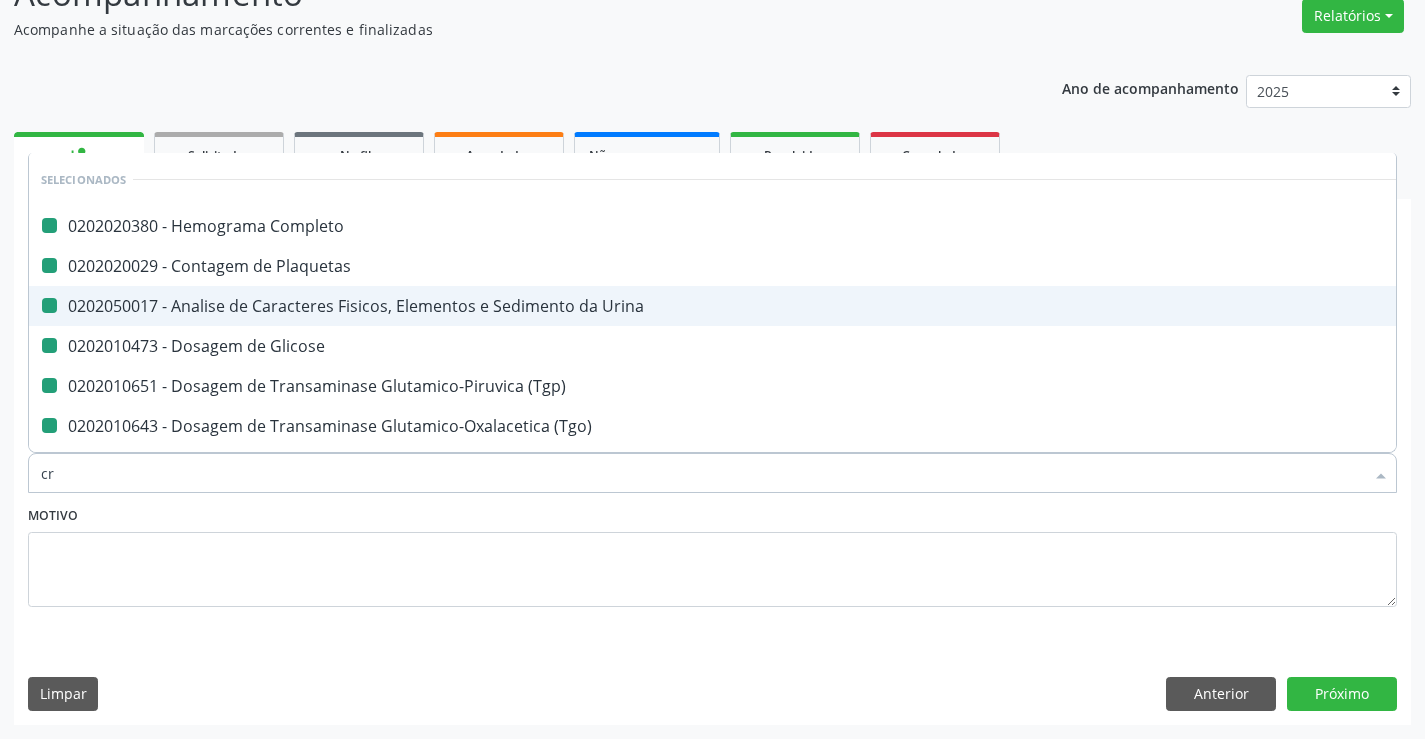 checkbox on "false" 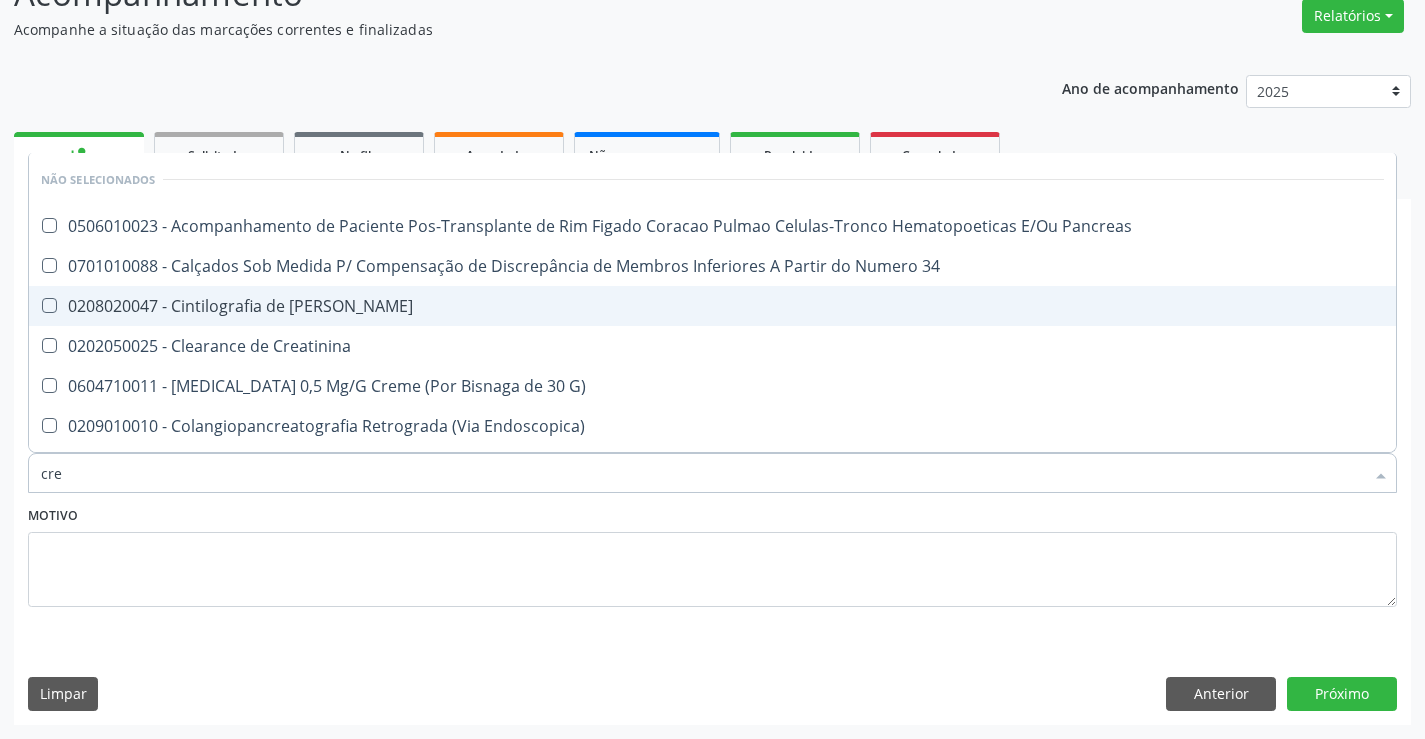 type on "crea" 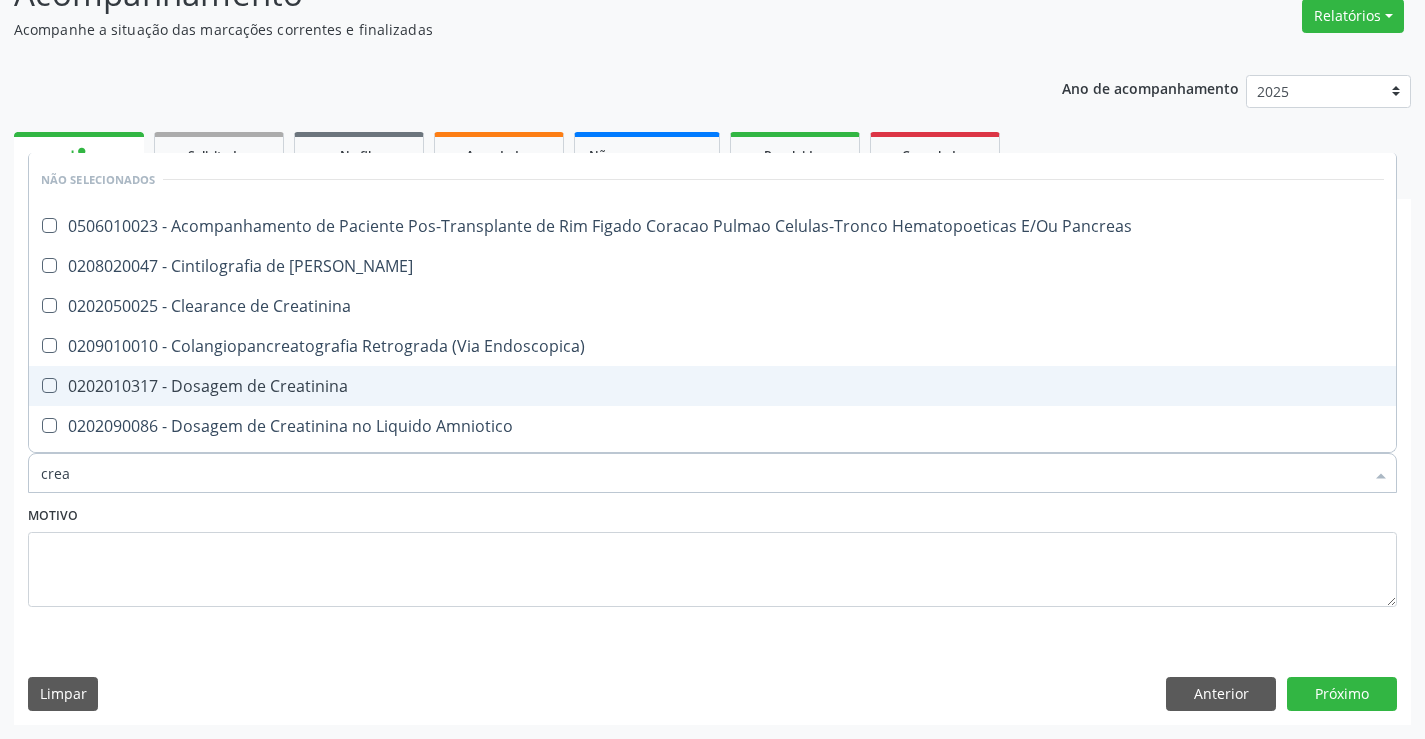 drag, startPoint x: 229, startPoint y: 386, endPoint x: 383, endPoint y: 479, distance: 179.90276 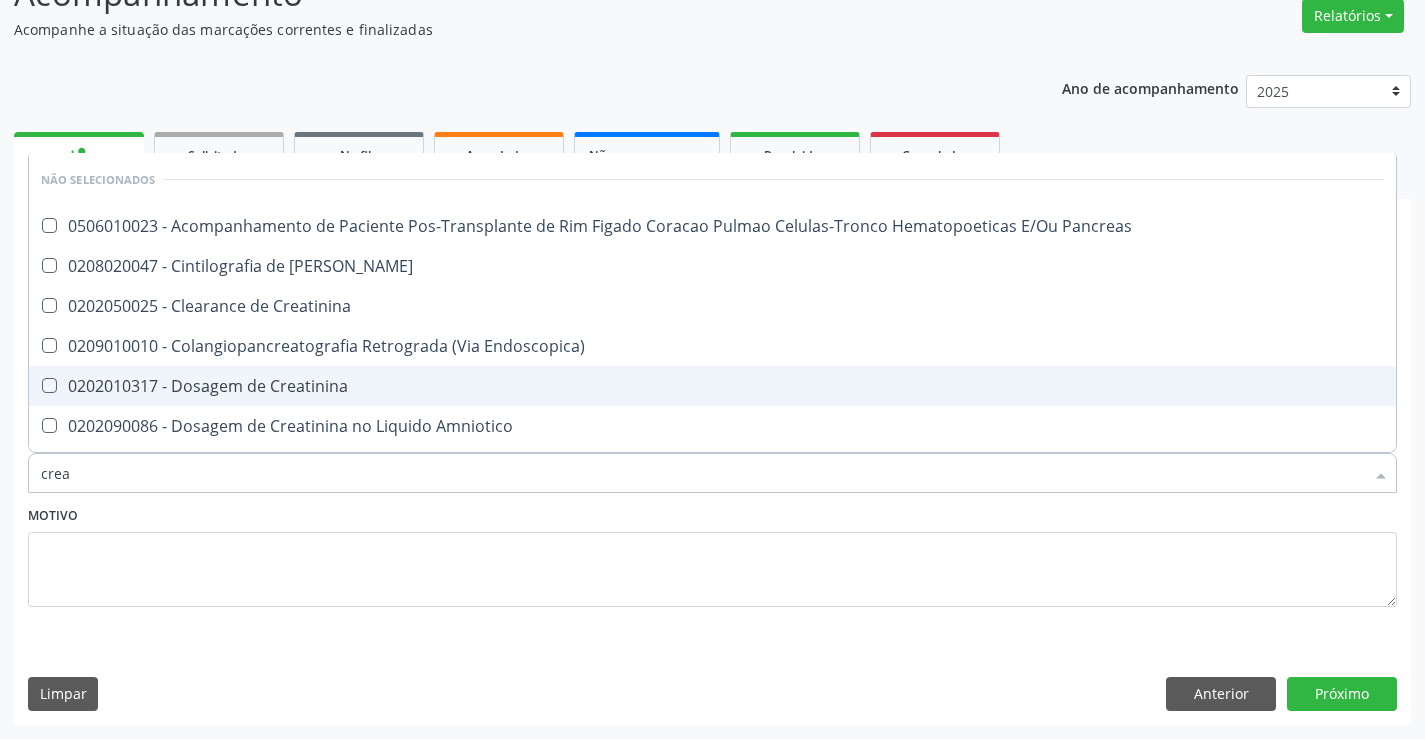 checkbox on "true" 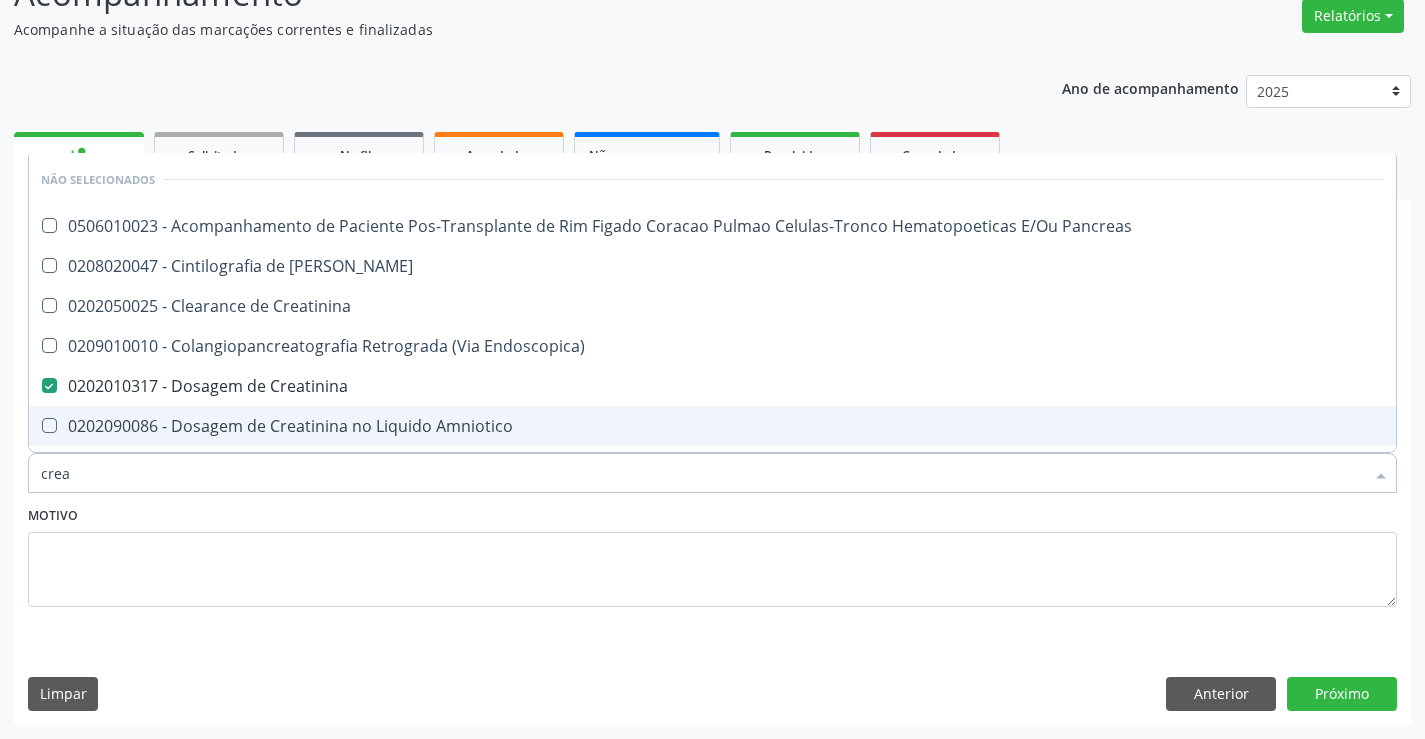 type on "crea" 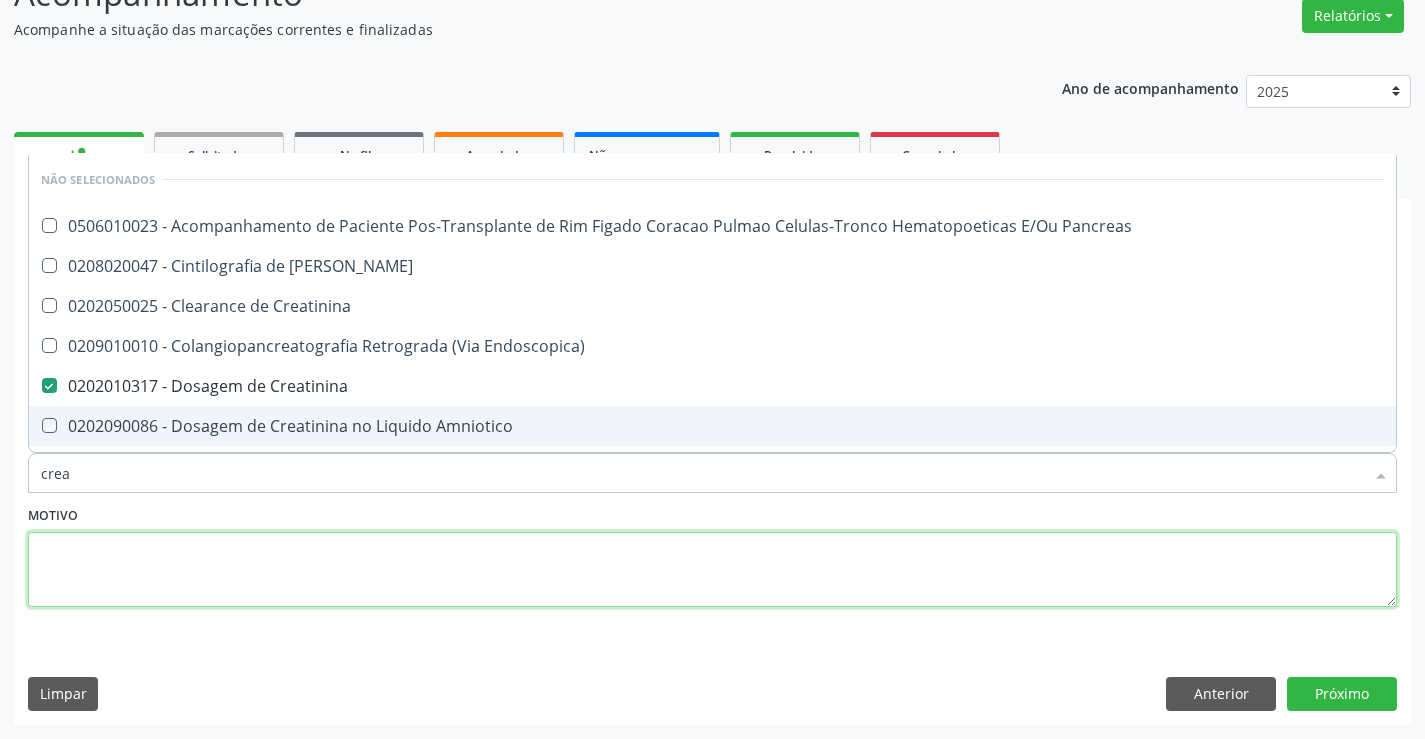 drag, startPoint x: 290, startPoint y: 574, endPoint x: 252, endPoint y: 445, distance: 134.48048 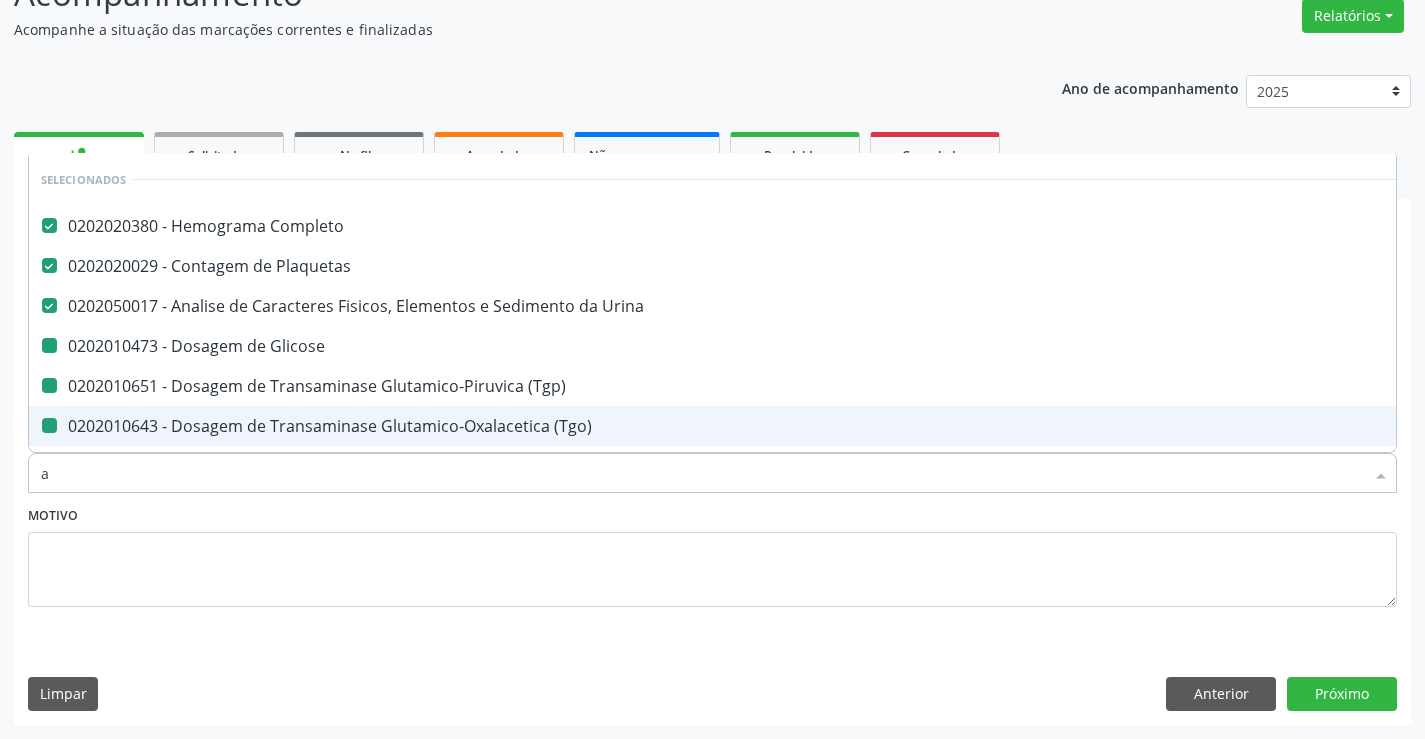 type on "ac" 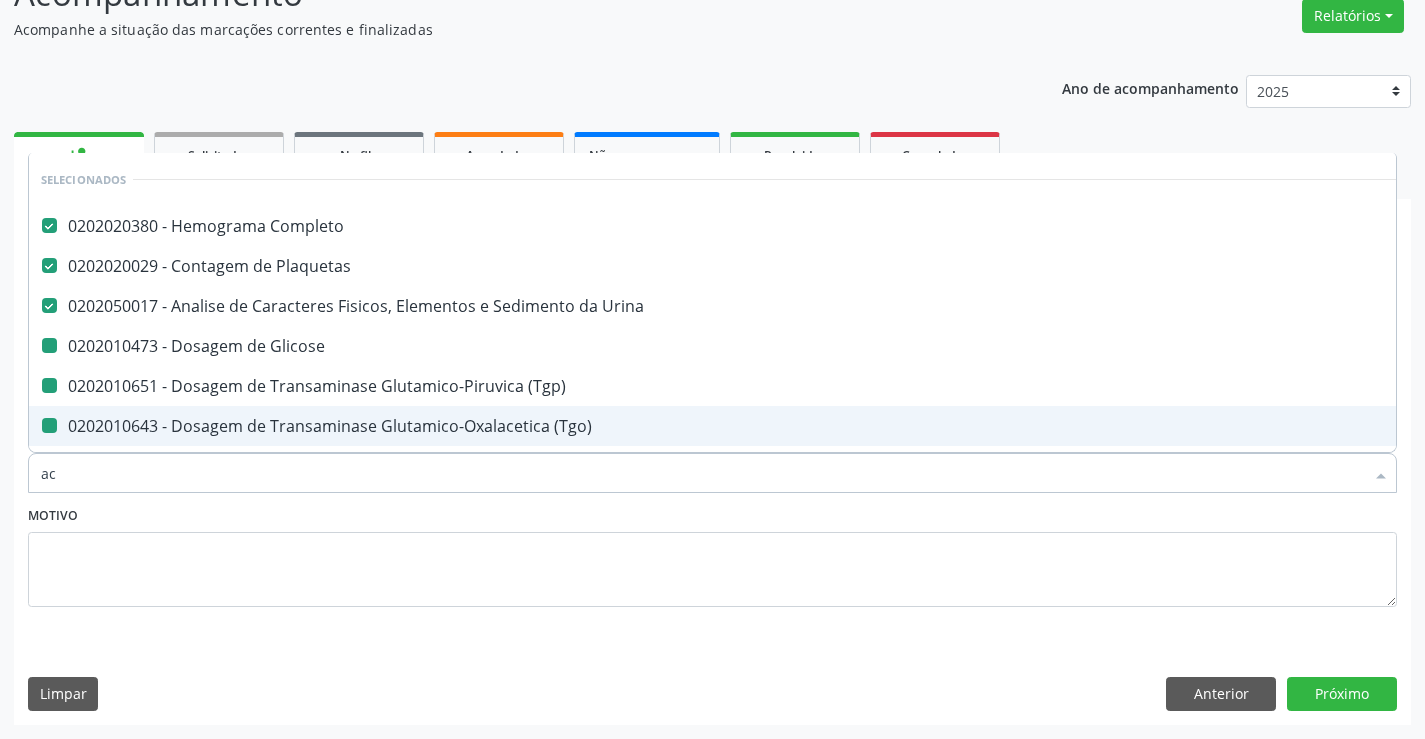 checkbox on "false" 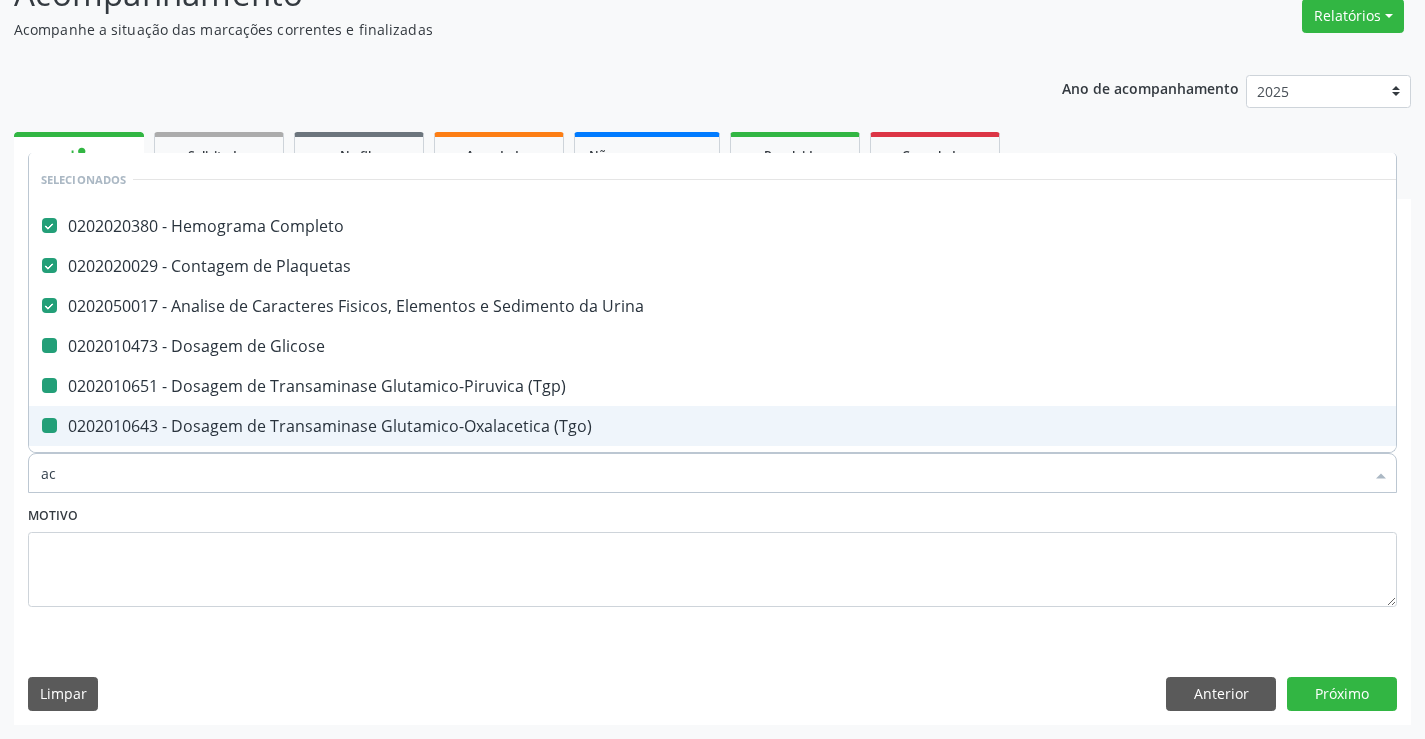 checkbox on "false" 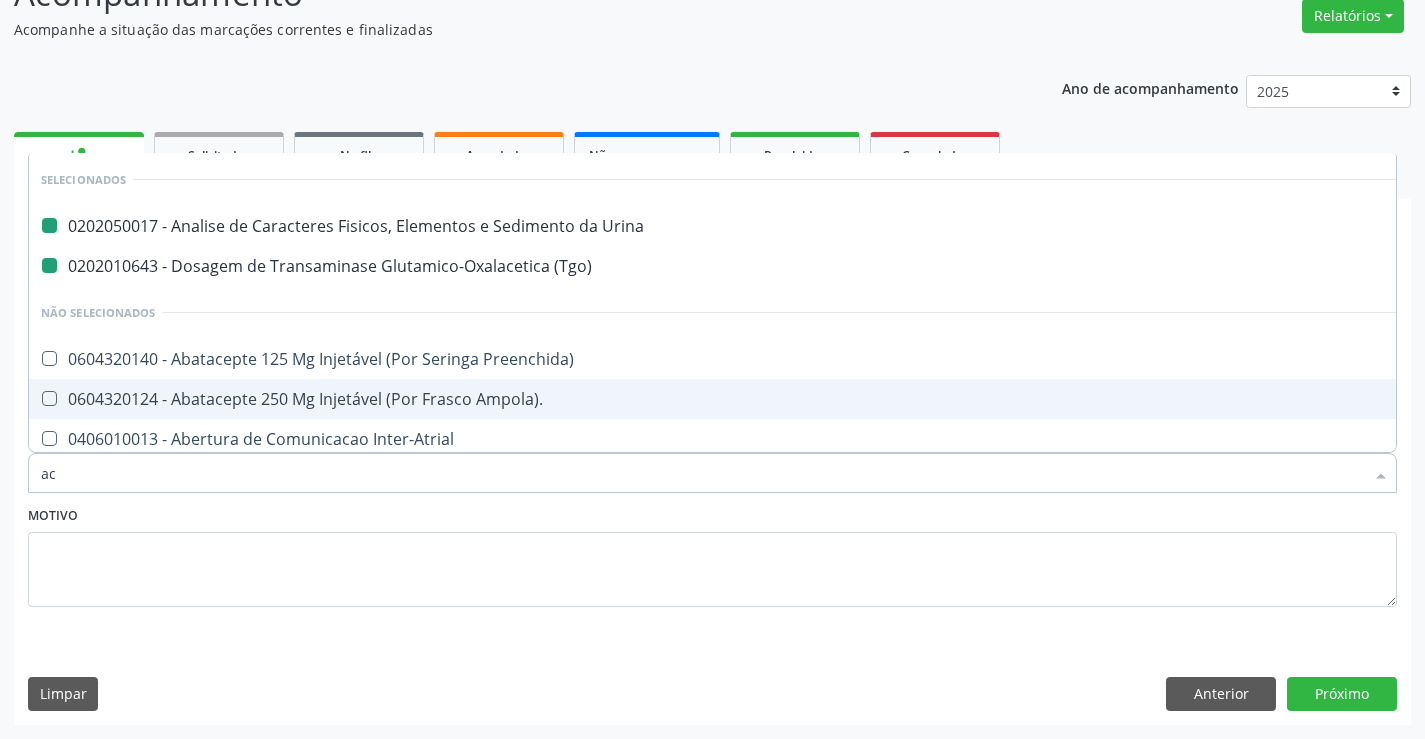 type on "aci" 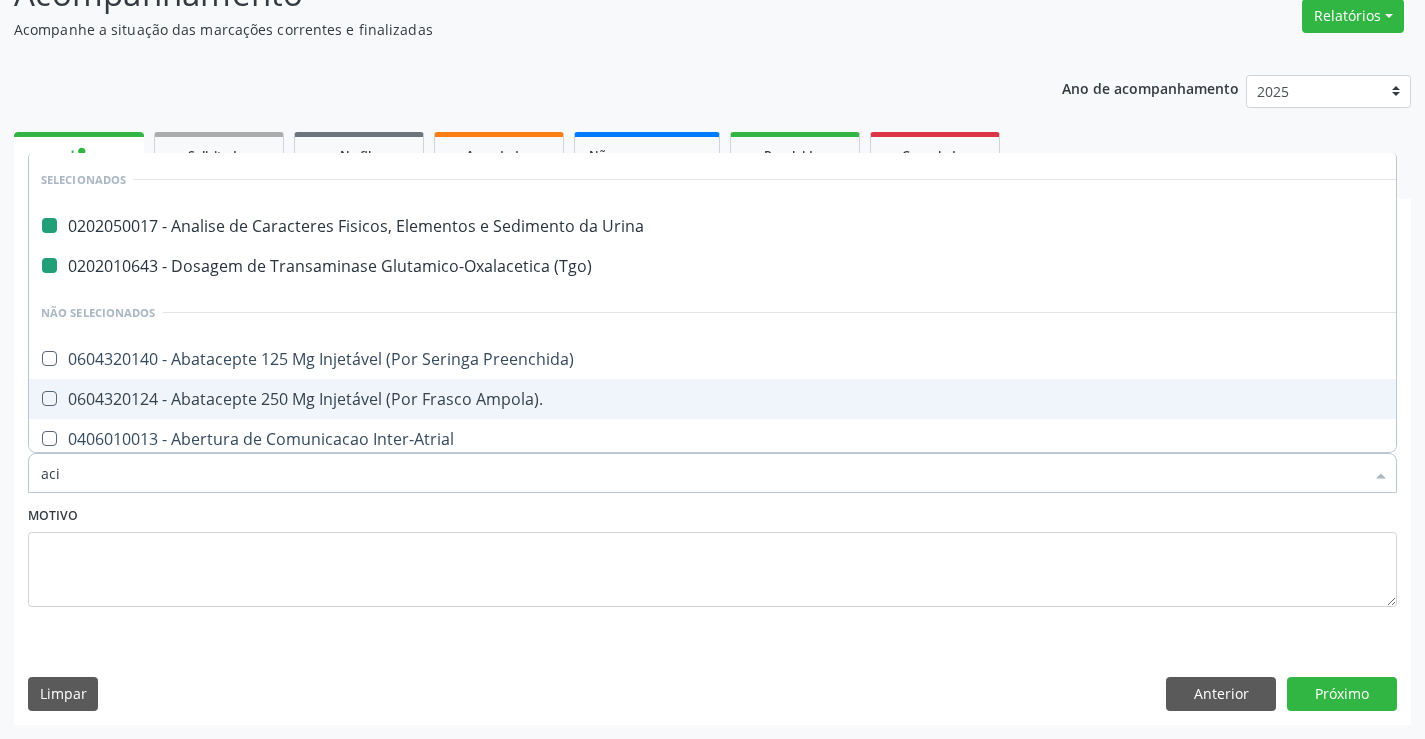checkbox on "false" 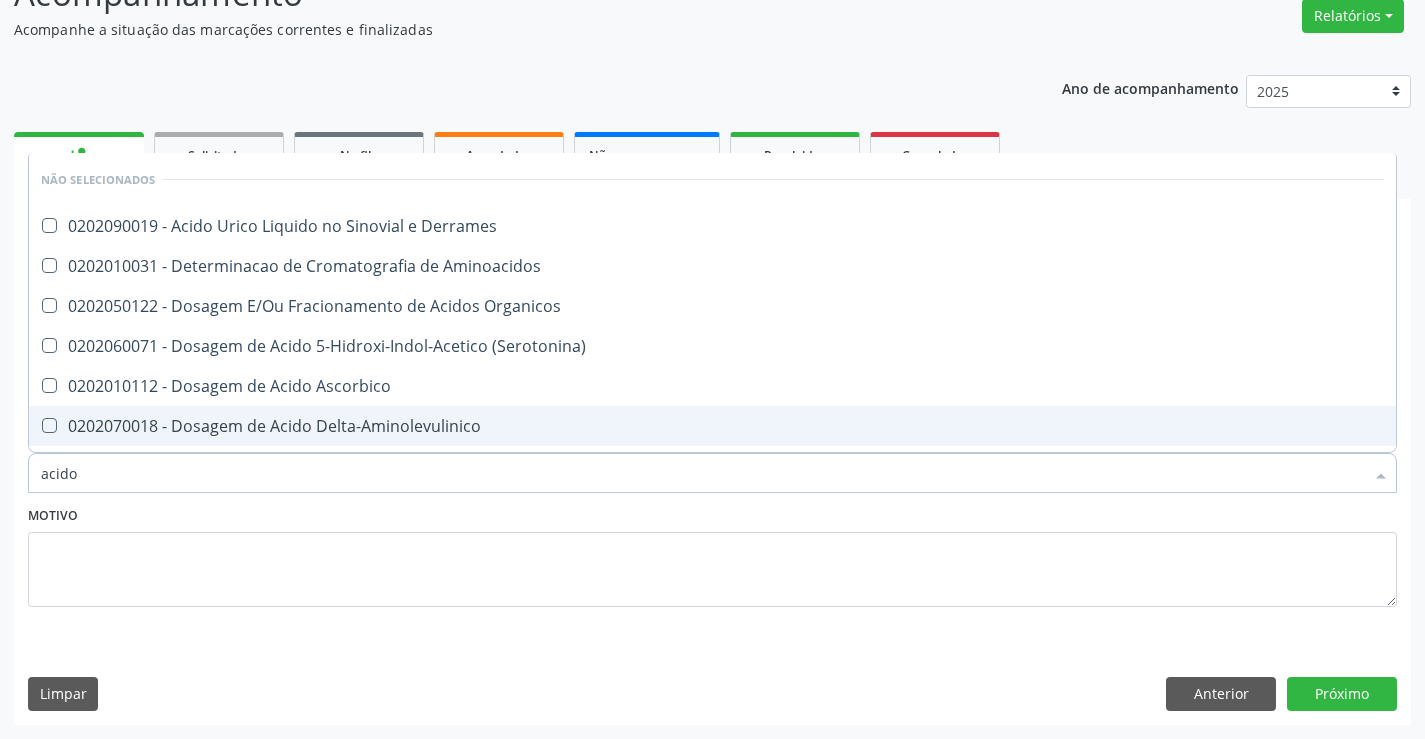 type on "acido u" 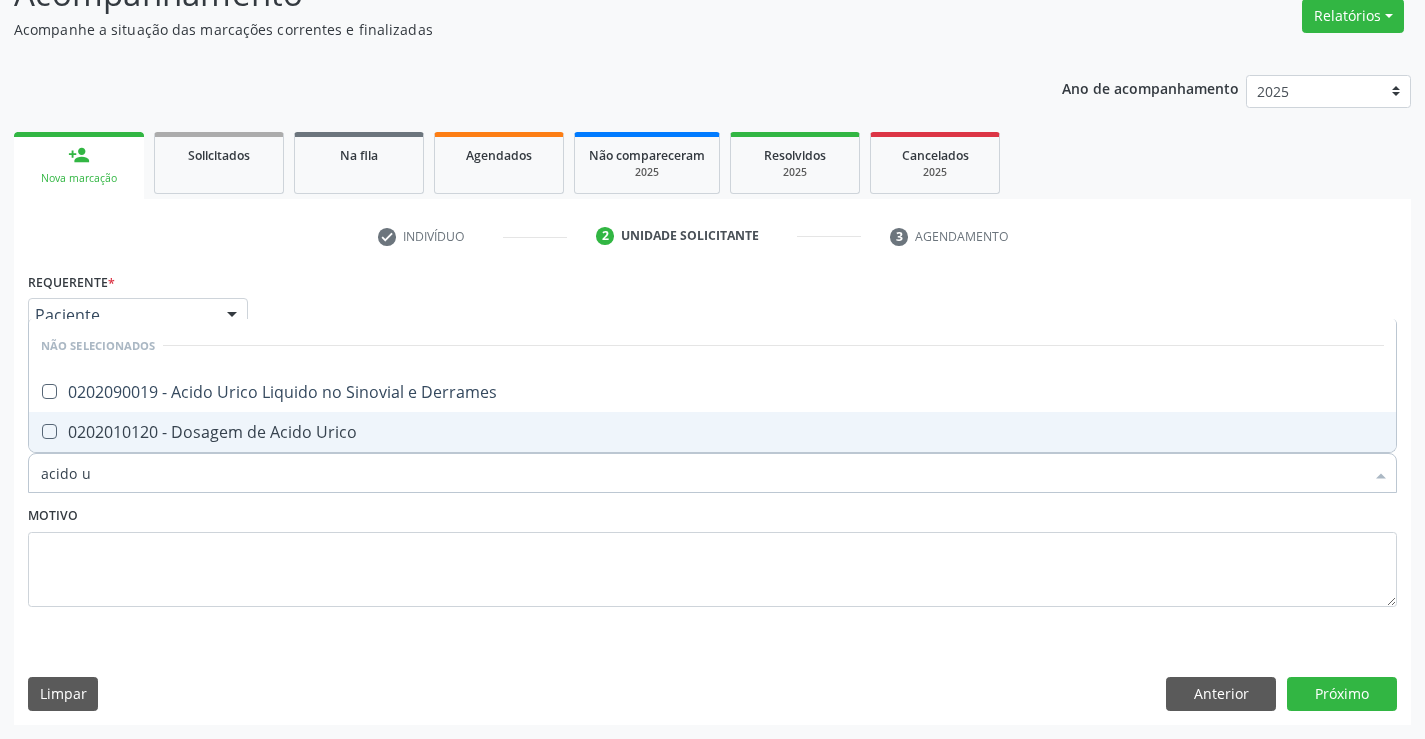 drag, startPoint x: 346, startPoint y: 433, endPoint x: 361, endPoint y: 443, distance: 18.027756 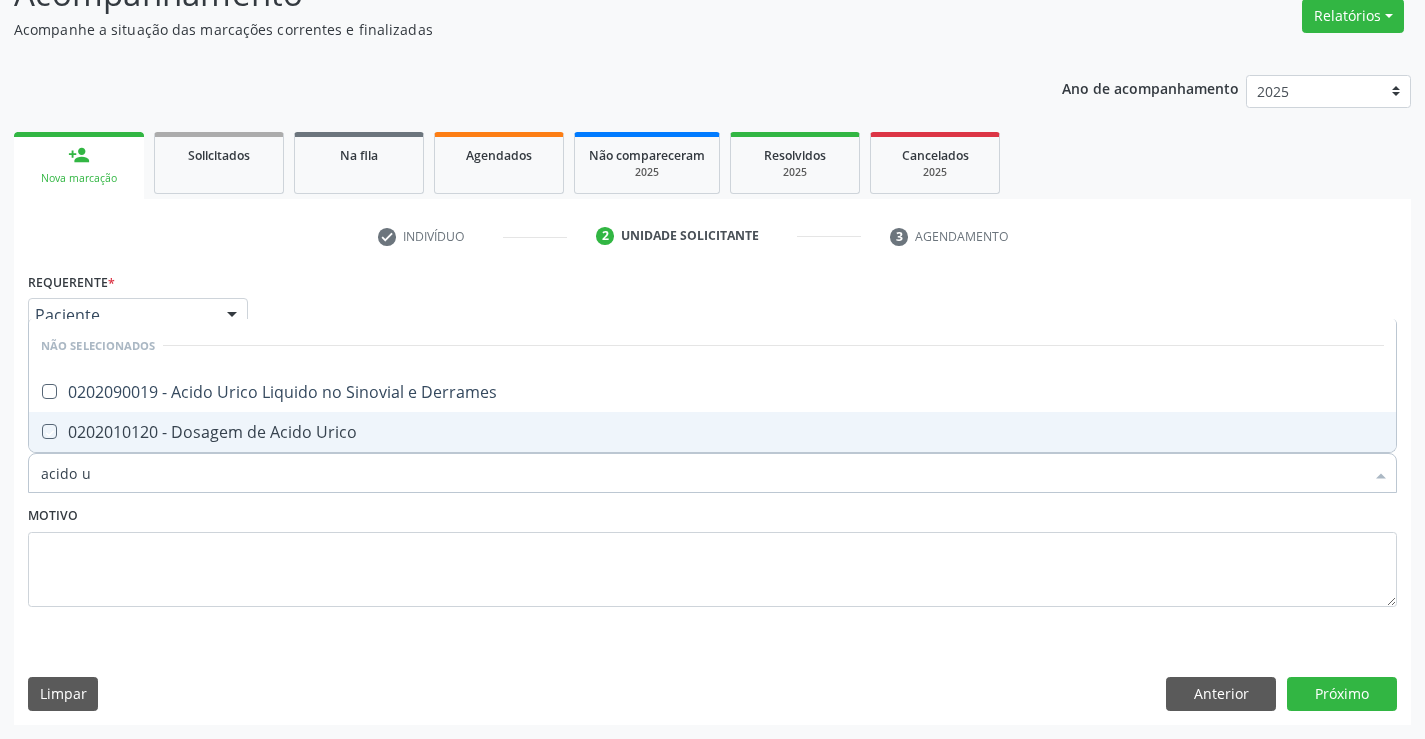 checkbox on "true" 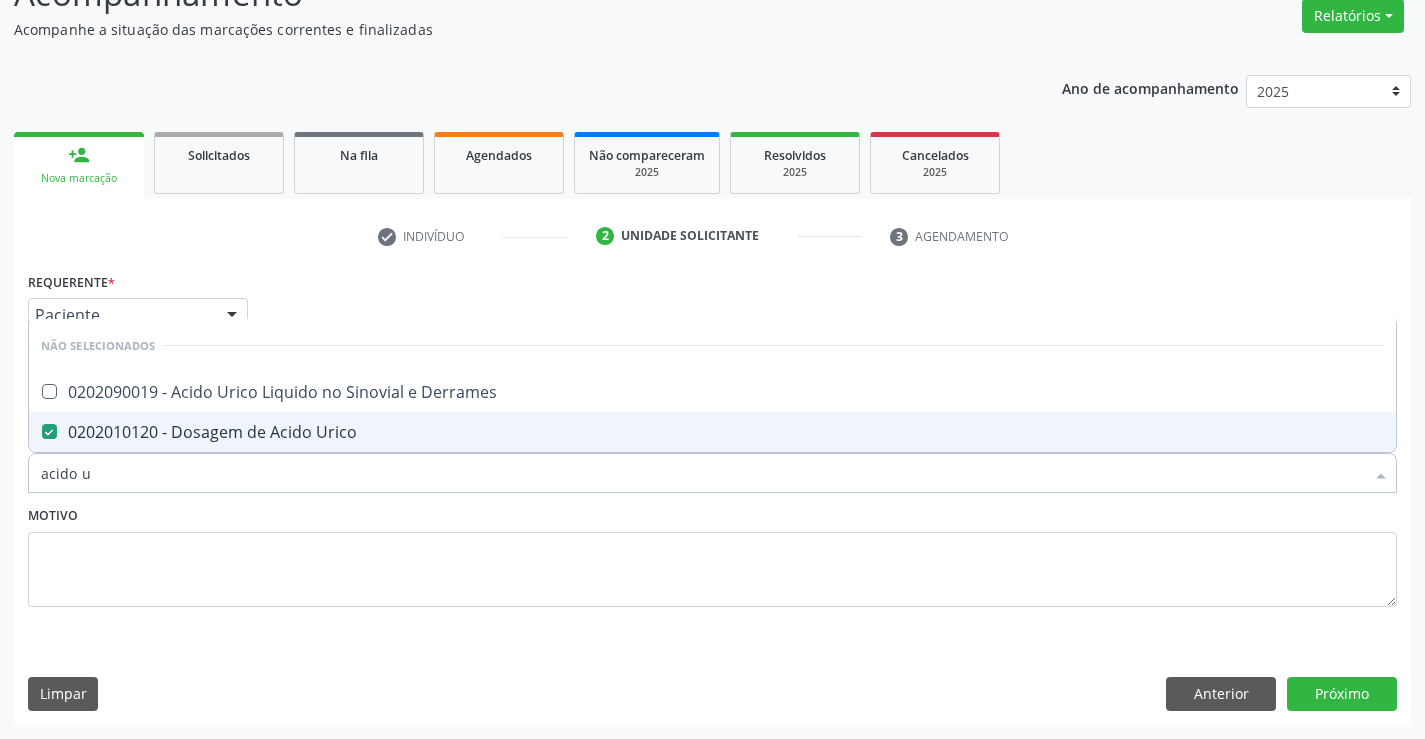 type on "acido u" 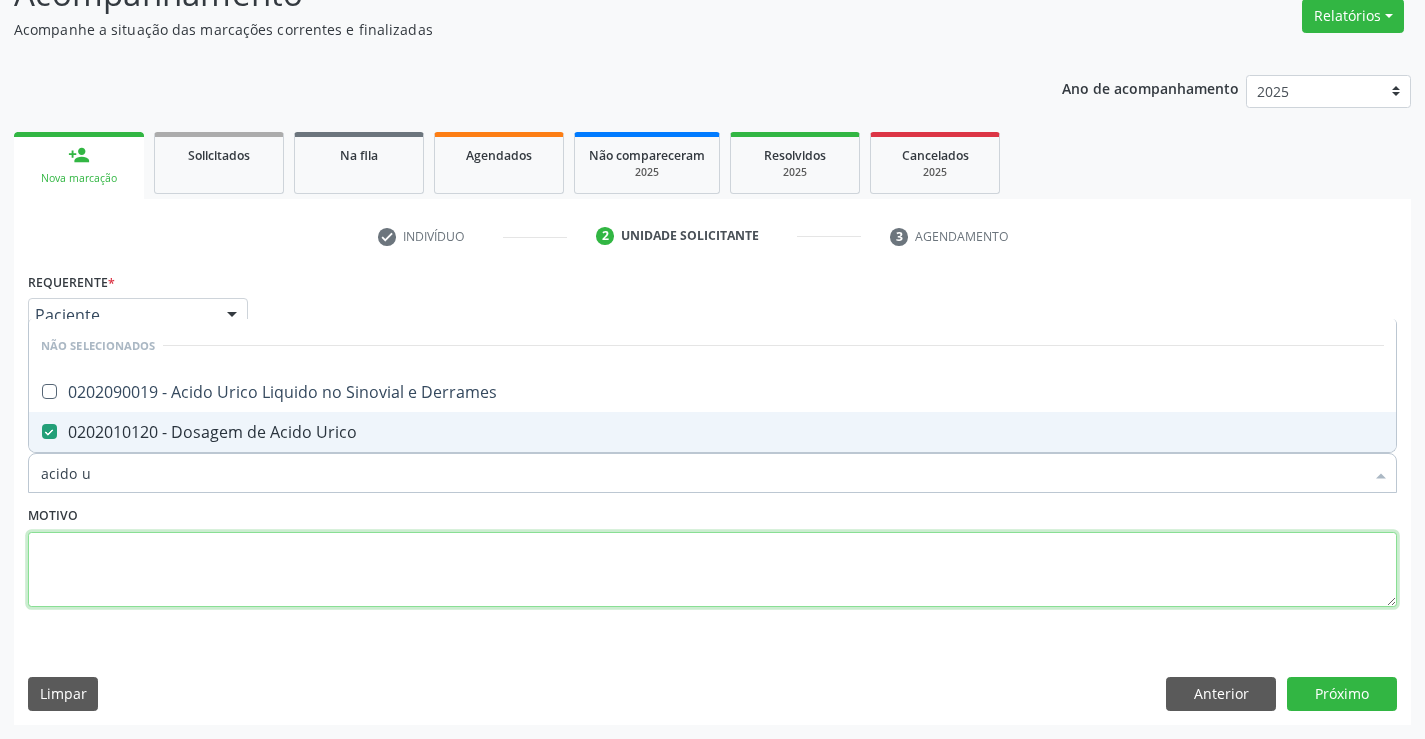click at bounding box center (712, 570) 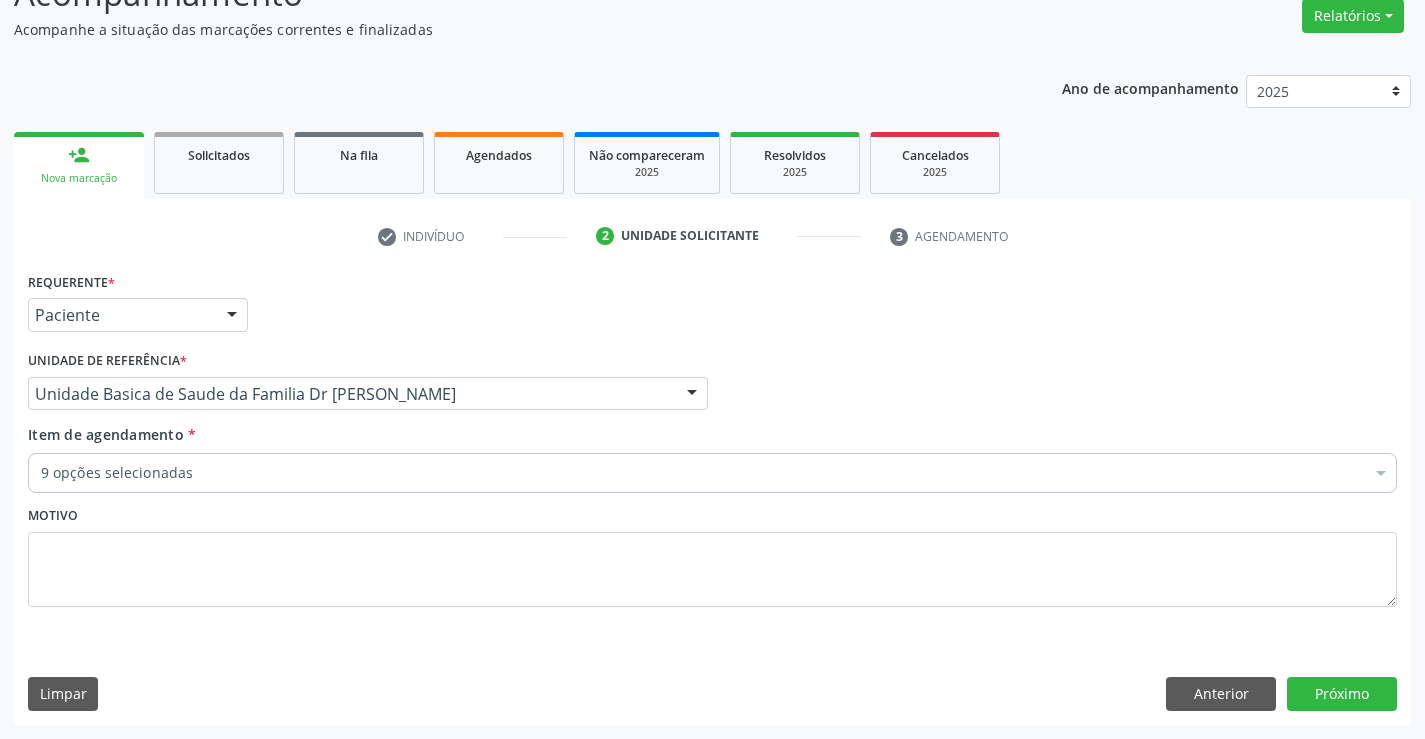drag, startPoint x: 126, startPoint y: 474, endPoint x: 192, endPoint y: 457, distance: 68.154236 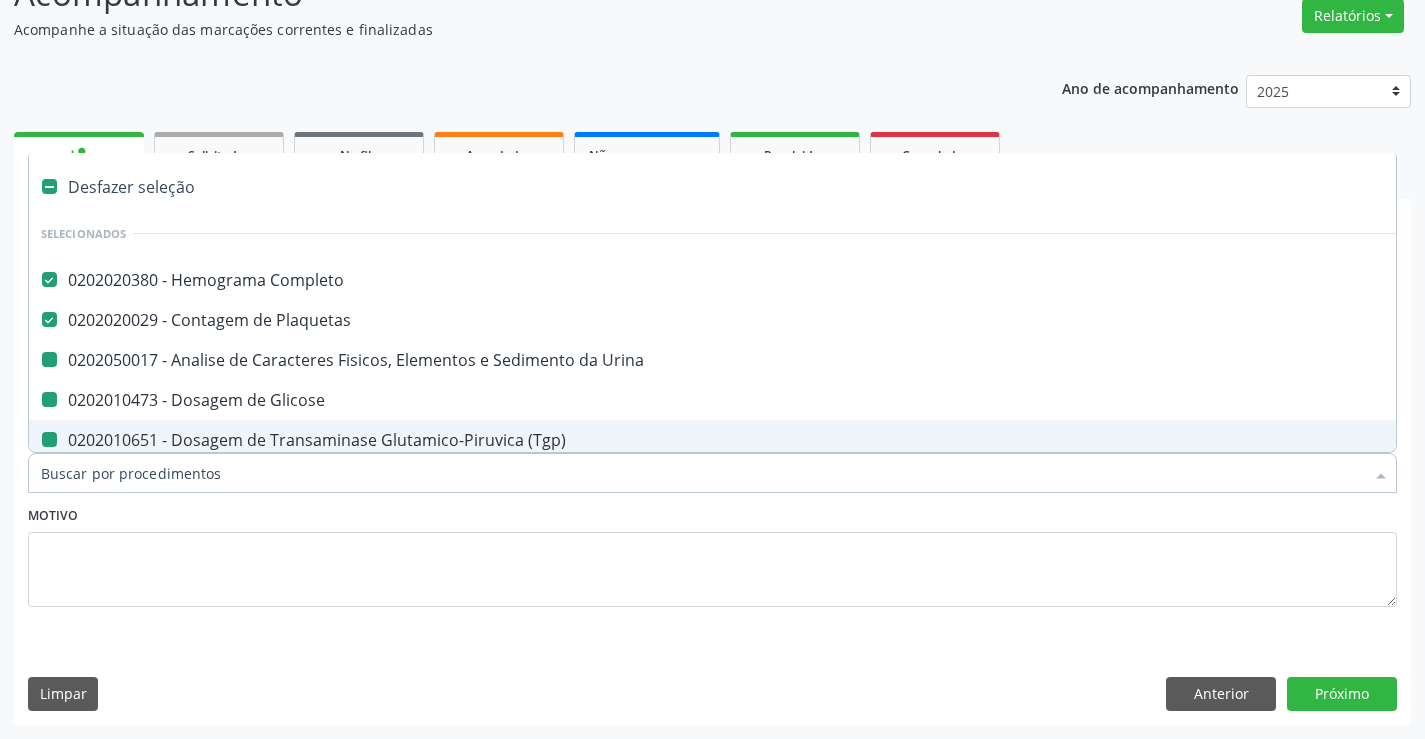 type on "f" 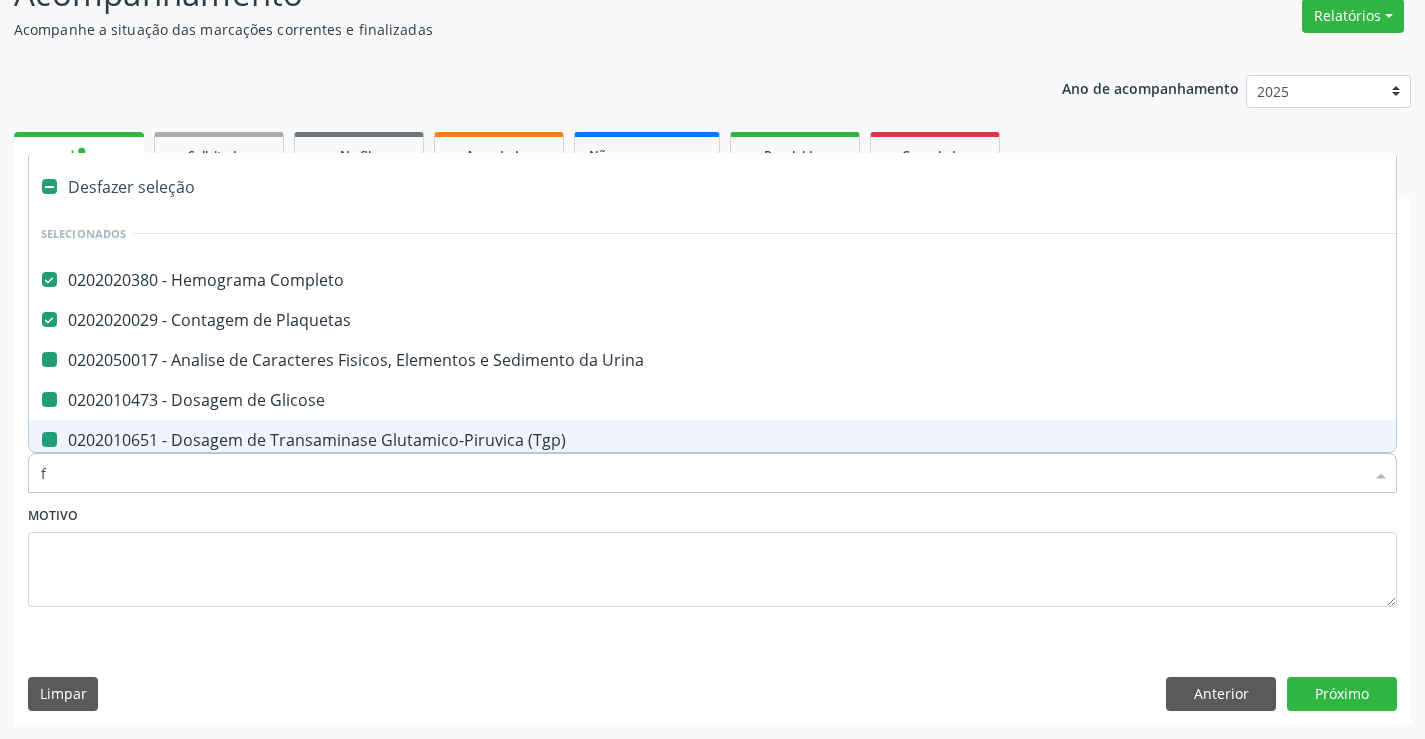 checkbox on "false" 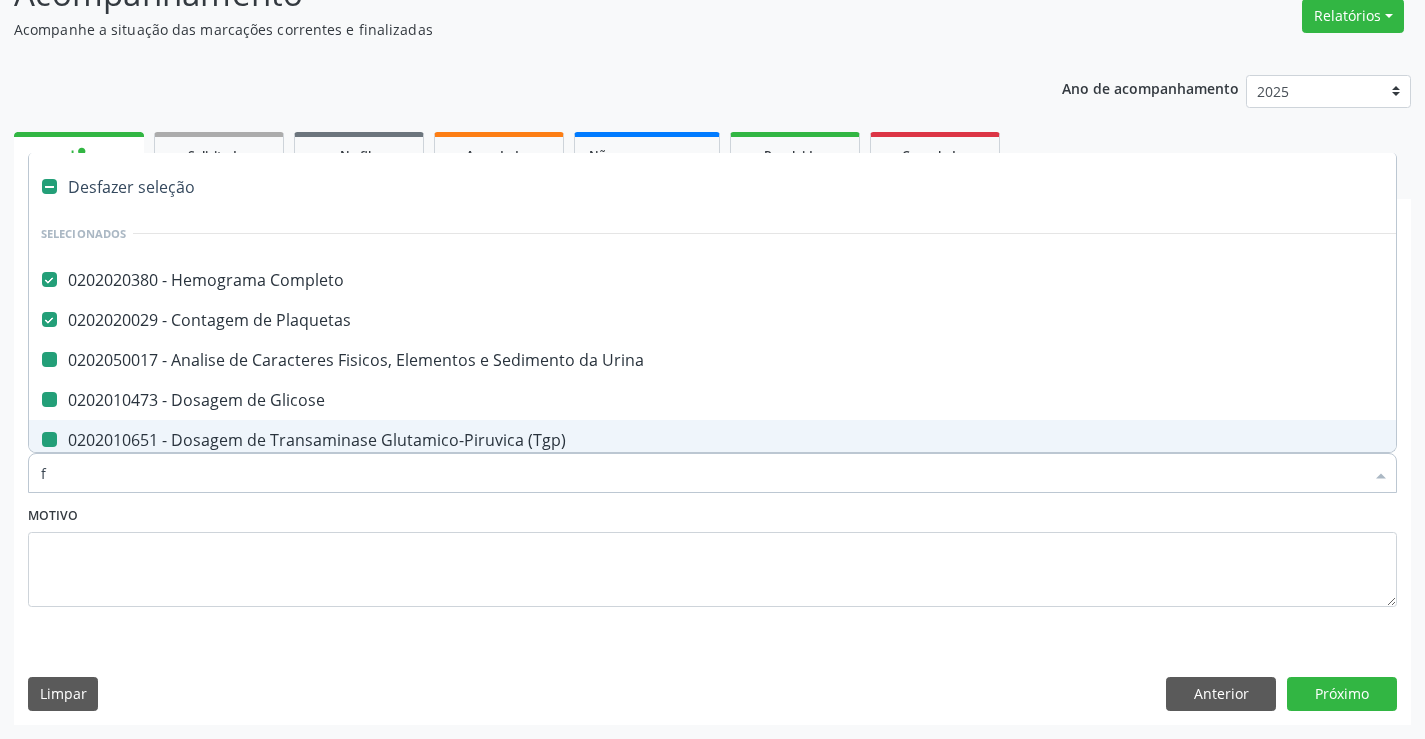 checkbox on "false" 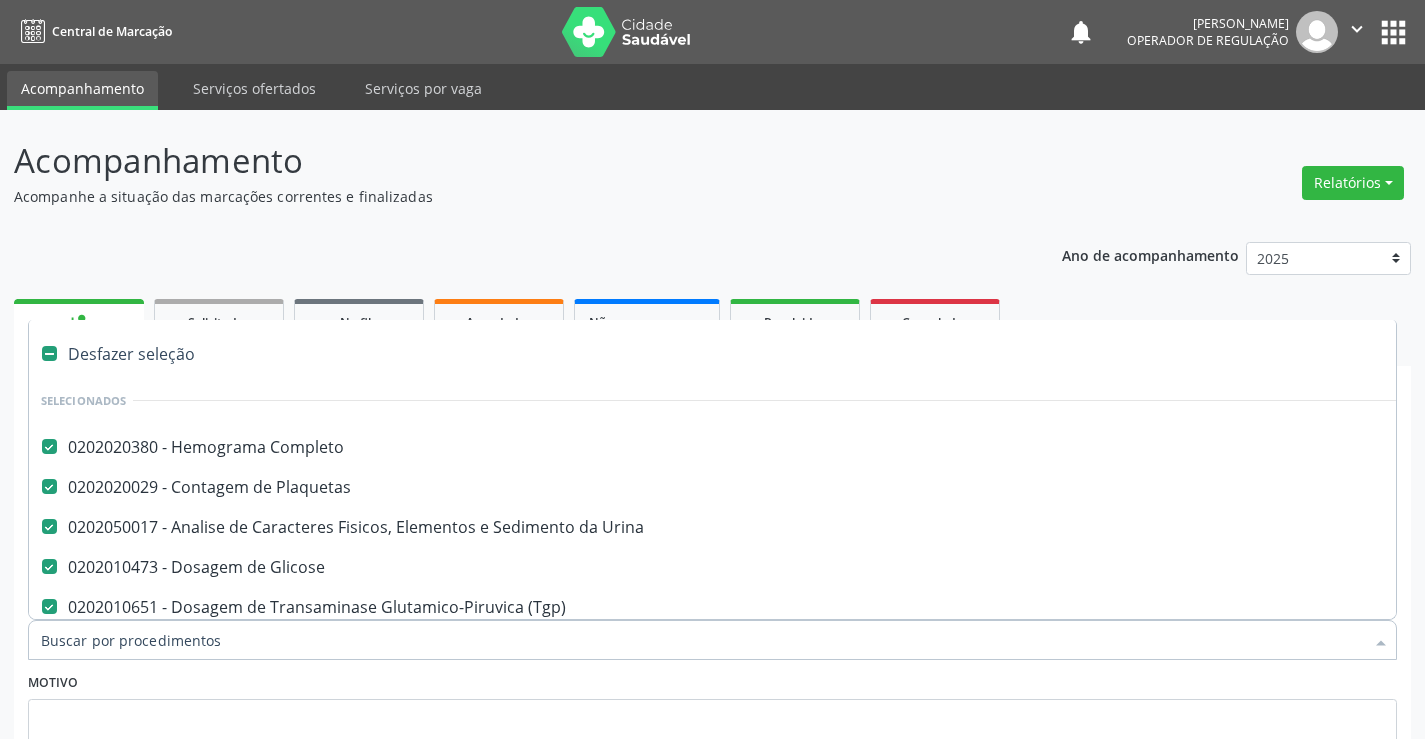 scroll, scrollTop: 167, scrollLeft: 0, axis: vertical 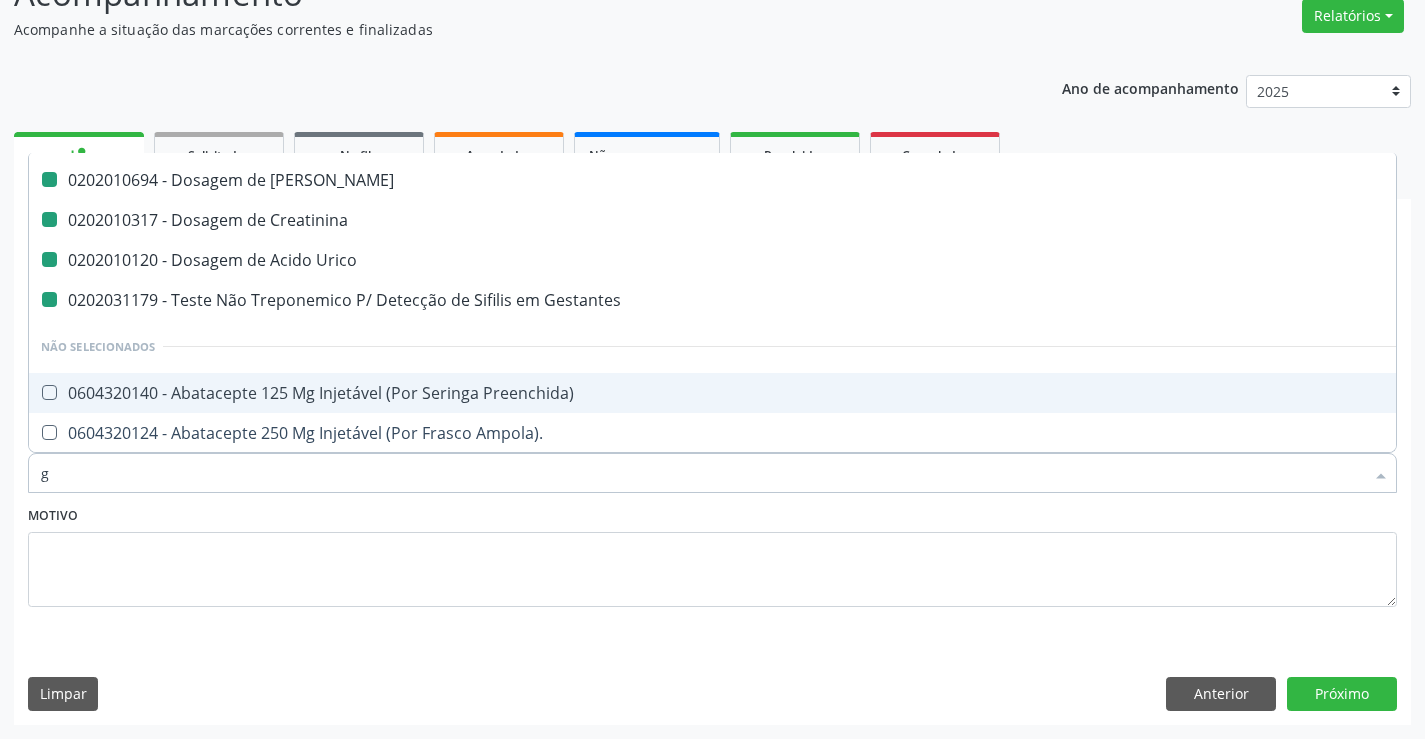 type on "gr" 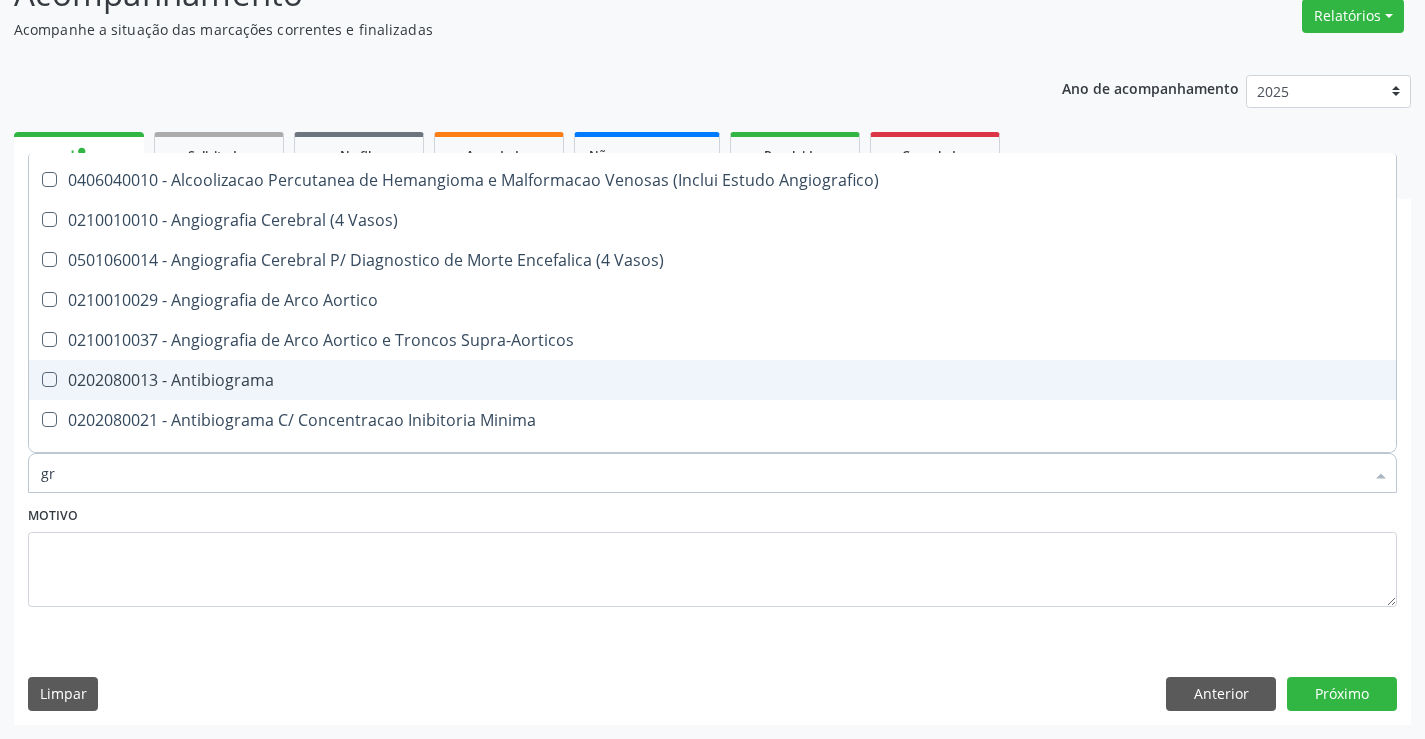 type on "gru" 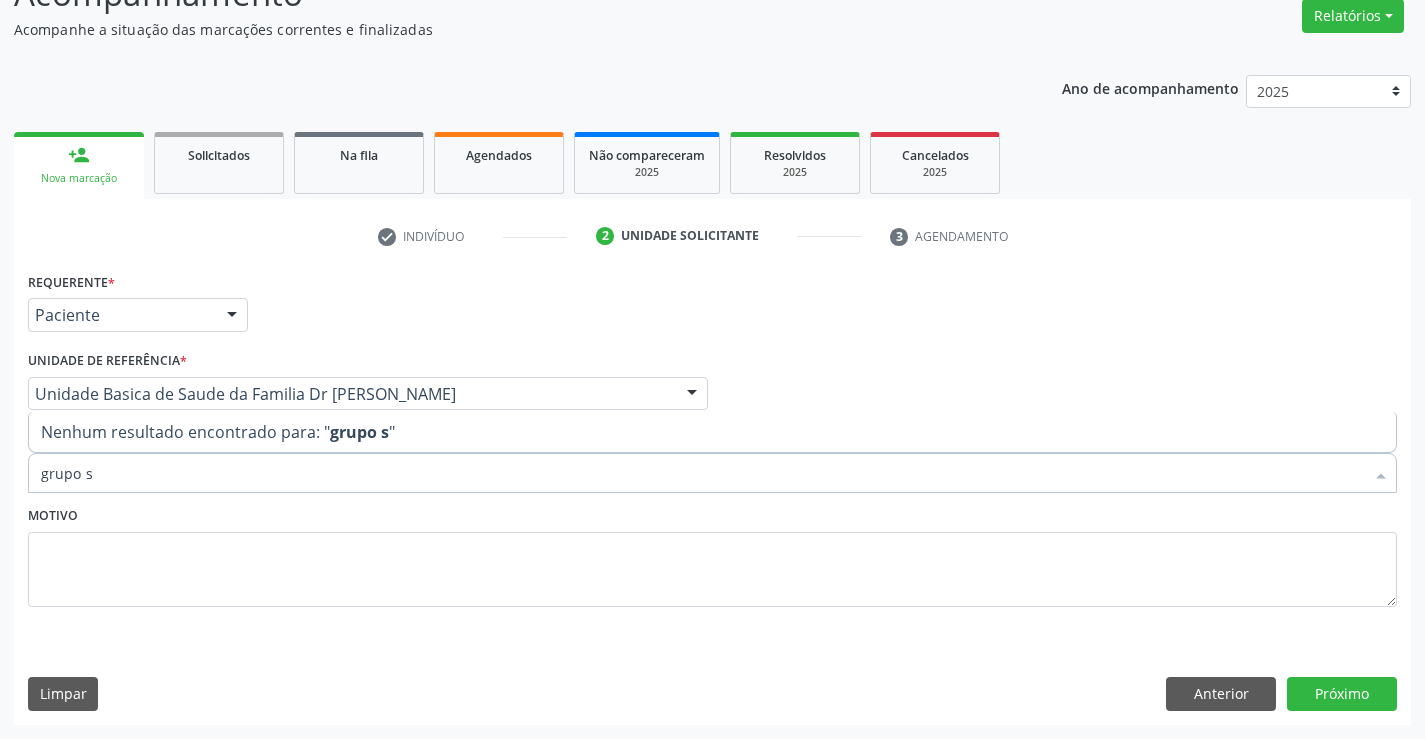 scroll, scrollTop: 0, scrollLeft: 0, axis: both 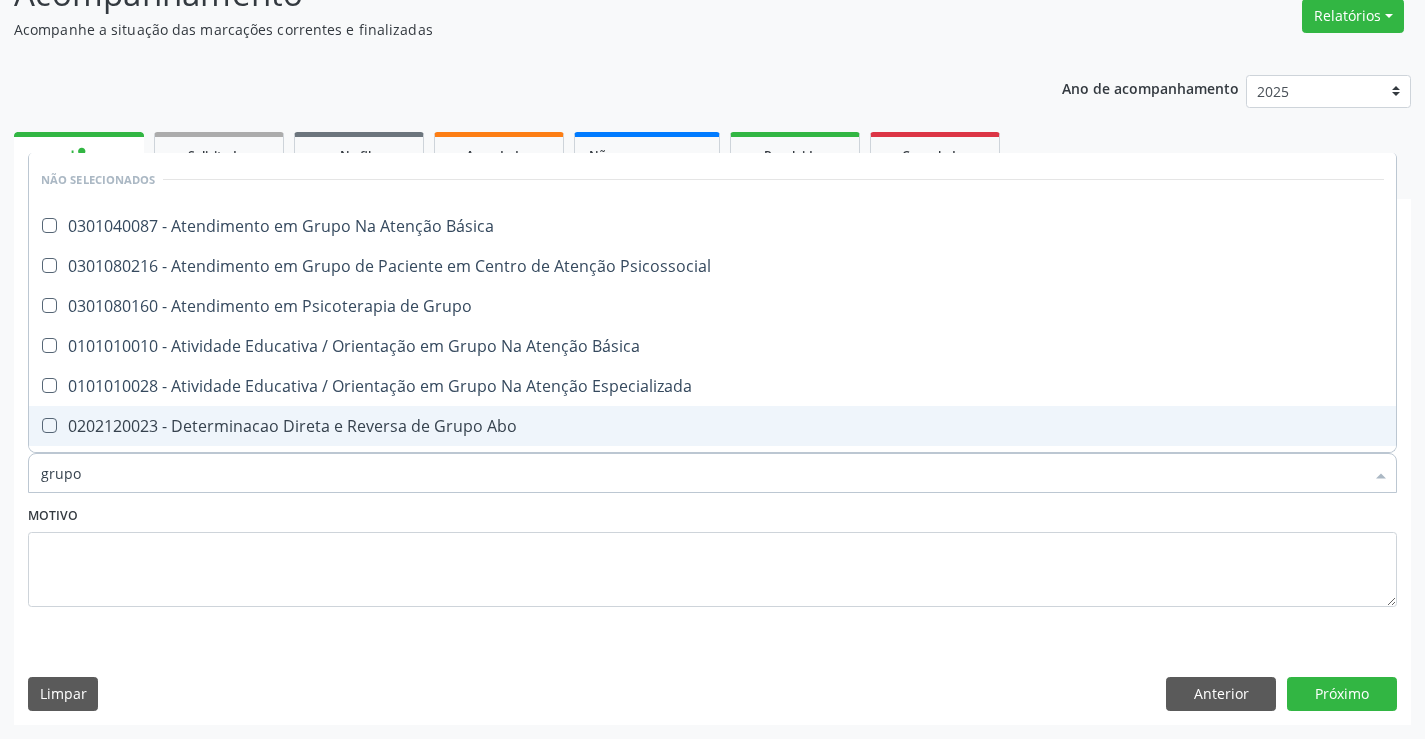 click on "0202120023 - Determinacao Direta e Reversa de Grupo Abo" at bounding box center [712, 426] 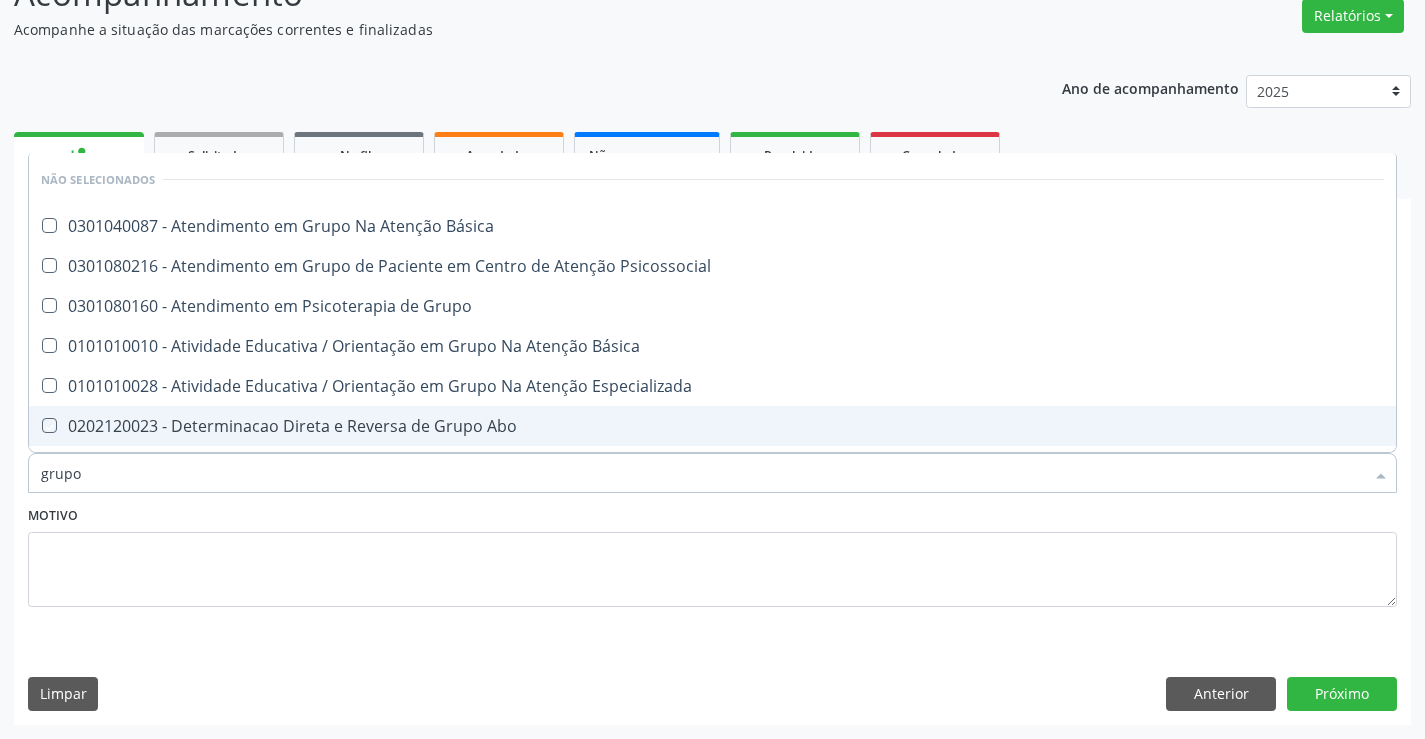 checkbox on "true" 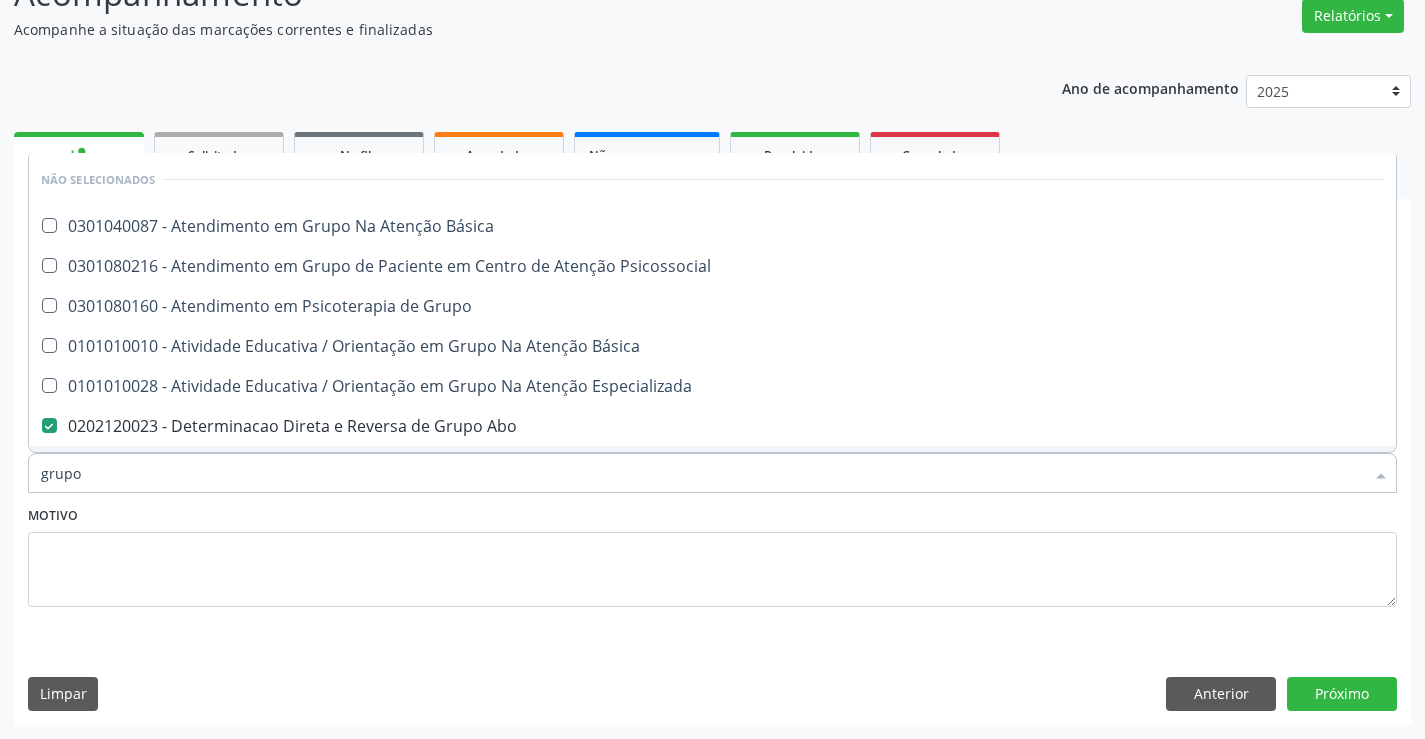 type on "grupo" 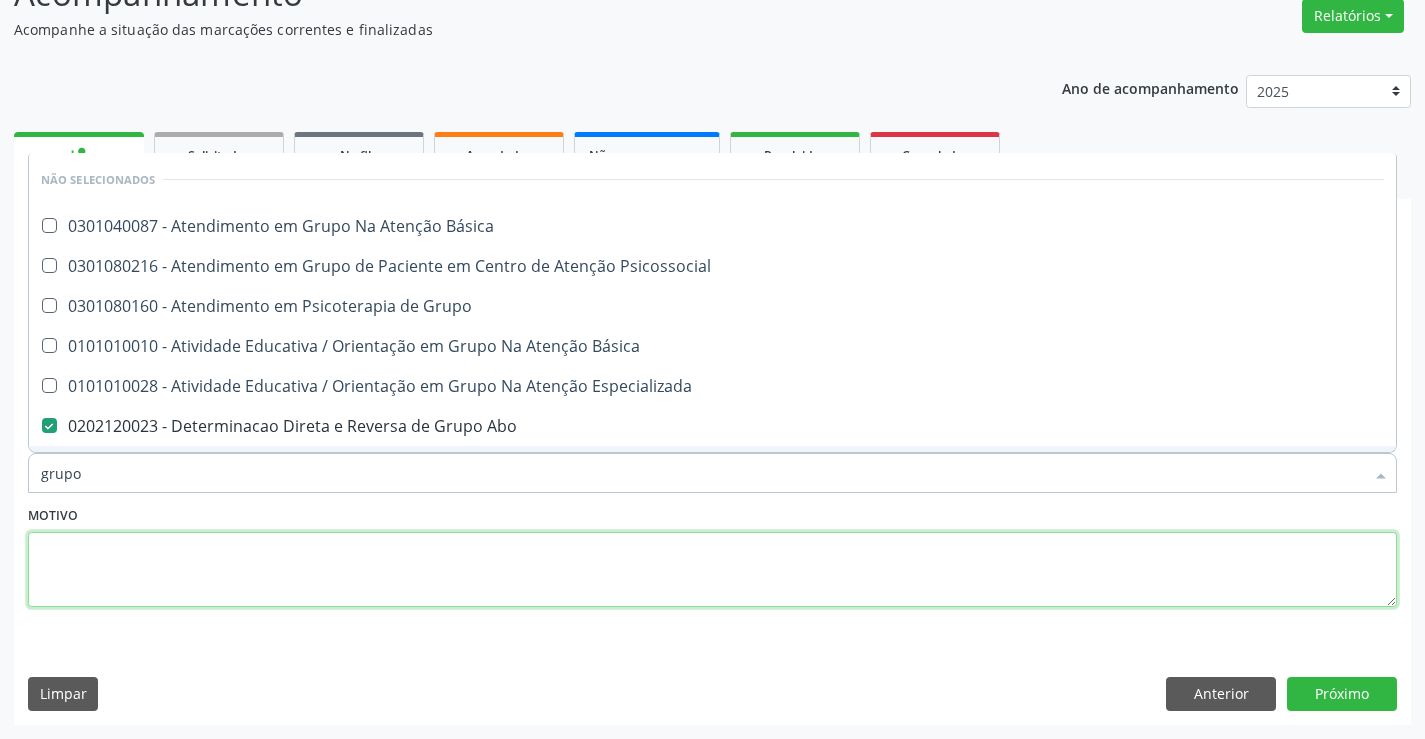 drag, startPoint x: 389, startPoint y: 534, endPoint x: 382, endPoint y: 526, distance: 10.630146 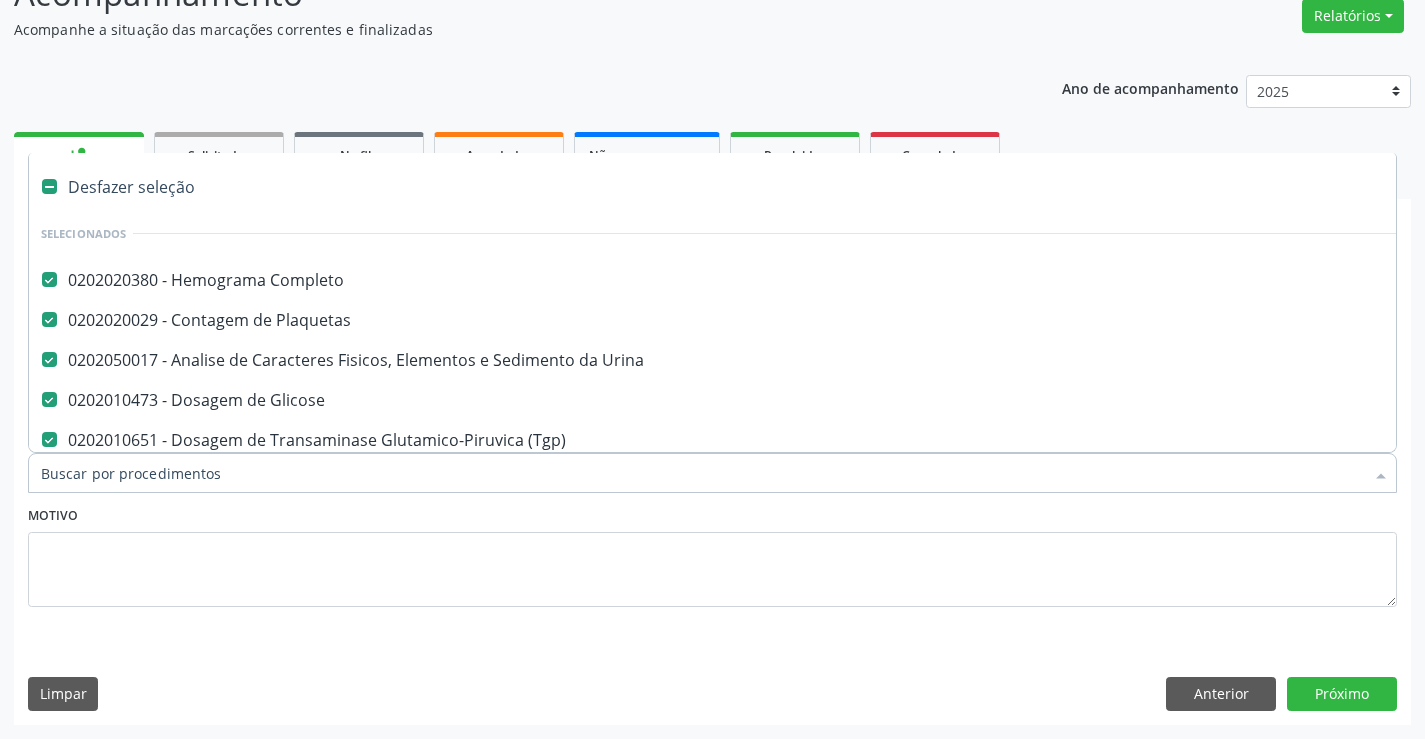 type on "r" 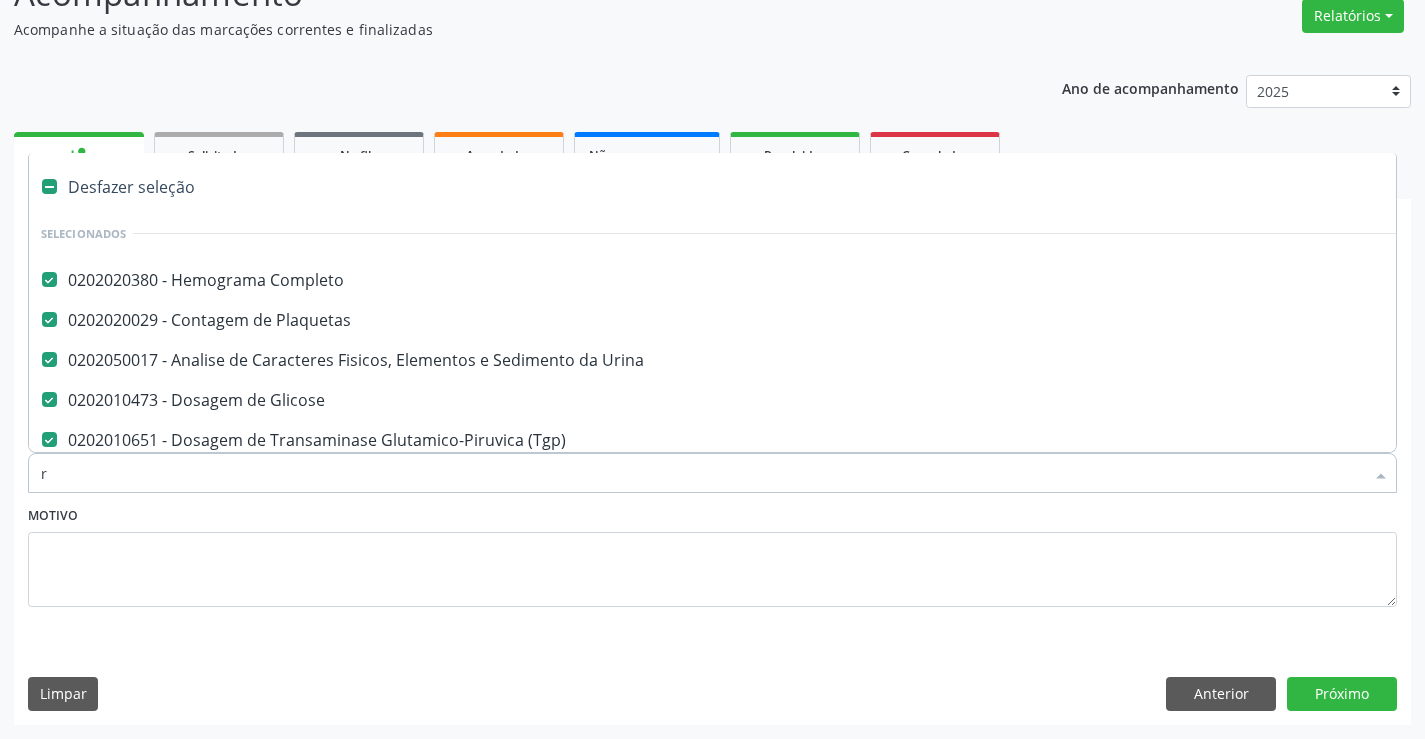 checkbox on "false" 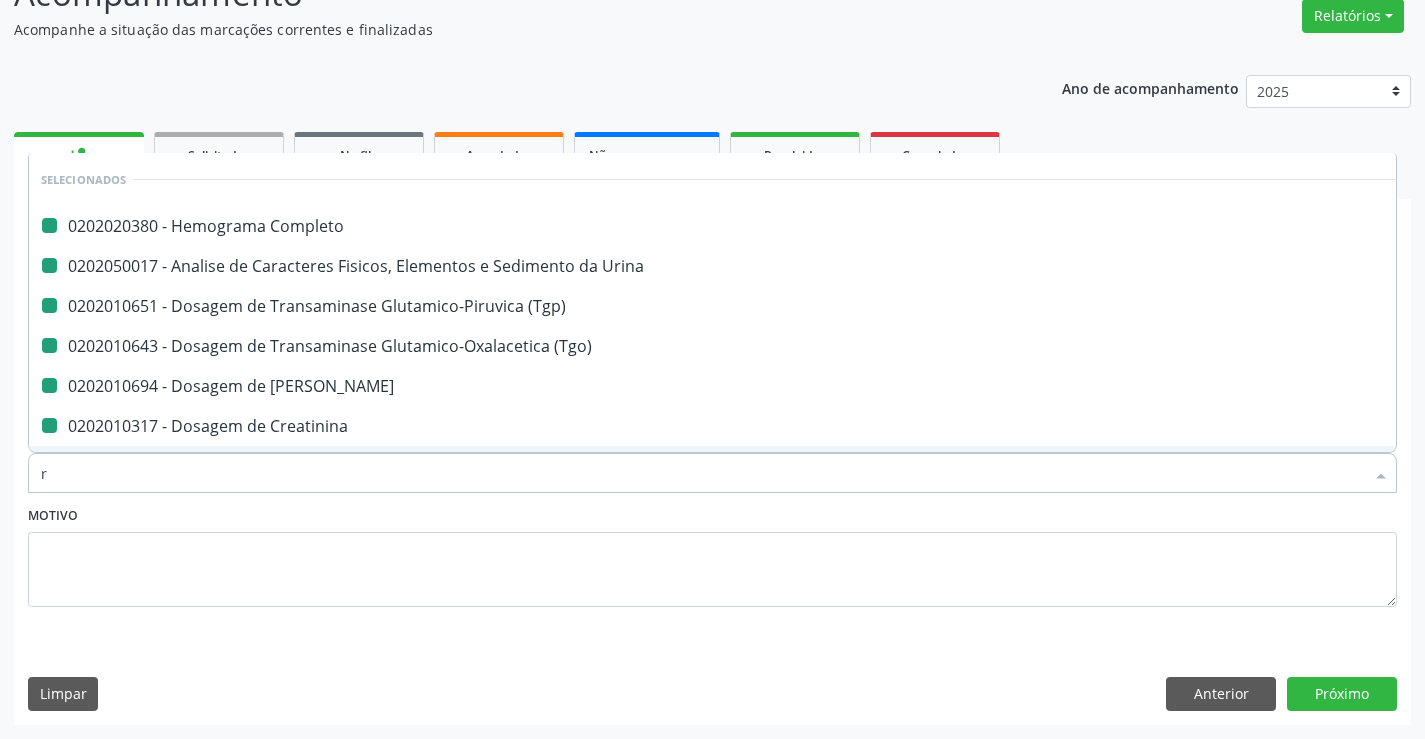 type on "rh" 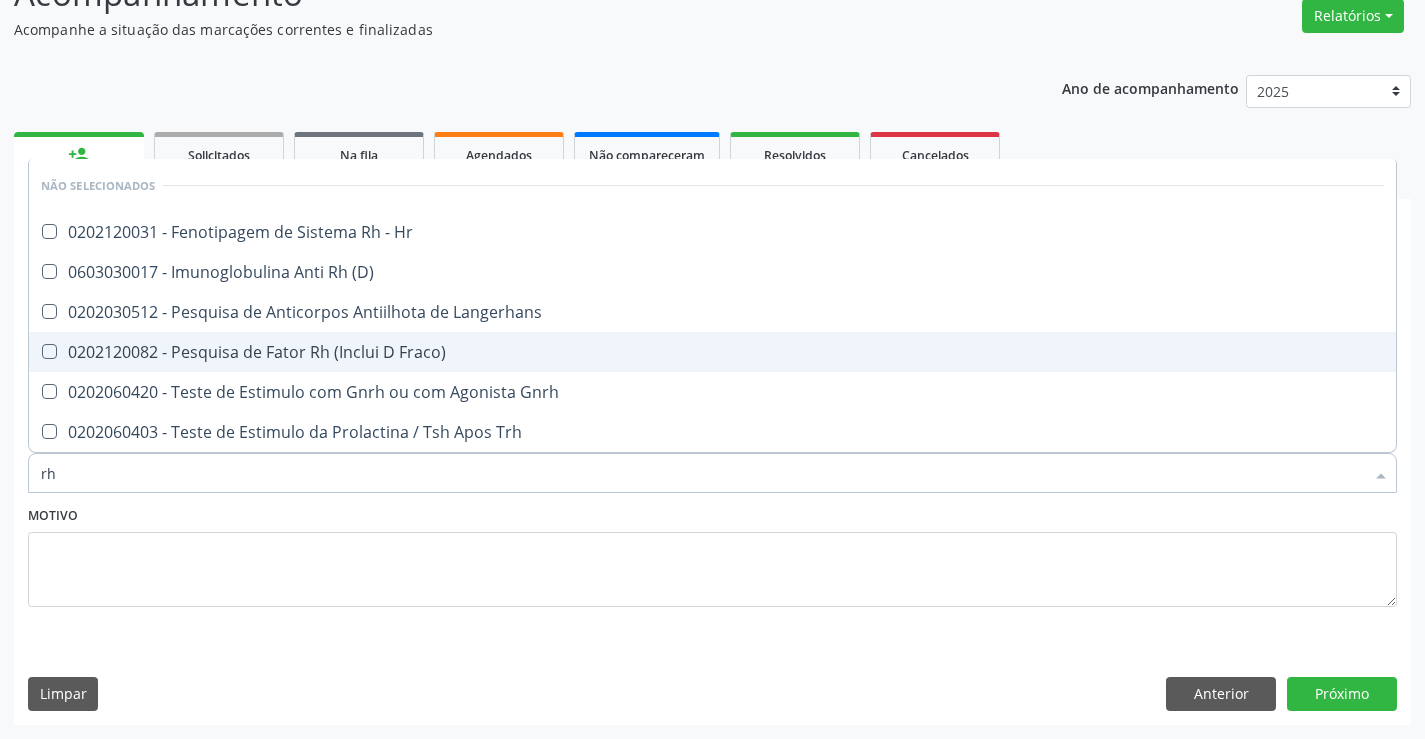 drag, startPoint x: 293, startPoint y: 356, endPoint x: 453, endPoint y: 530, distance: 236.38104 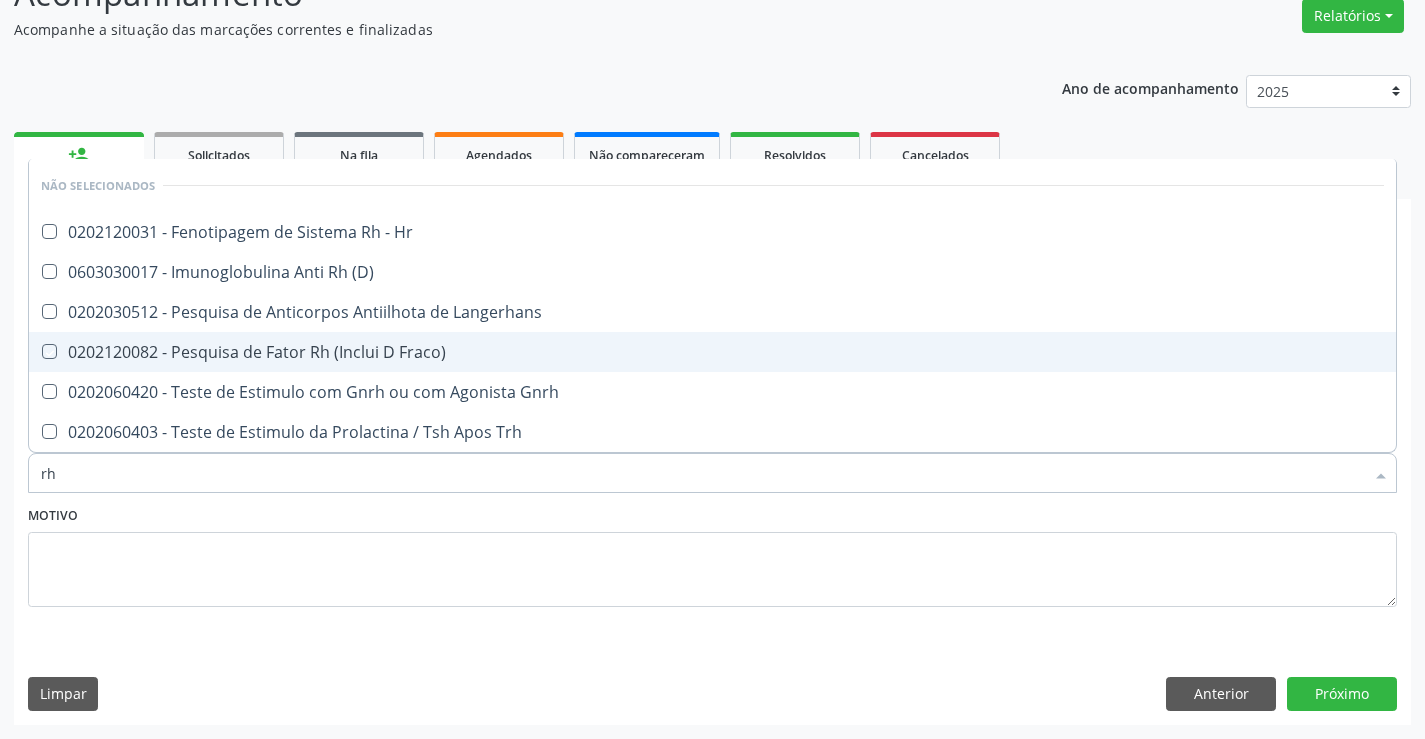checkbox on "true" 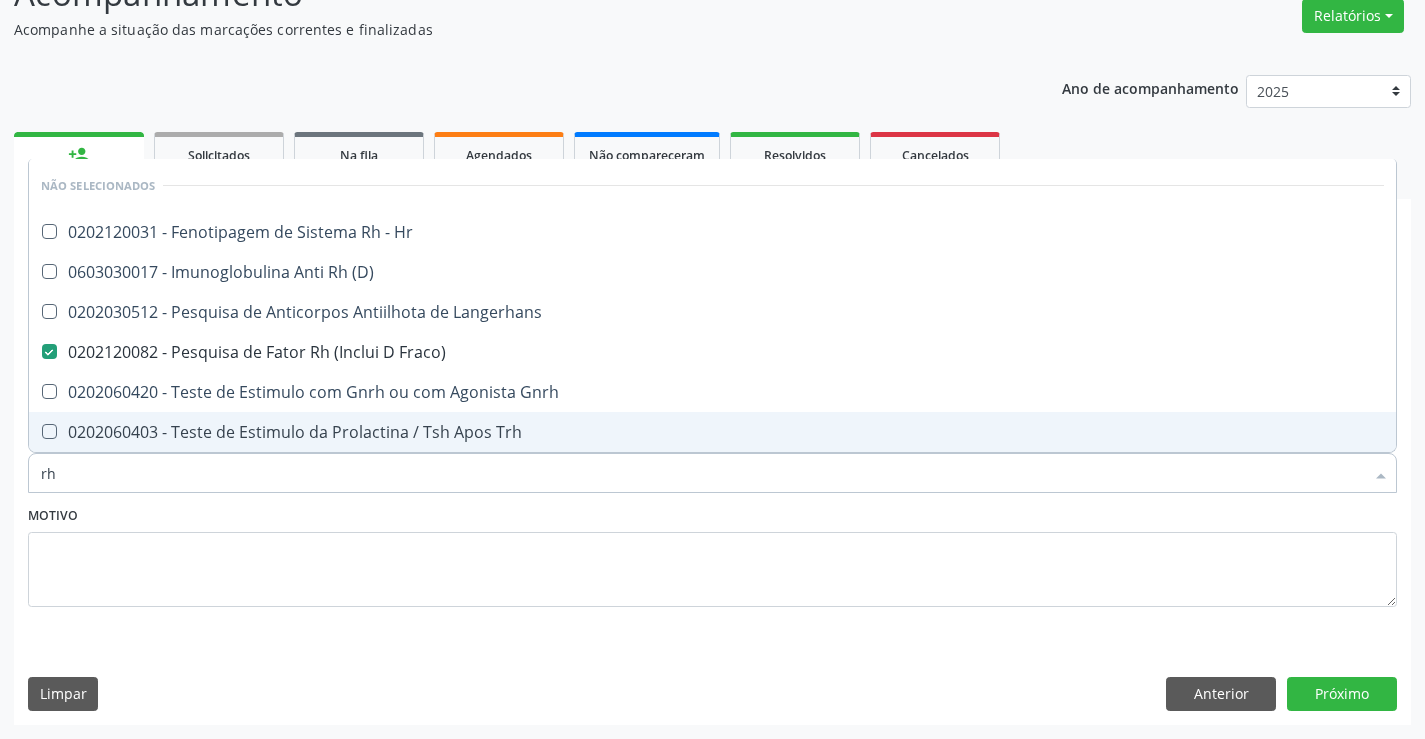 type on "rh" 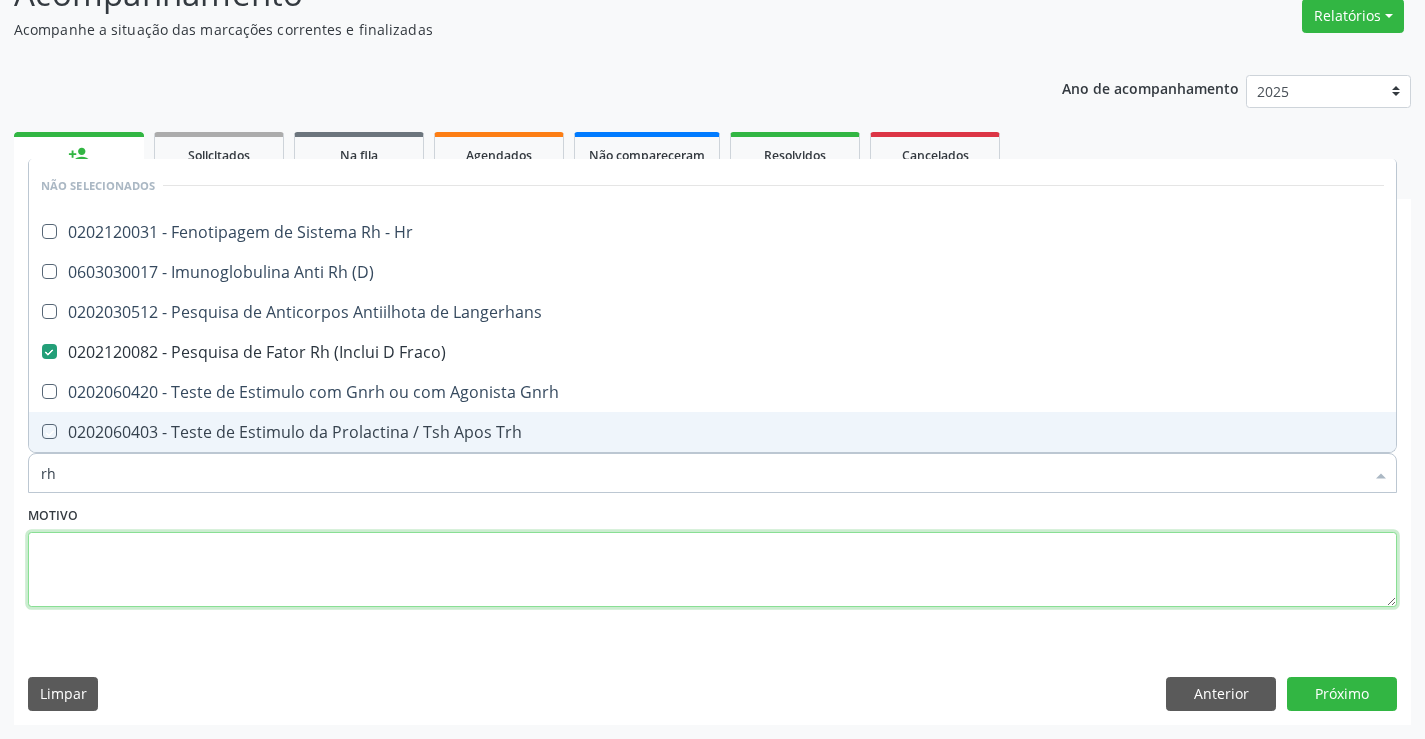 click at bounding box center (712, 570) 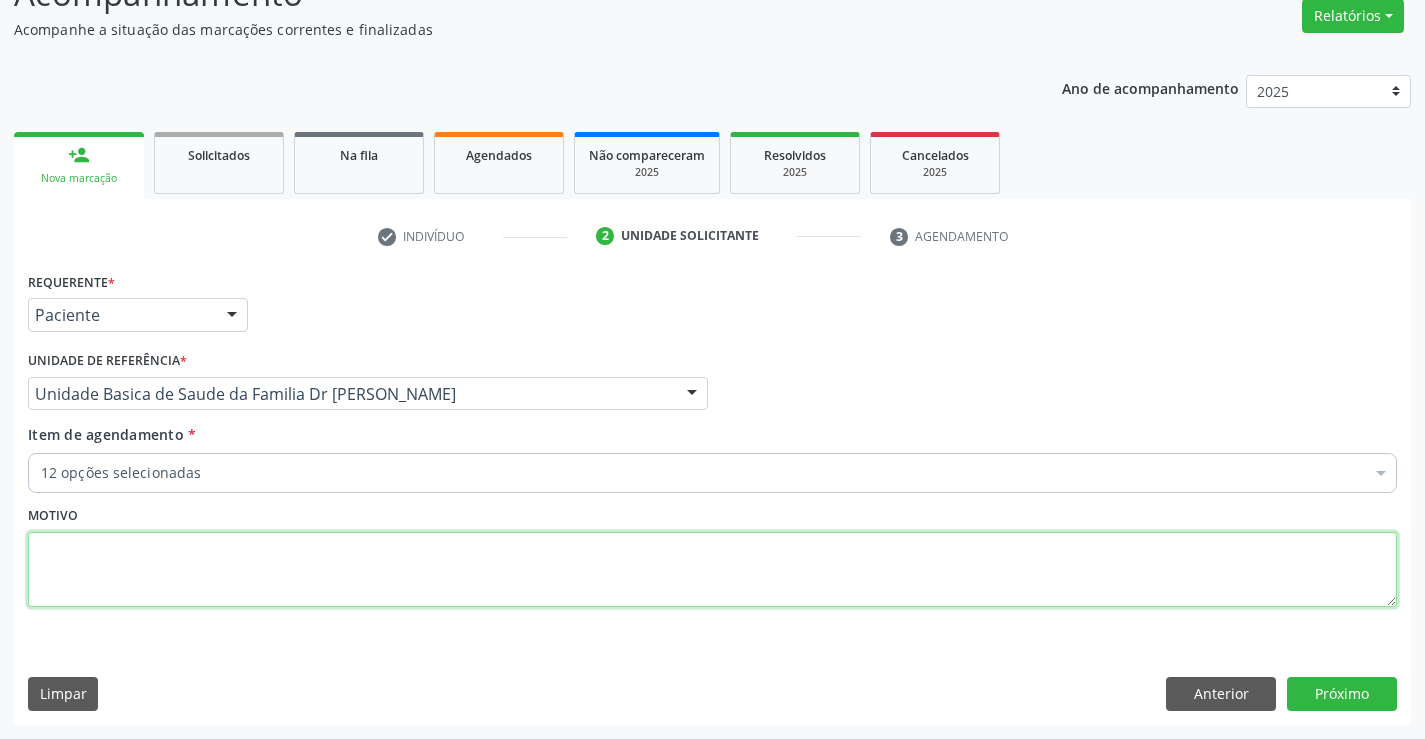type 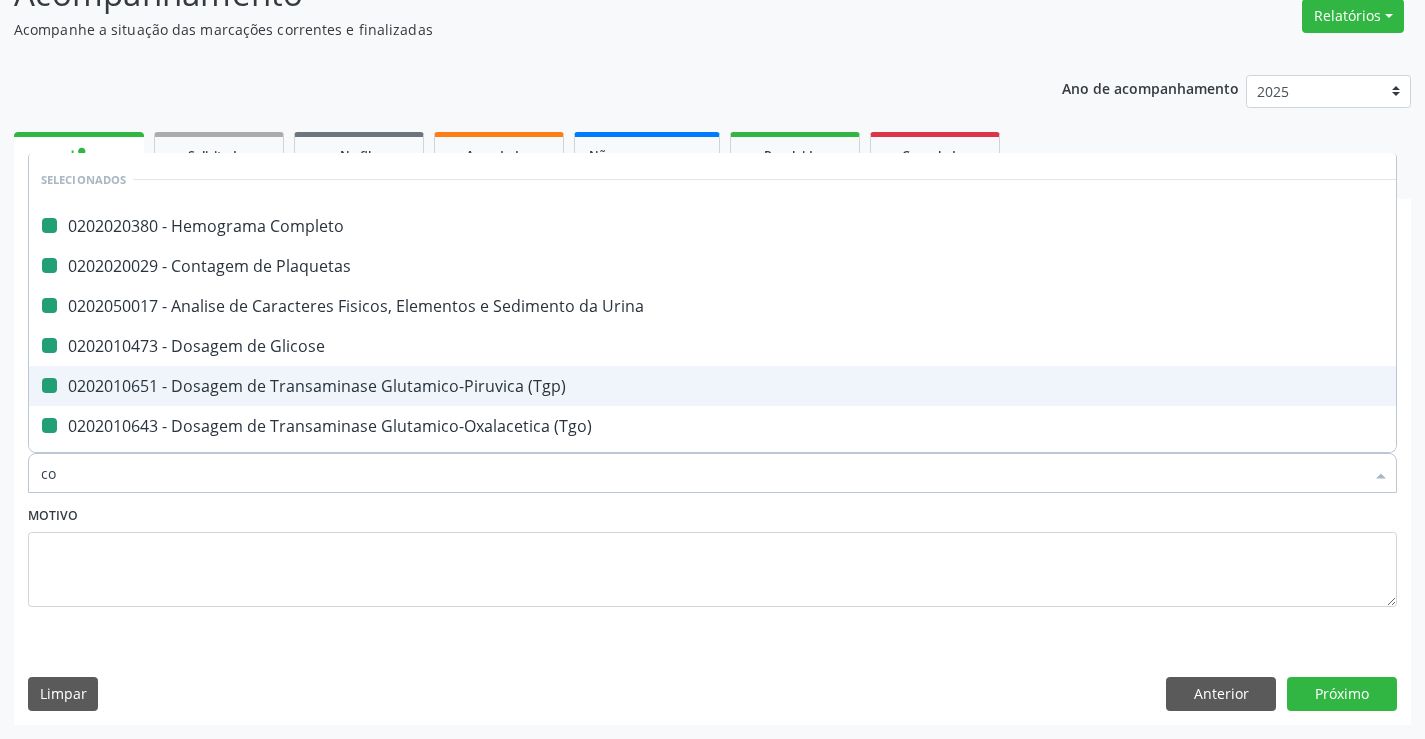type on "col" 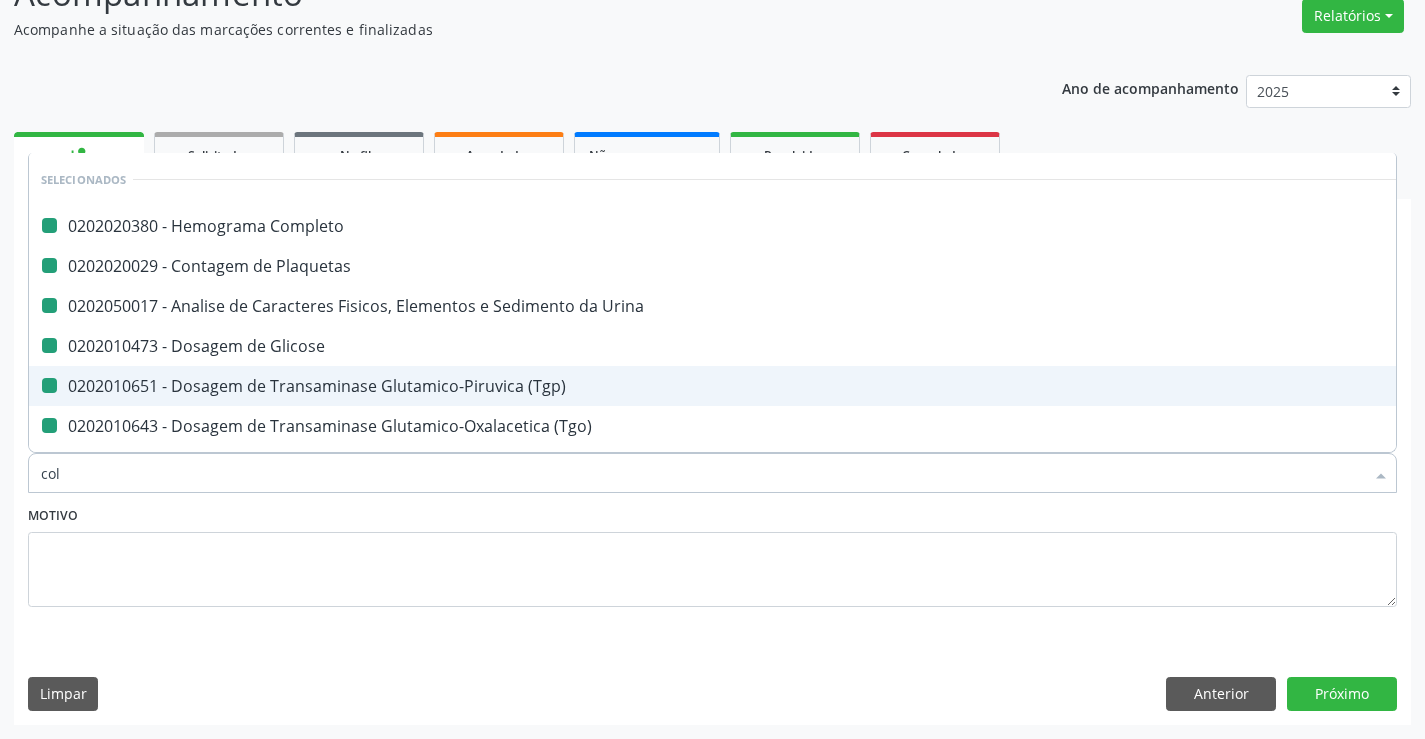checkbox on "false" 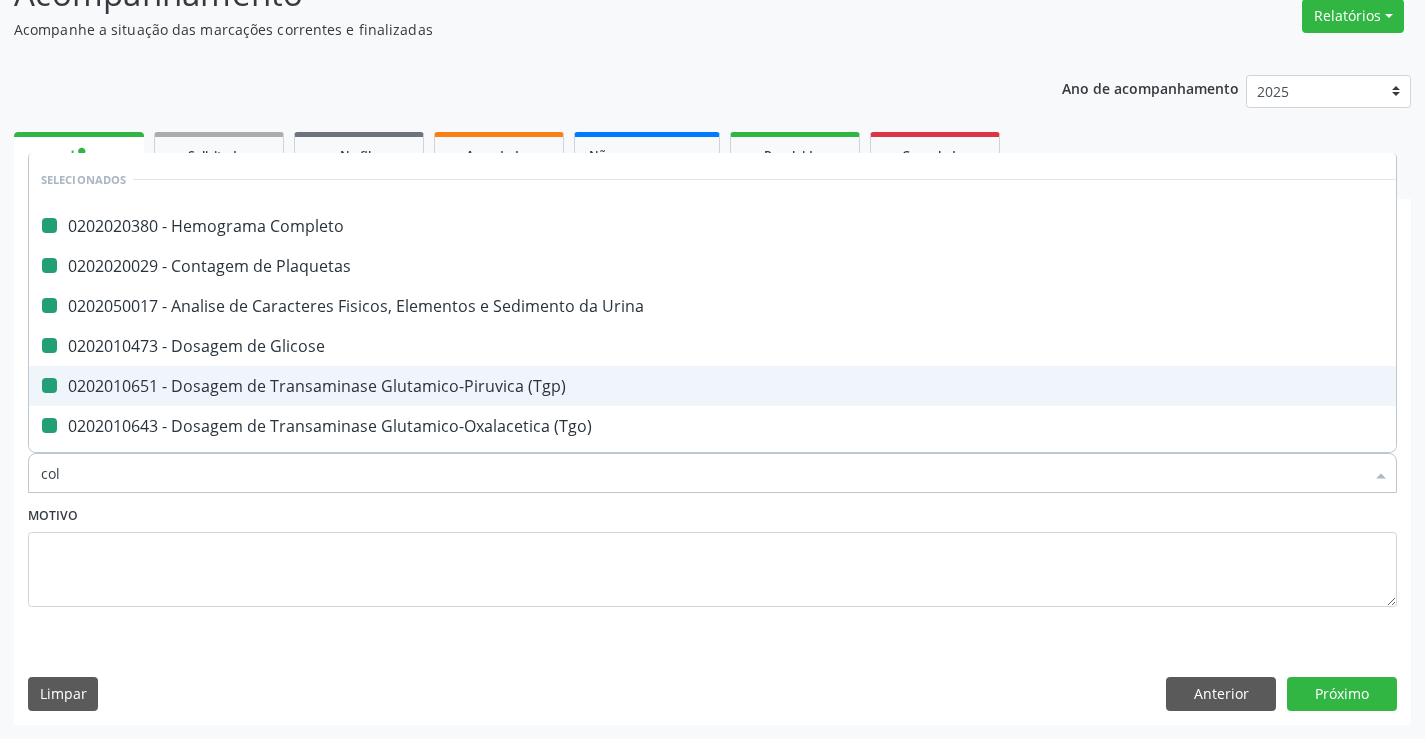 checkbox on "false" 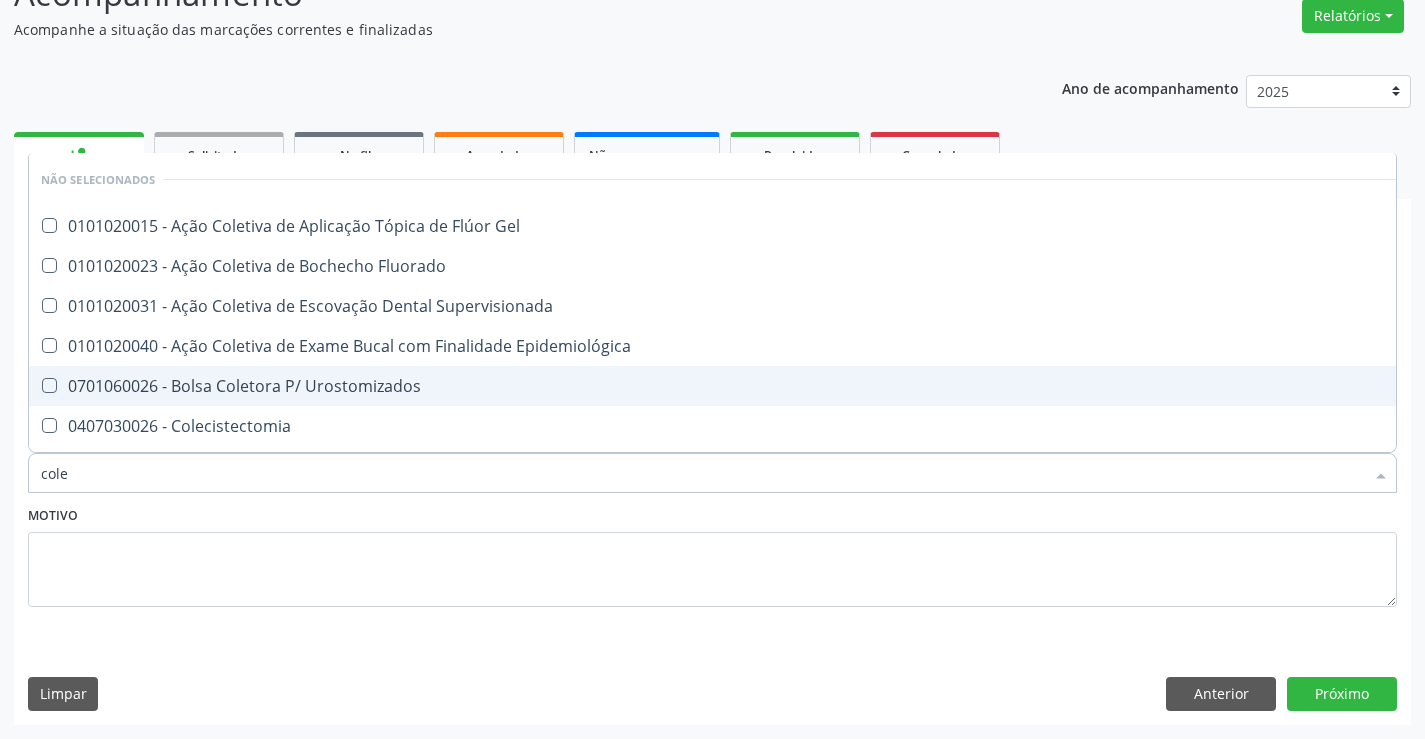 type on "coles" 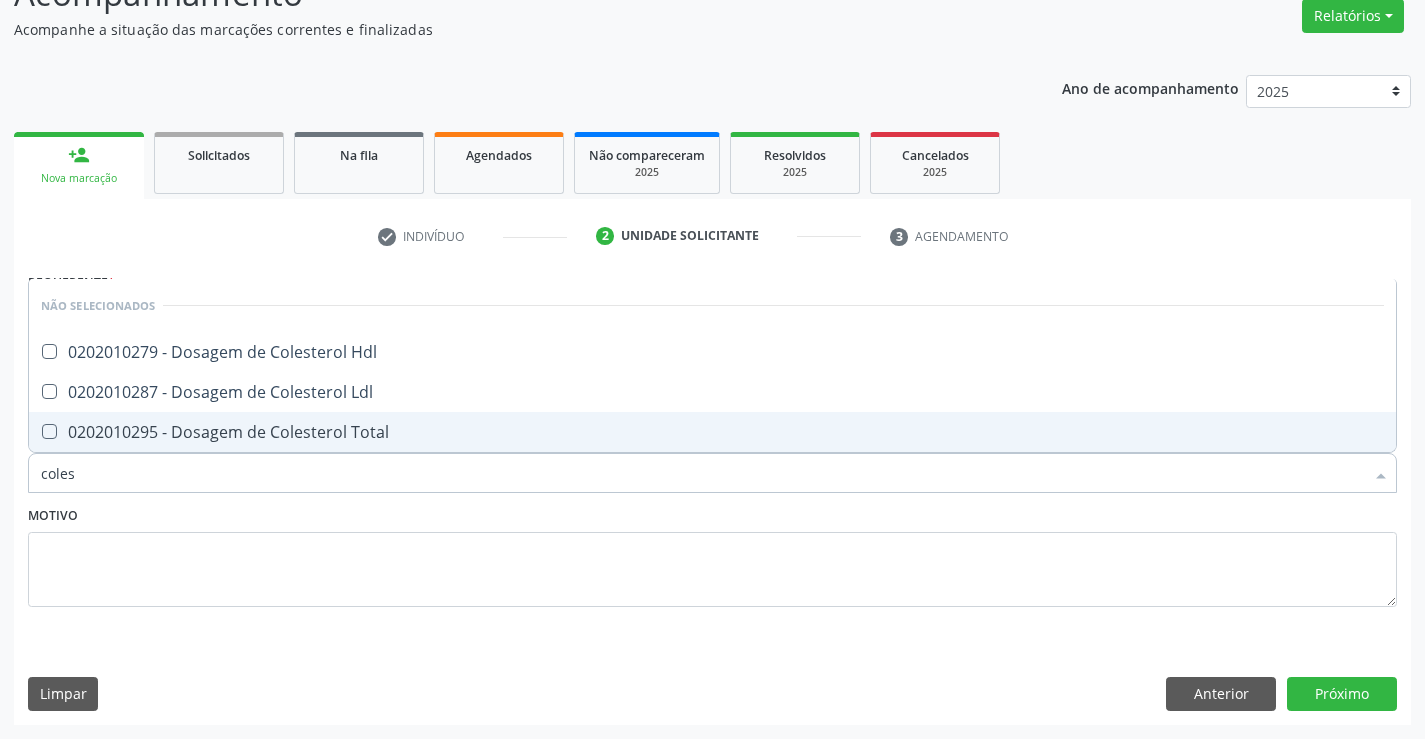 drag, startPoint x: 257, startPoint y: 439, endPoint x: 263, endPoint y: 390, distance: 49.365982 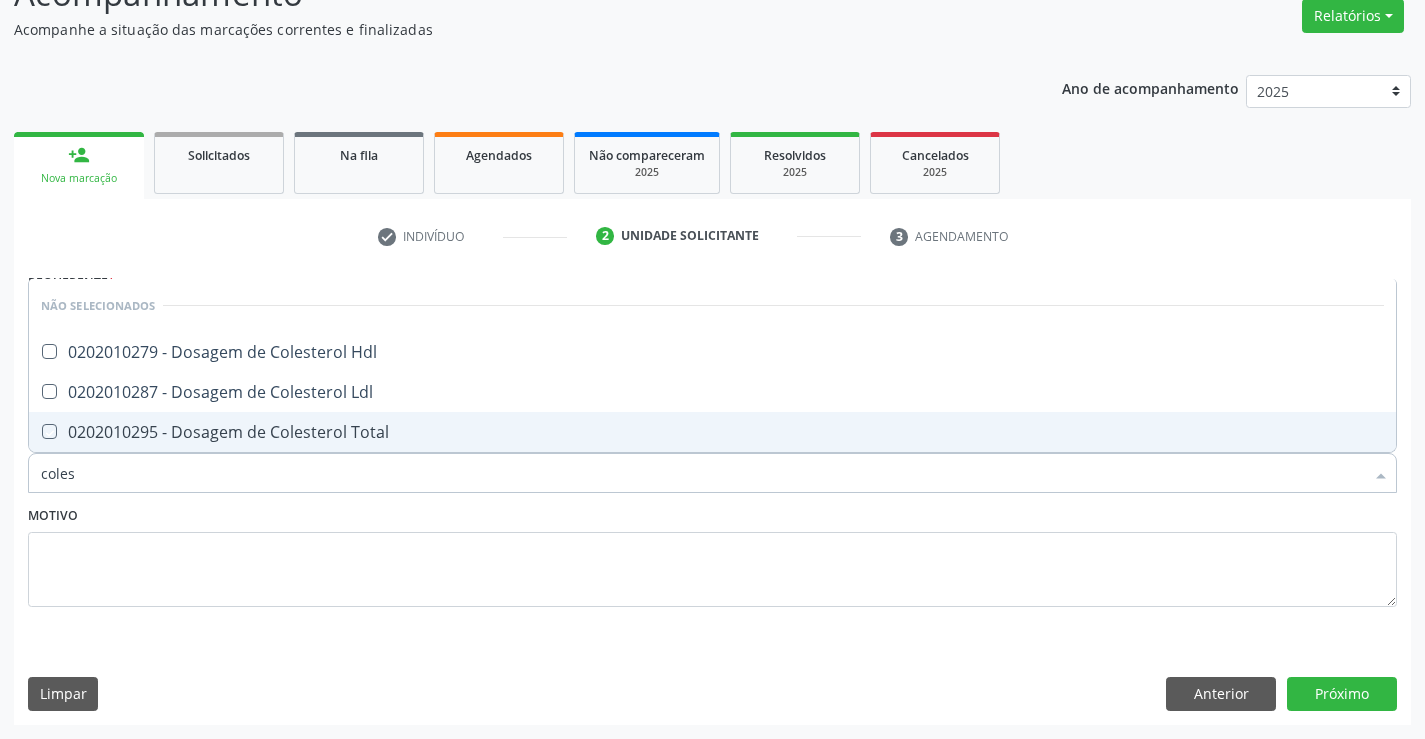 checkbox on "true" 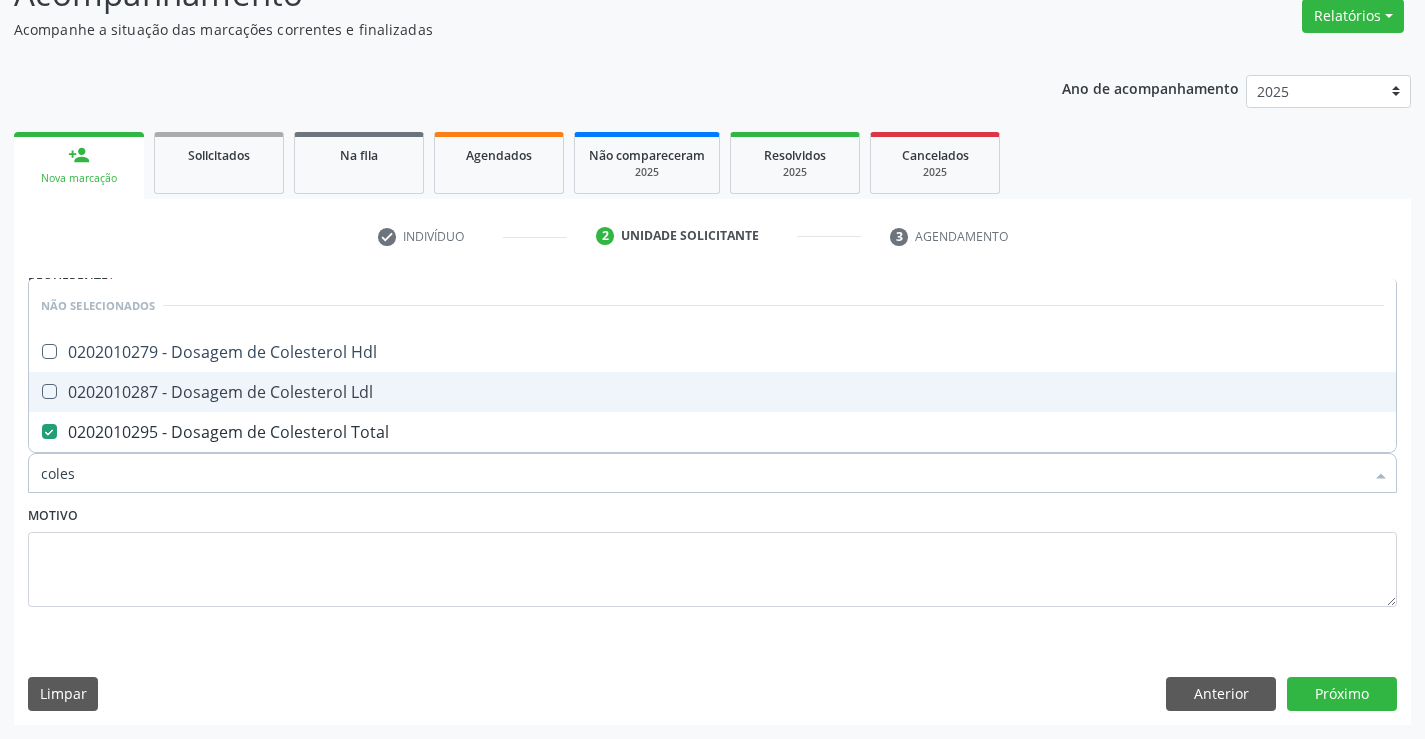 click on "0202010287 - Dosagem de Colesterol Ldl" at bounding box center [712, 392] 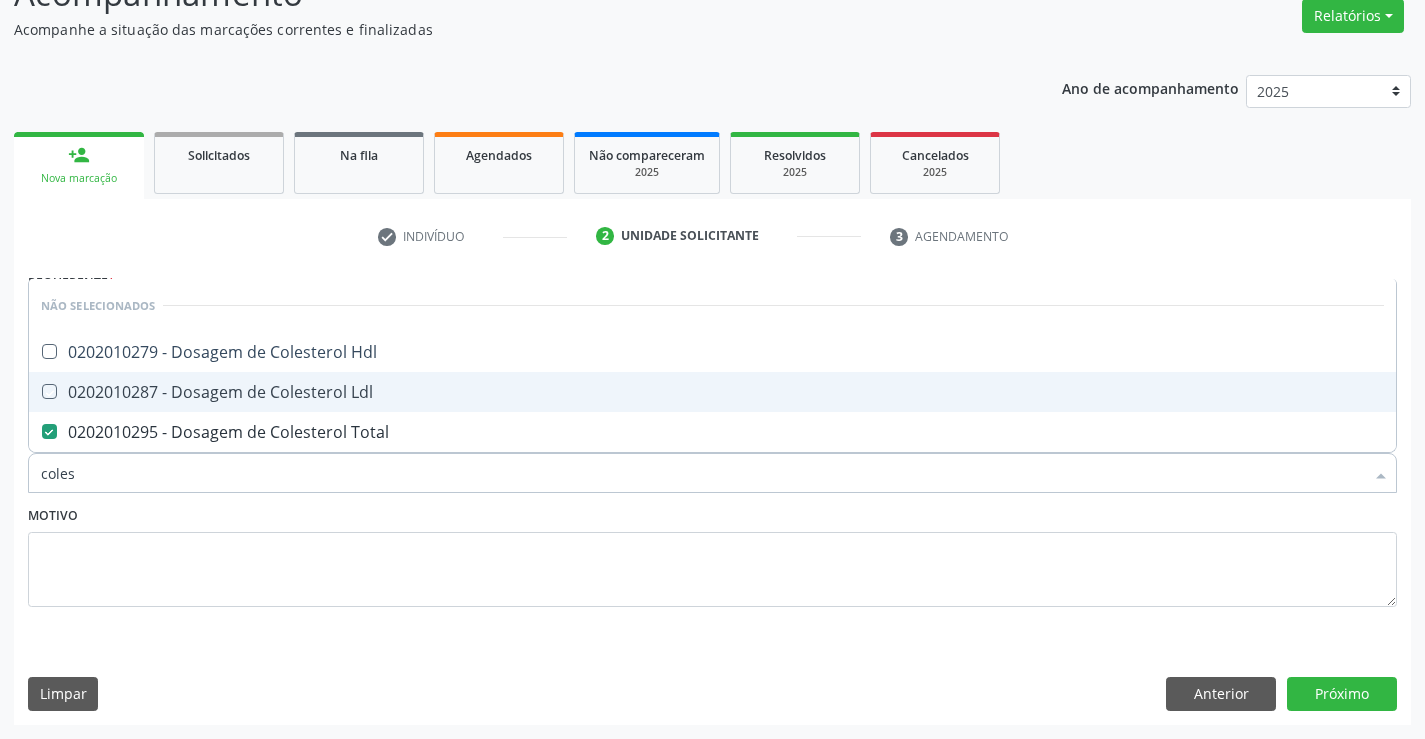 checkbox on "true" 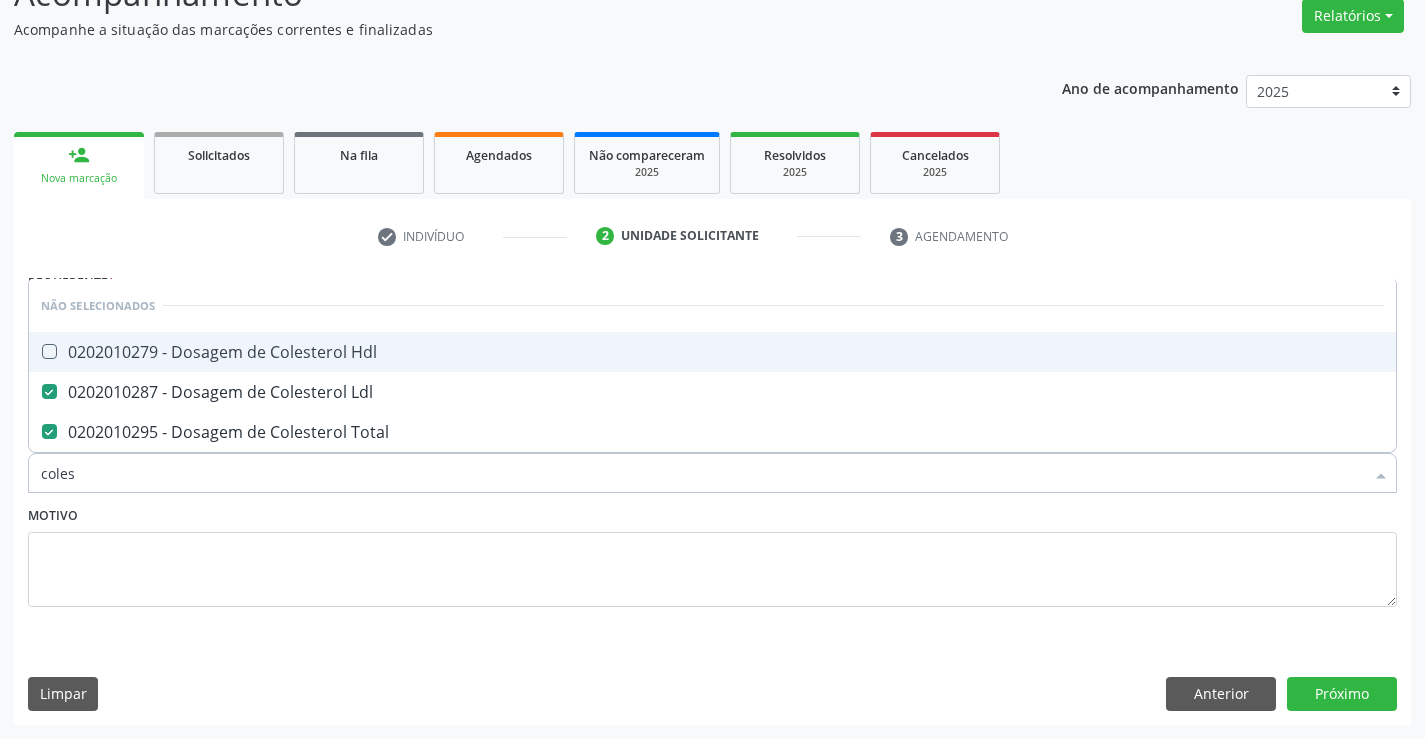 click on "0202010279 - Dosagem de Colesterol Hdl" at bounding box center (712, 352) 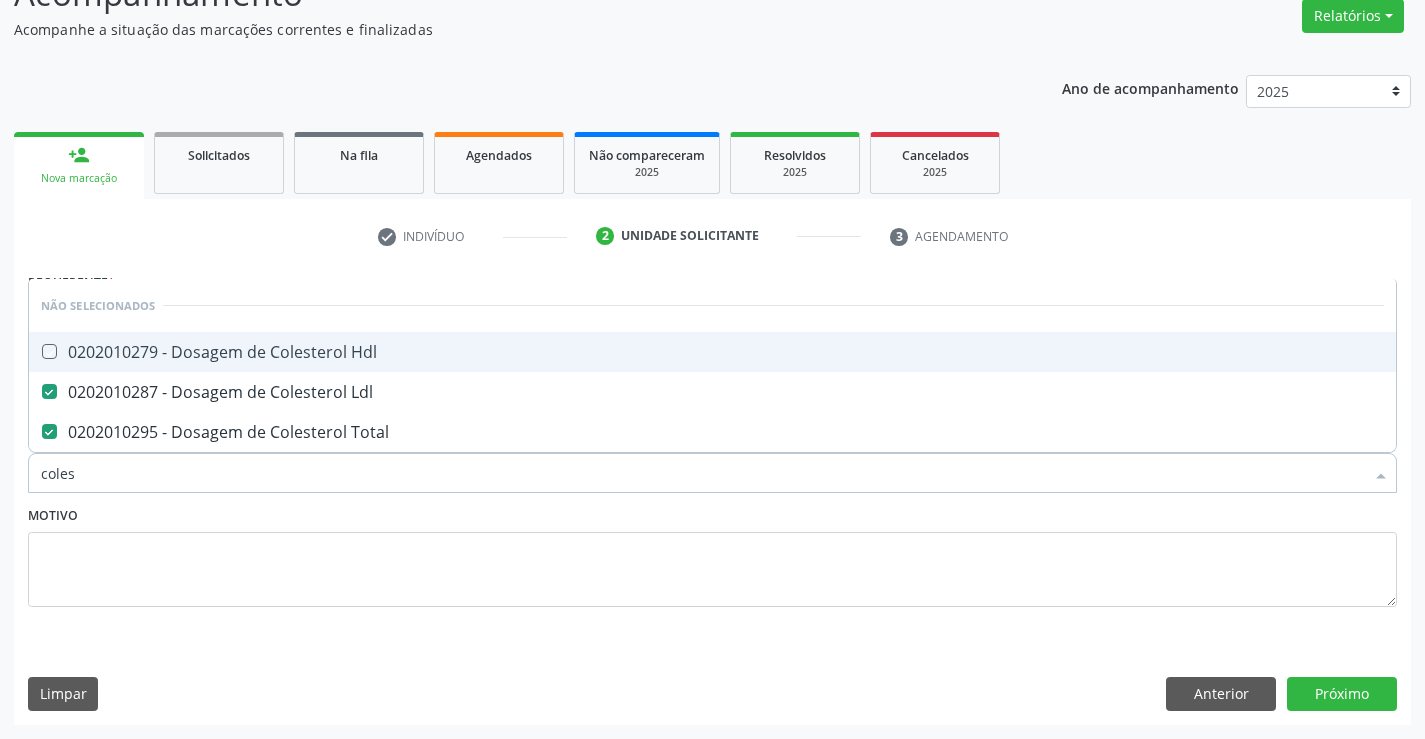 checkbox on "true" 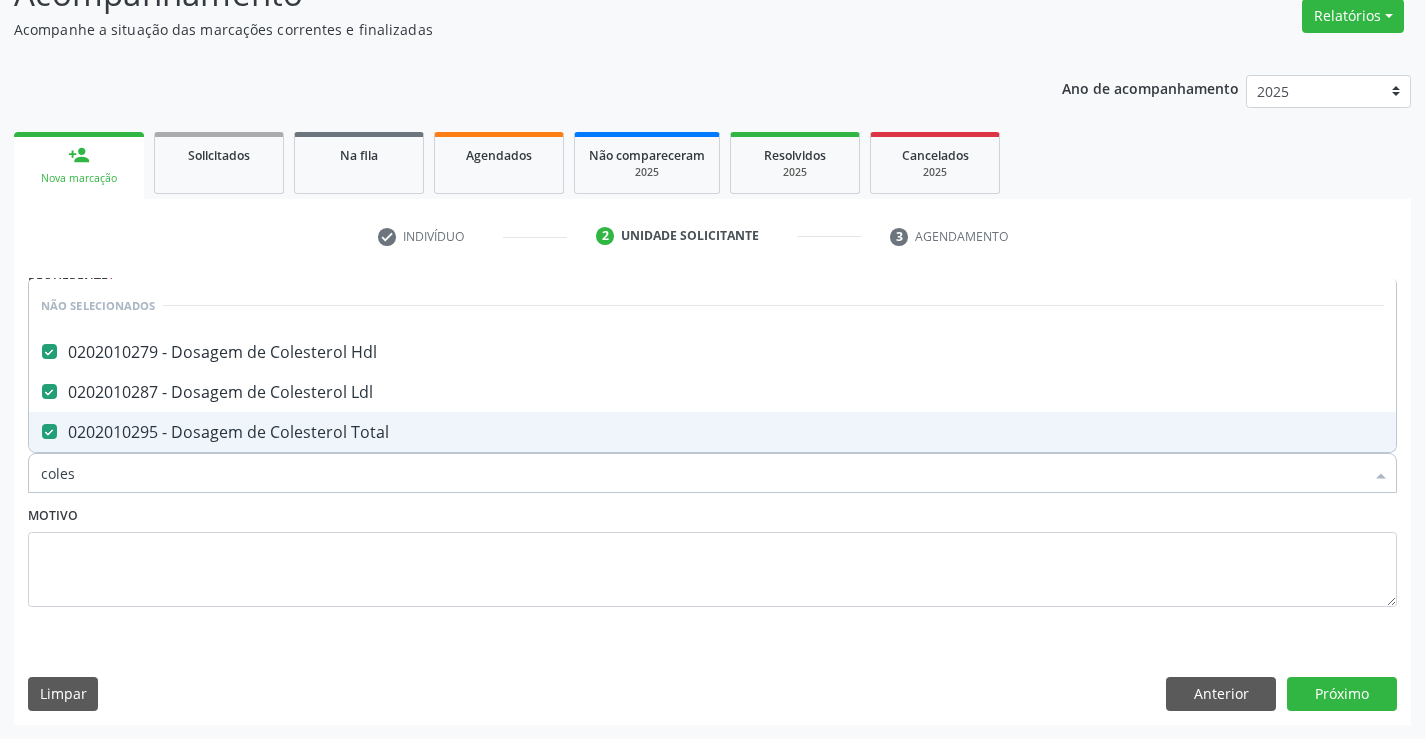 type on "coles" 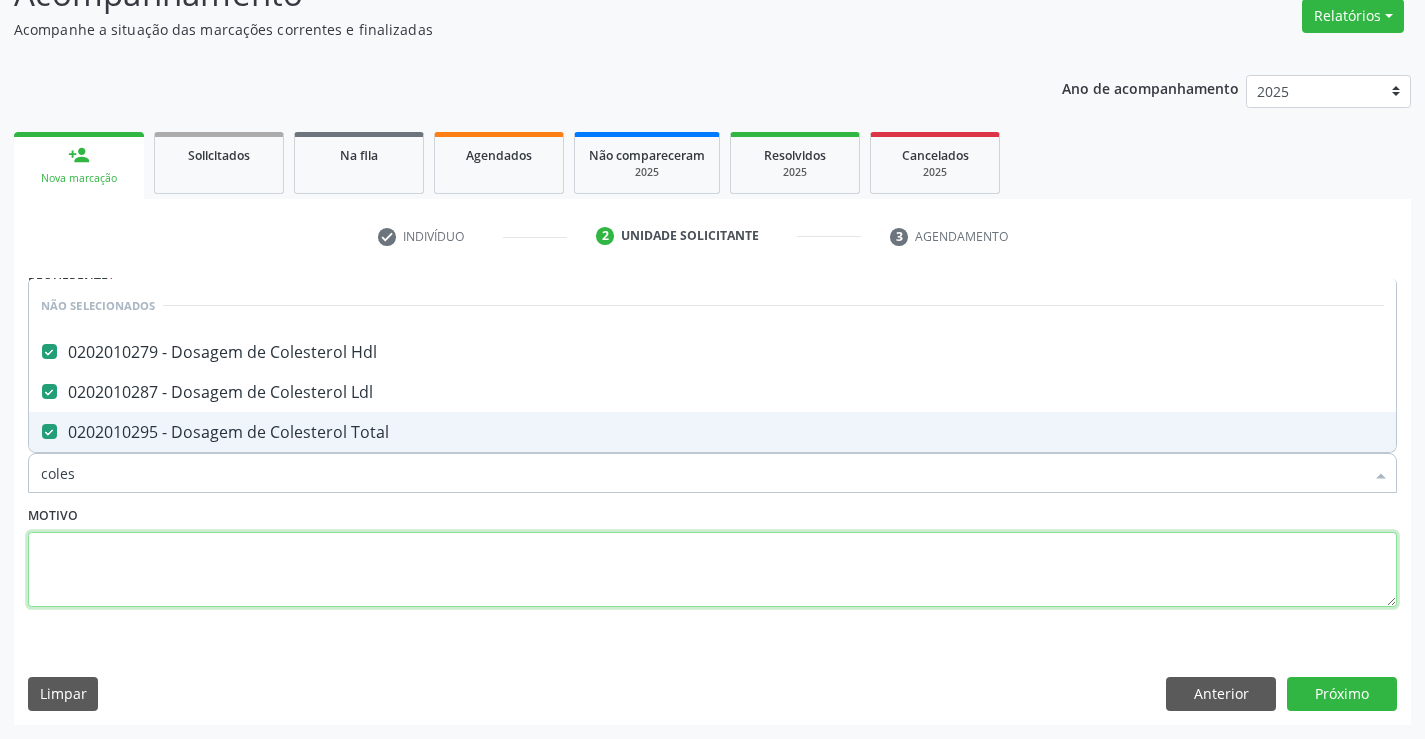 click on "Motivo" at bounding box center [712, 554] 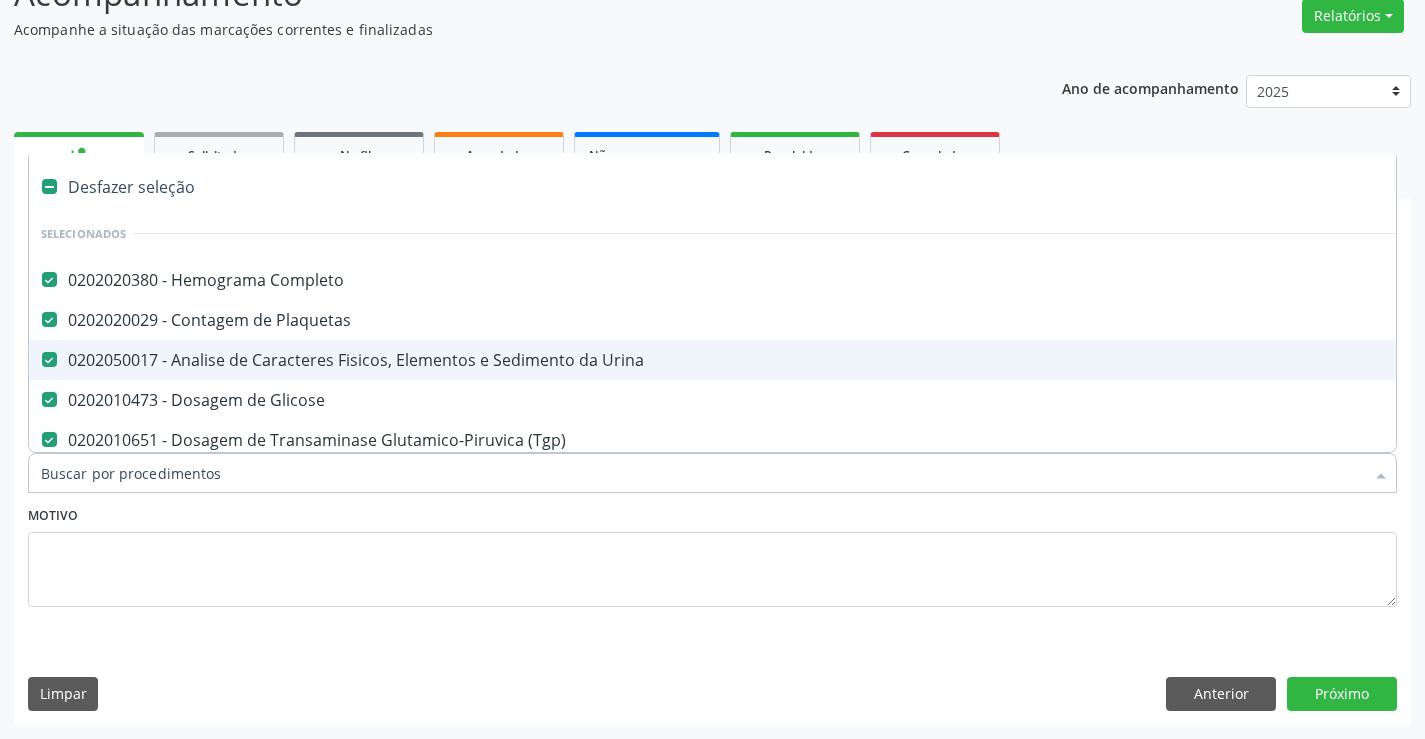 type on "t" 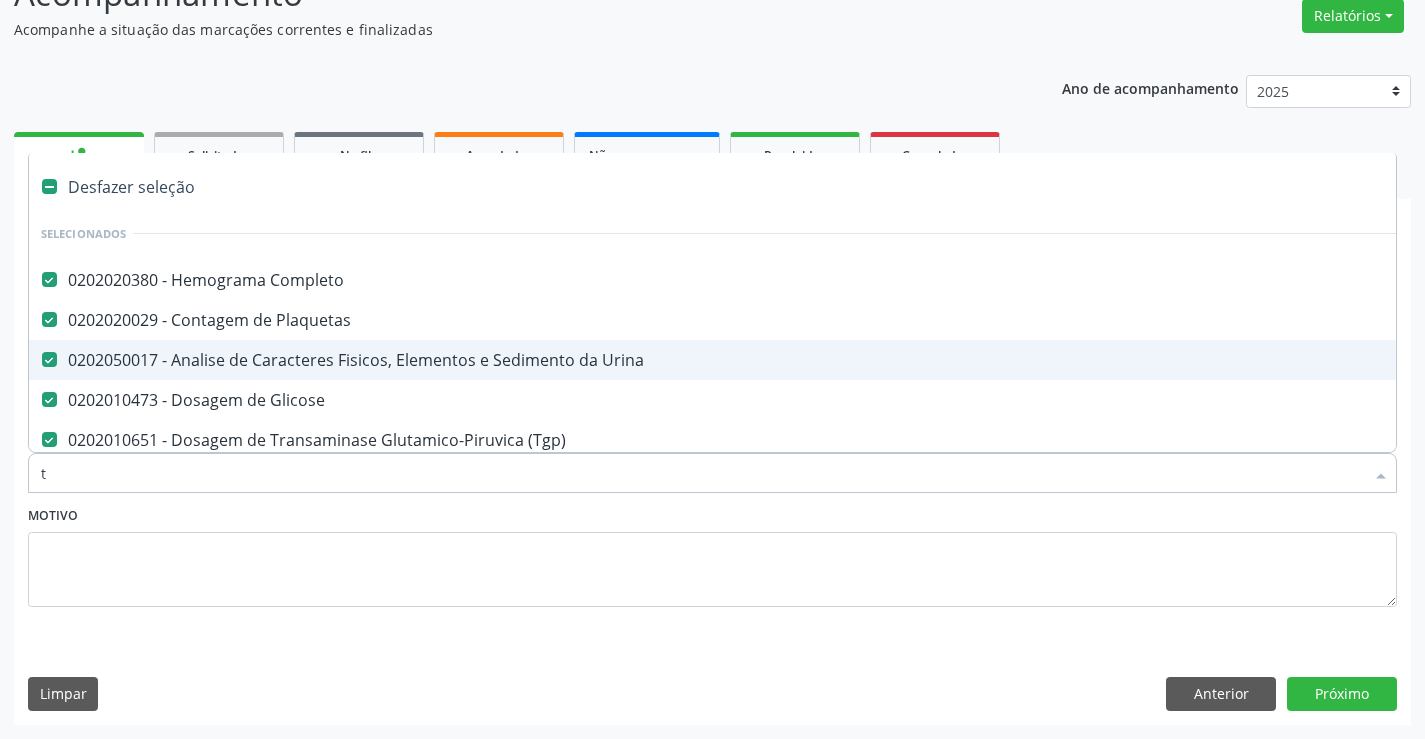 checkbox on "false" 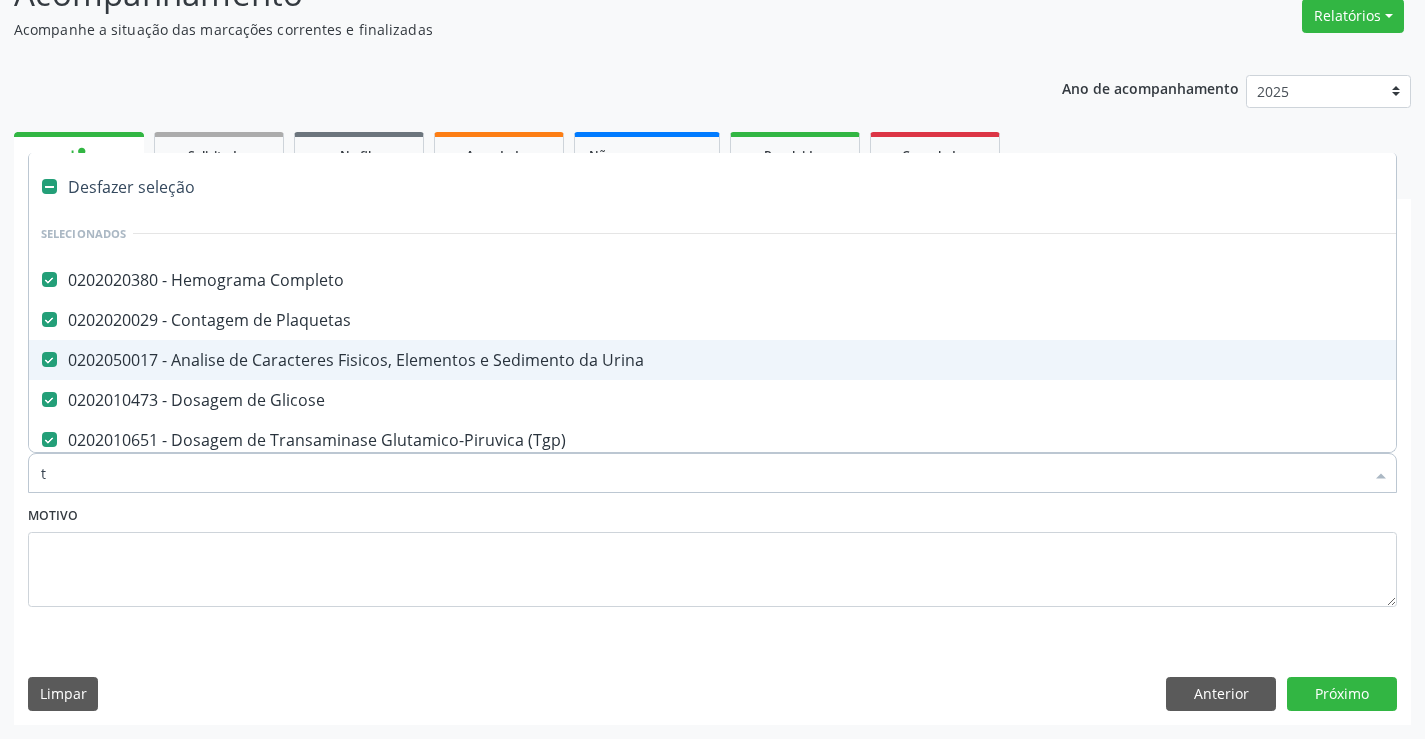 checkbox on "false" 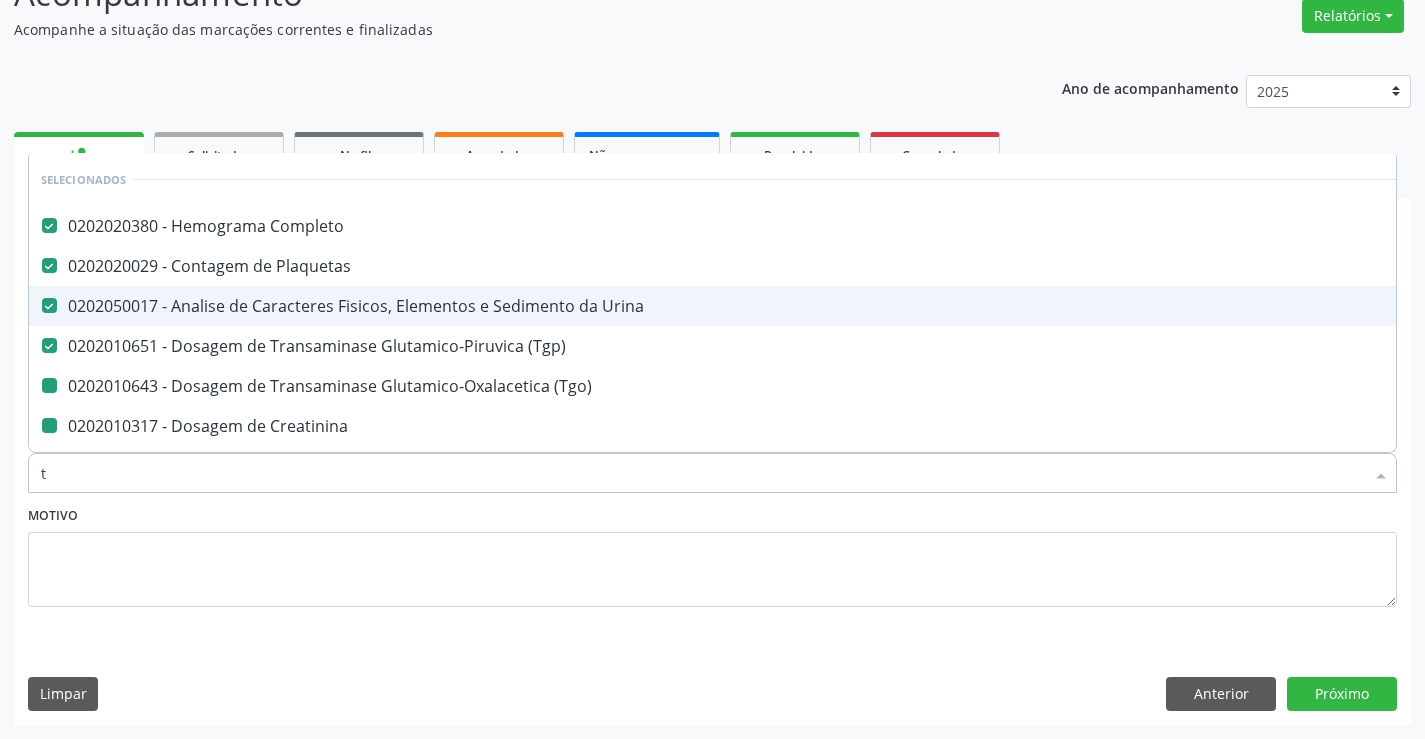 type on "tr" 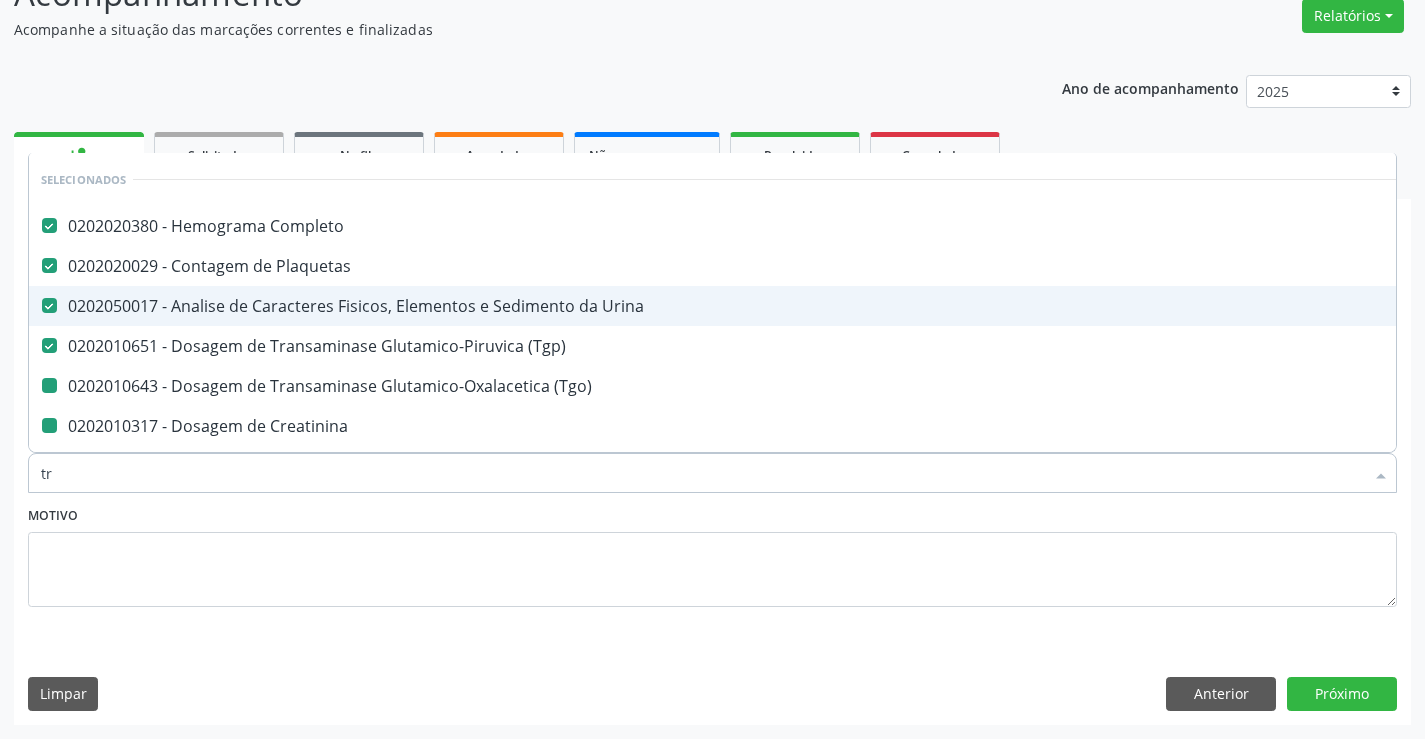 checkbox on "false" 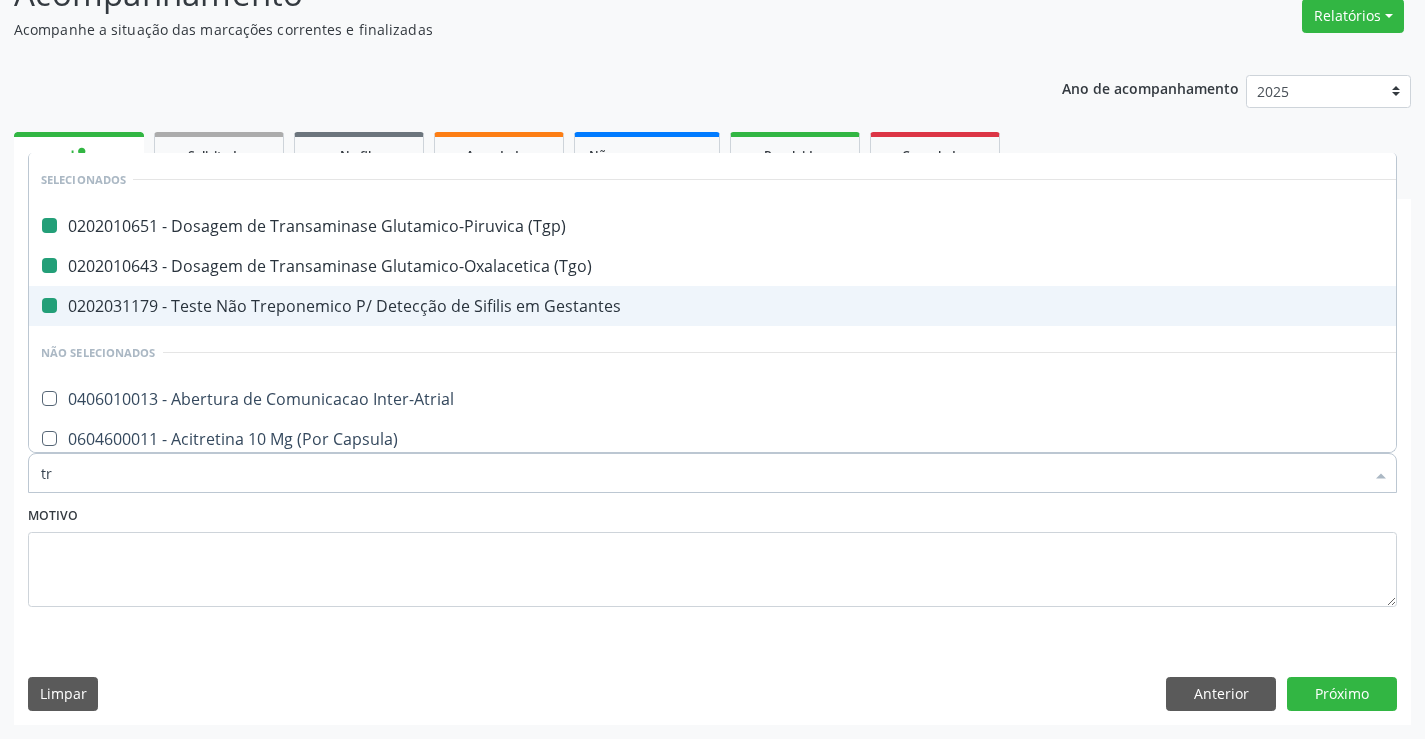 type on "tri" 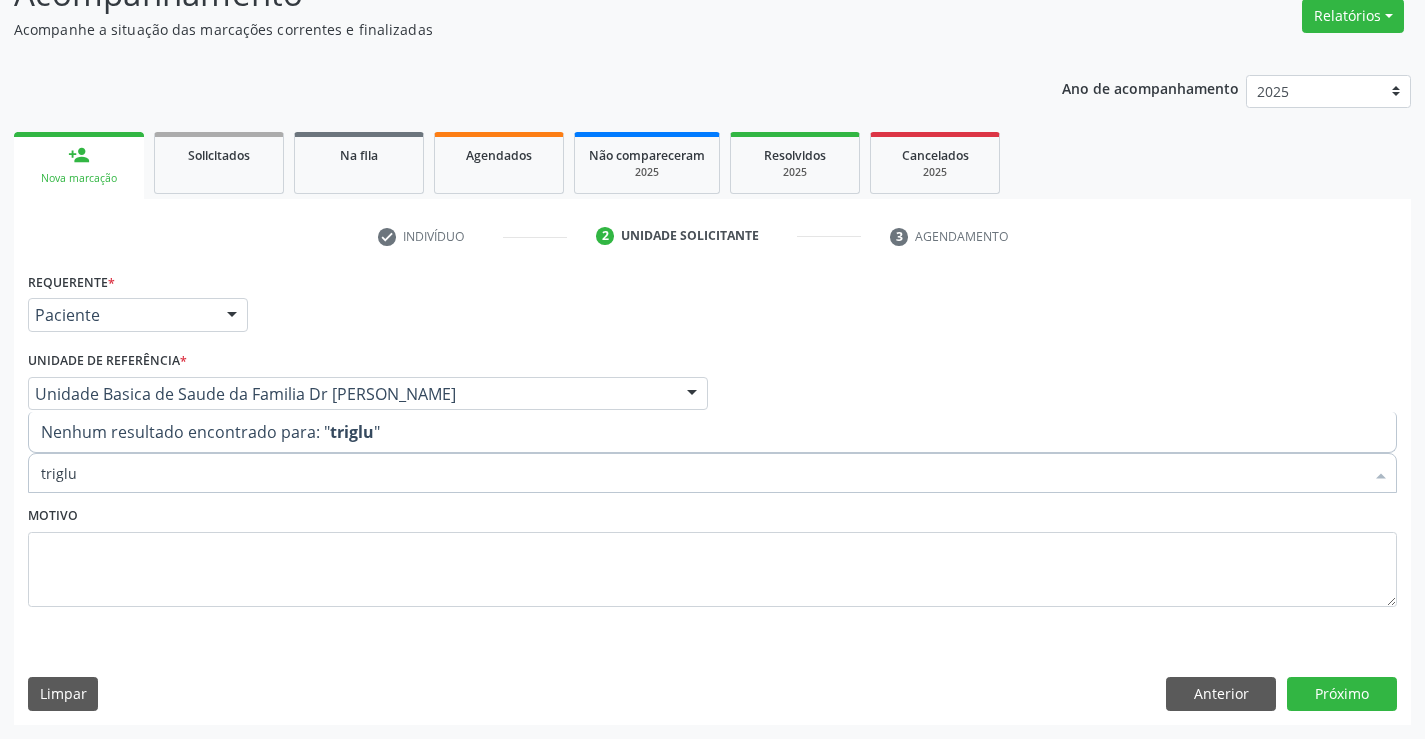 type on "trigl" 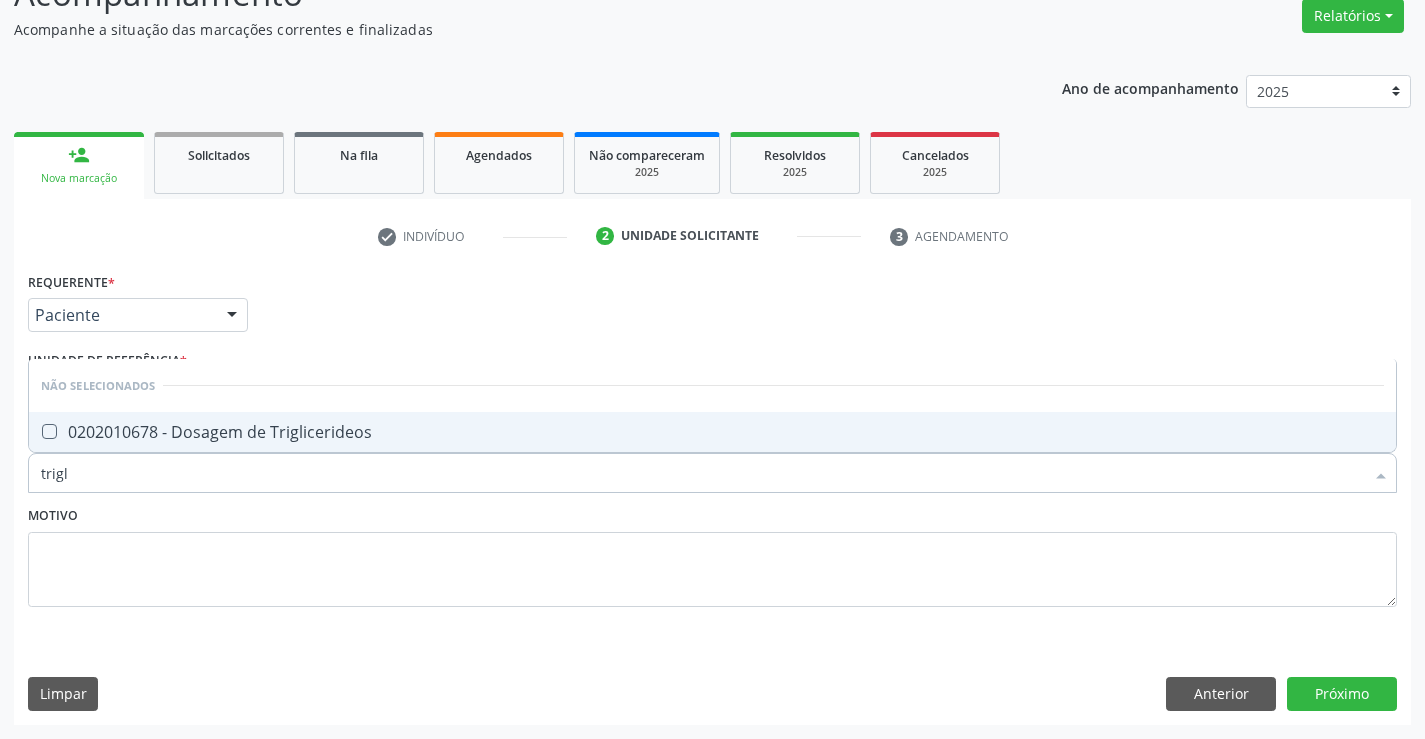 click on "0202010678 - Dosagem de Triglicerideos" at bounding box center [712, 432] 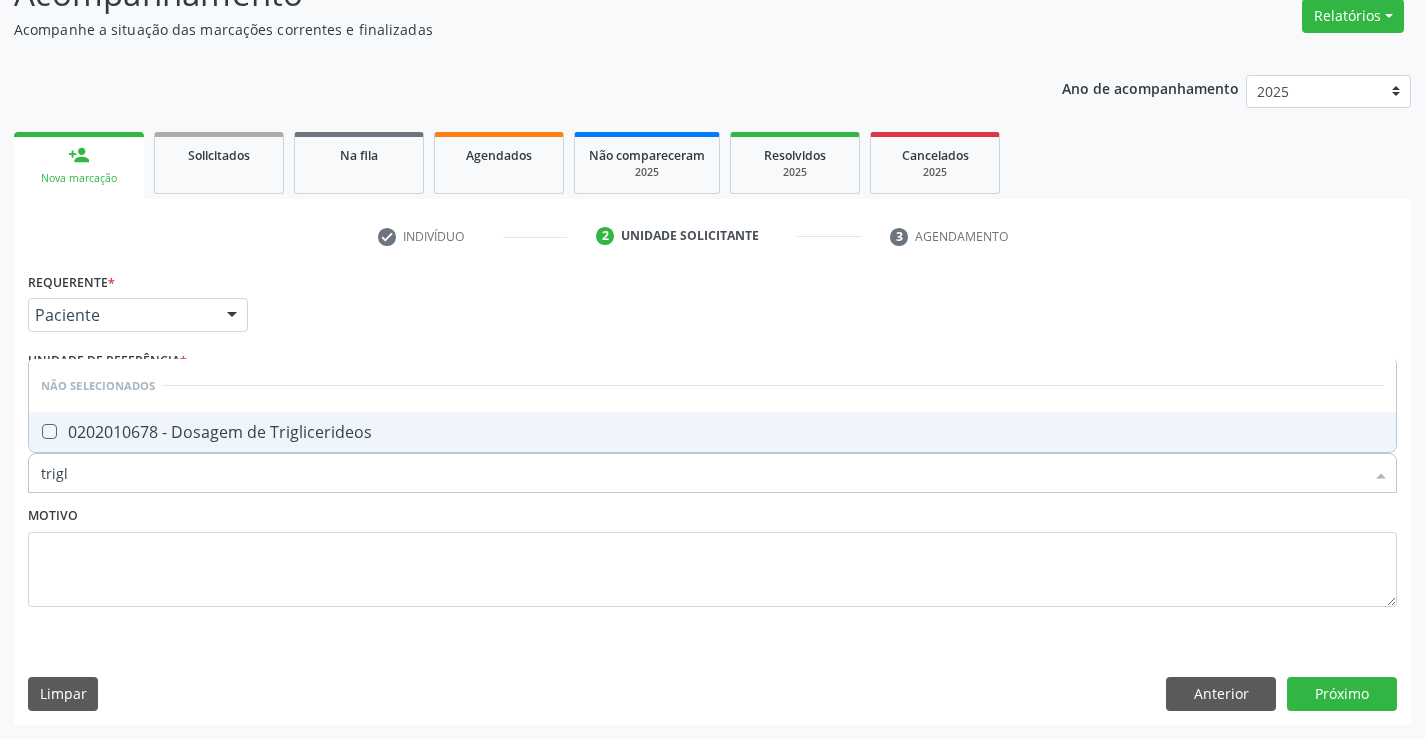 checkbox on "true" 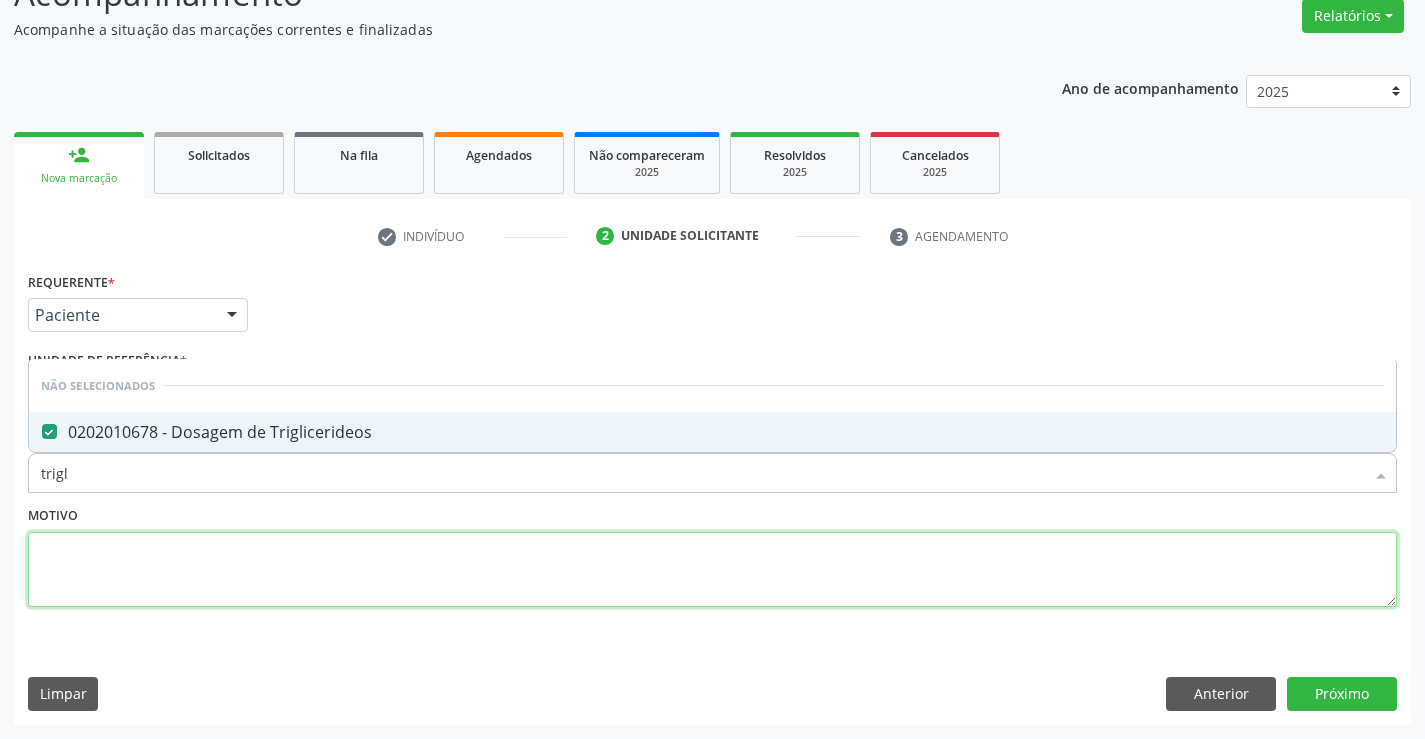 drag, startPoint x: 312, startPoint y: 574, endPoint x: 179, endPoint y: 485, distance: 160.03125 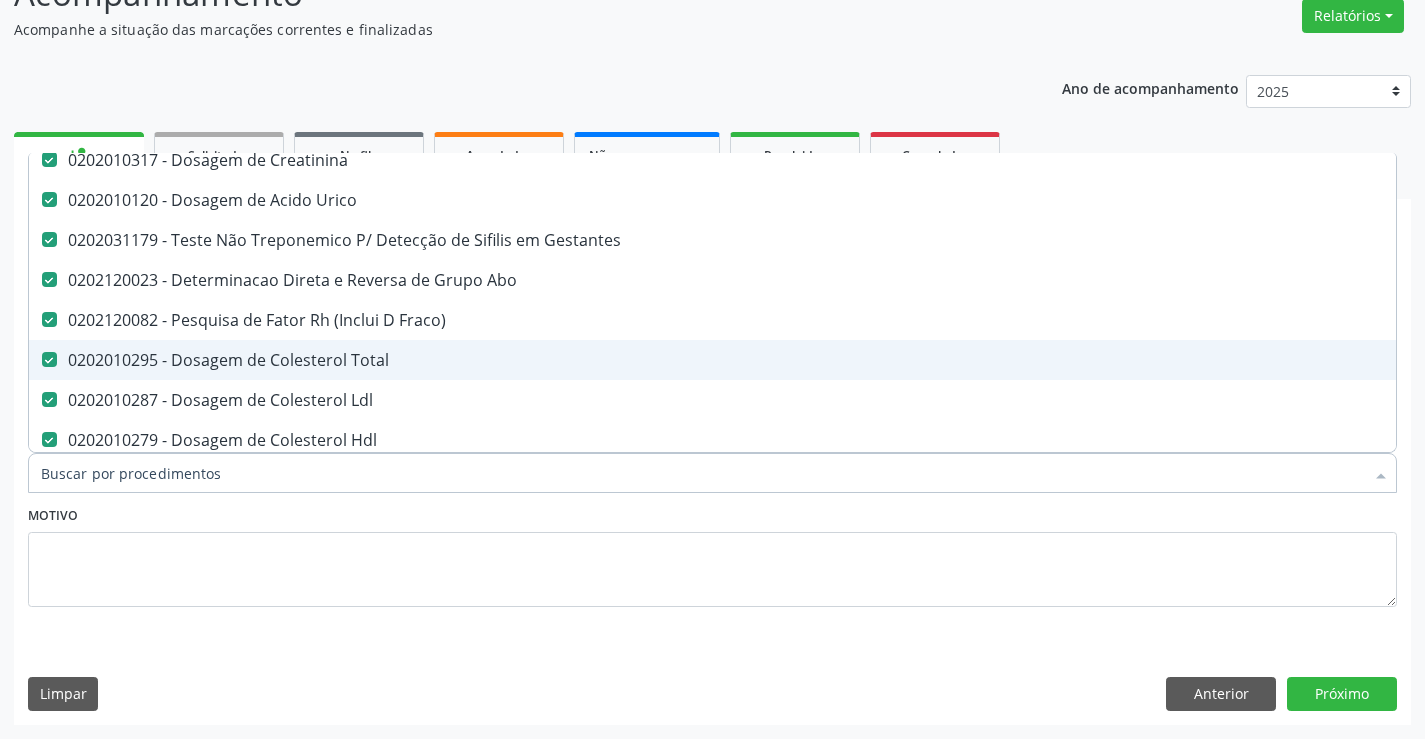 scroll, scrollTop: 700, scrollLeft: 0, axis: vertical 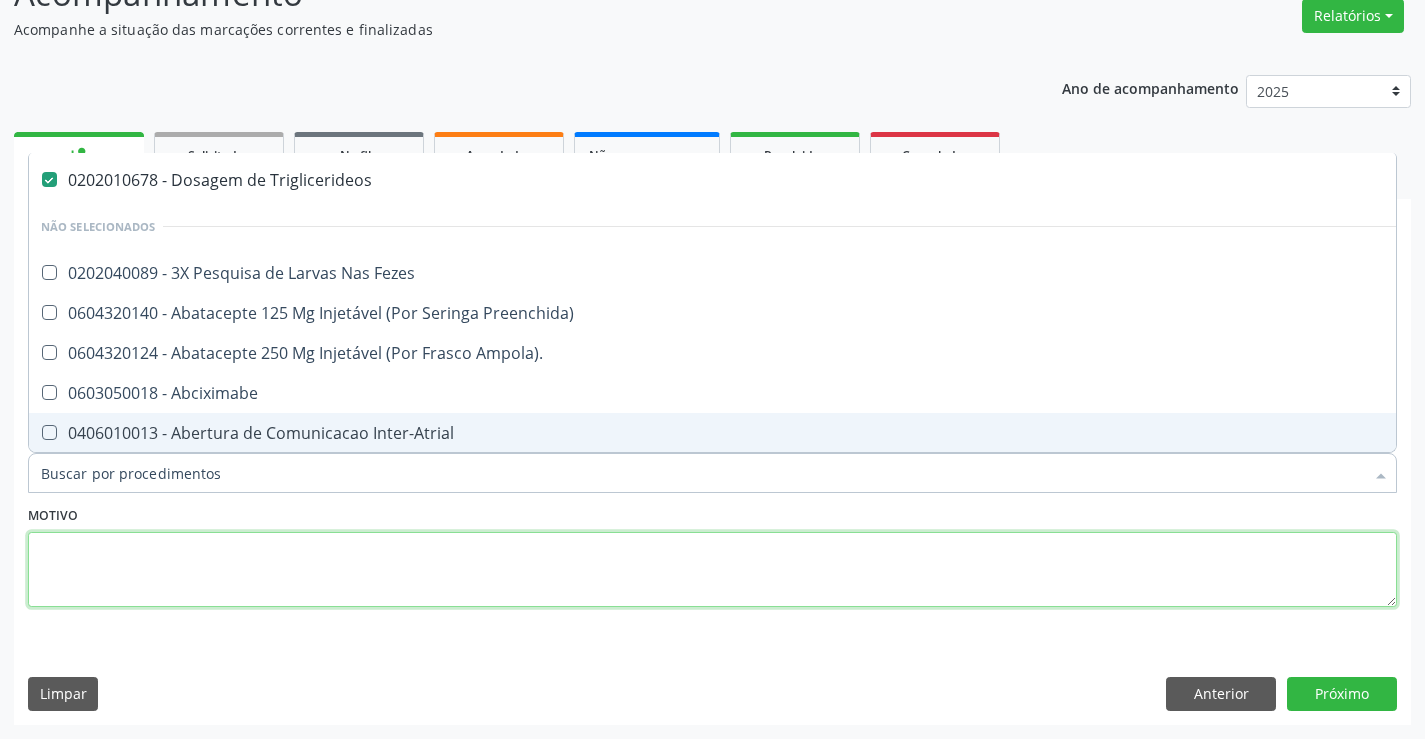 click at bounding box center [712, 570] 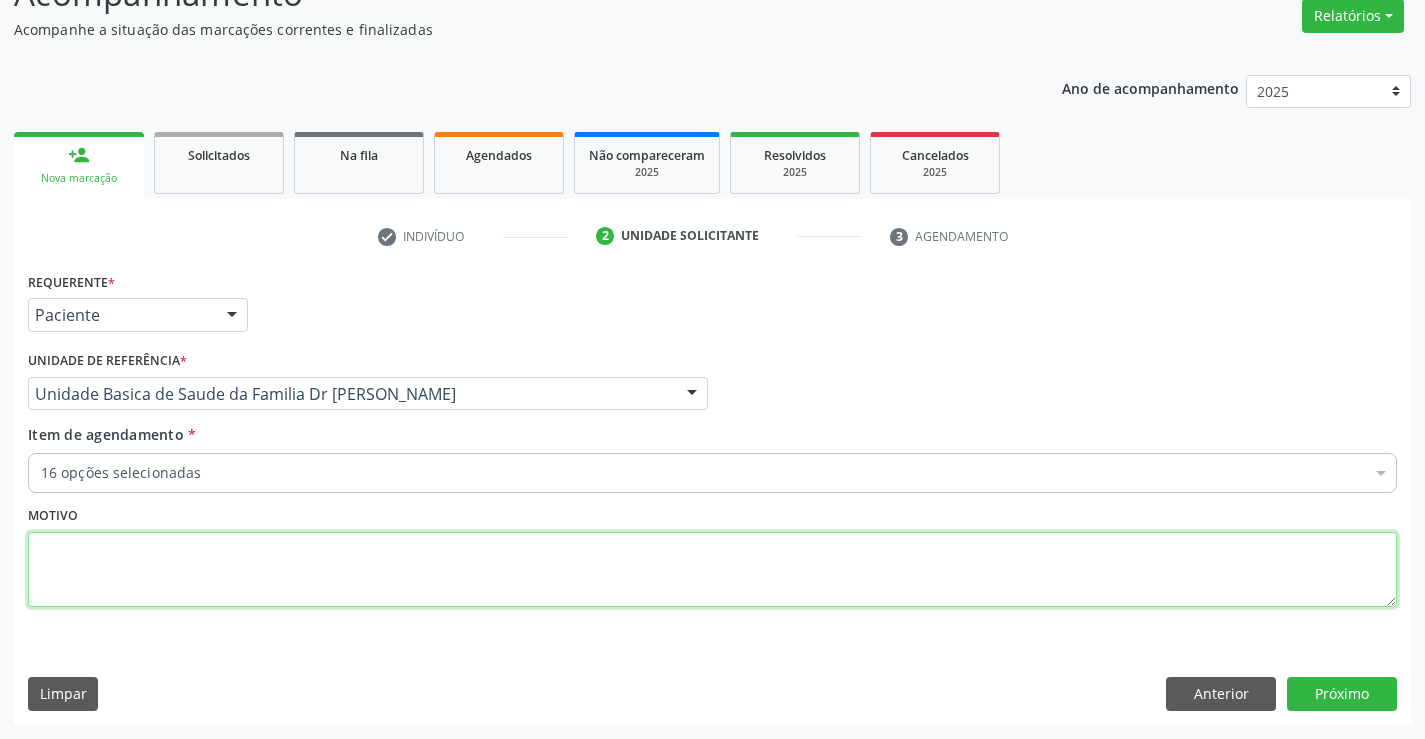 scroll, scrollTop: 0, scrollLeft: 0, axis: both 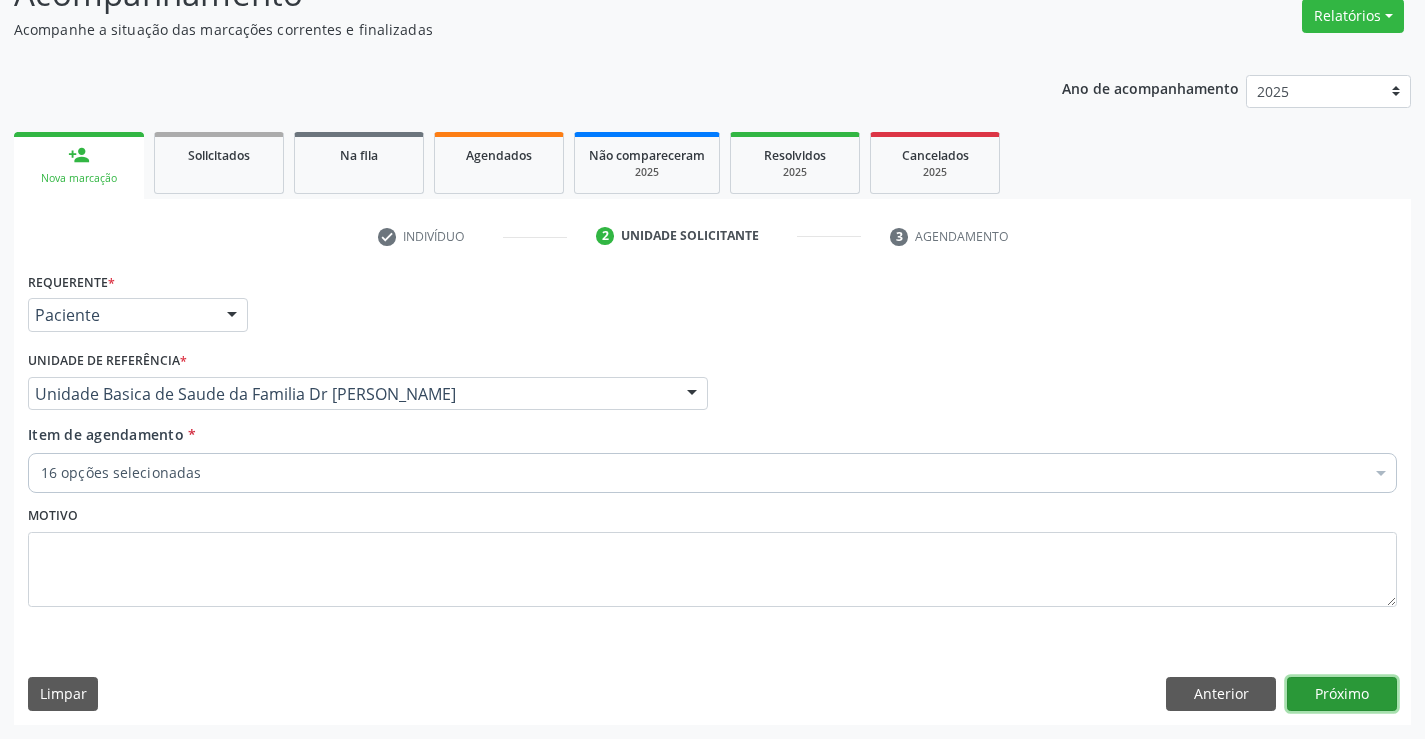 click on "Próximo" at bounding box center (1342, 694) 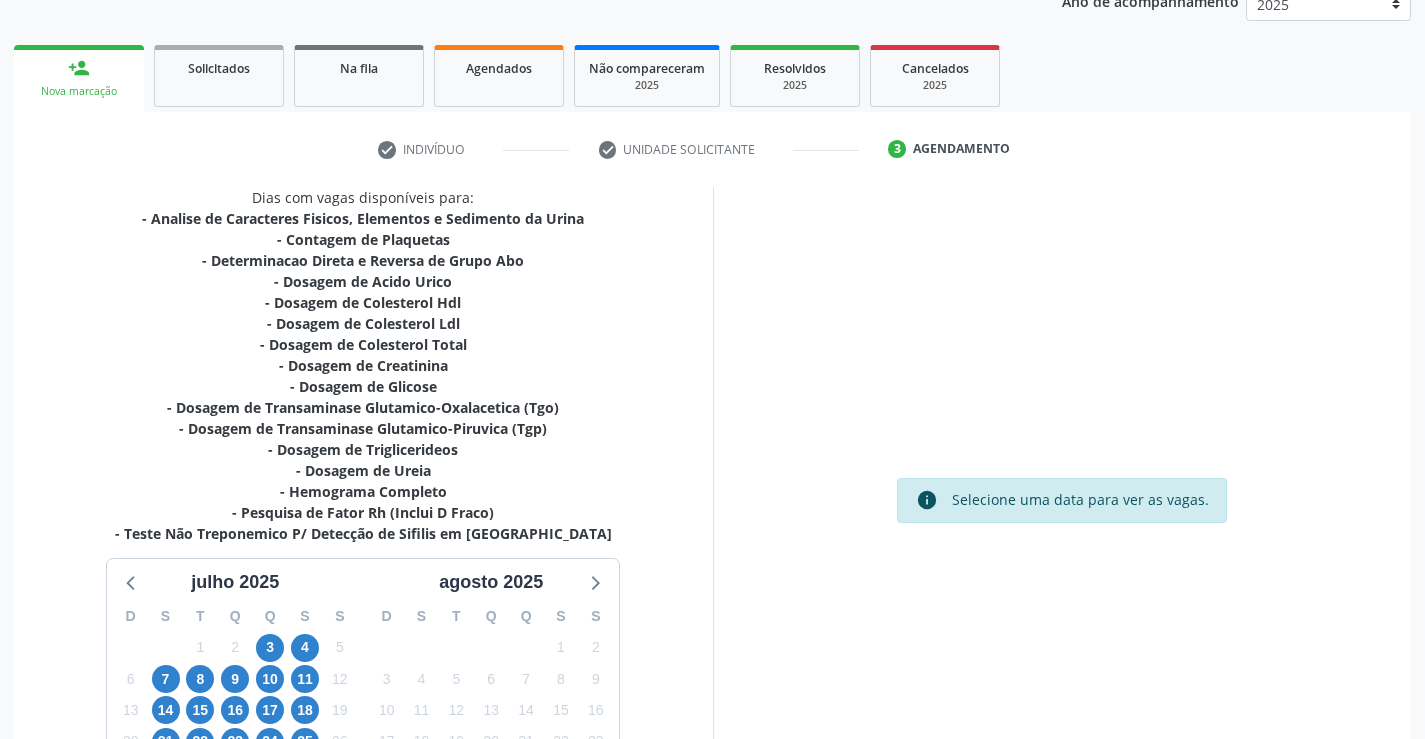 scroll, scrollTop: 446, scrollLeft: 0, axis: vertical 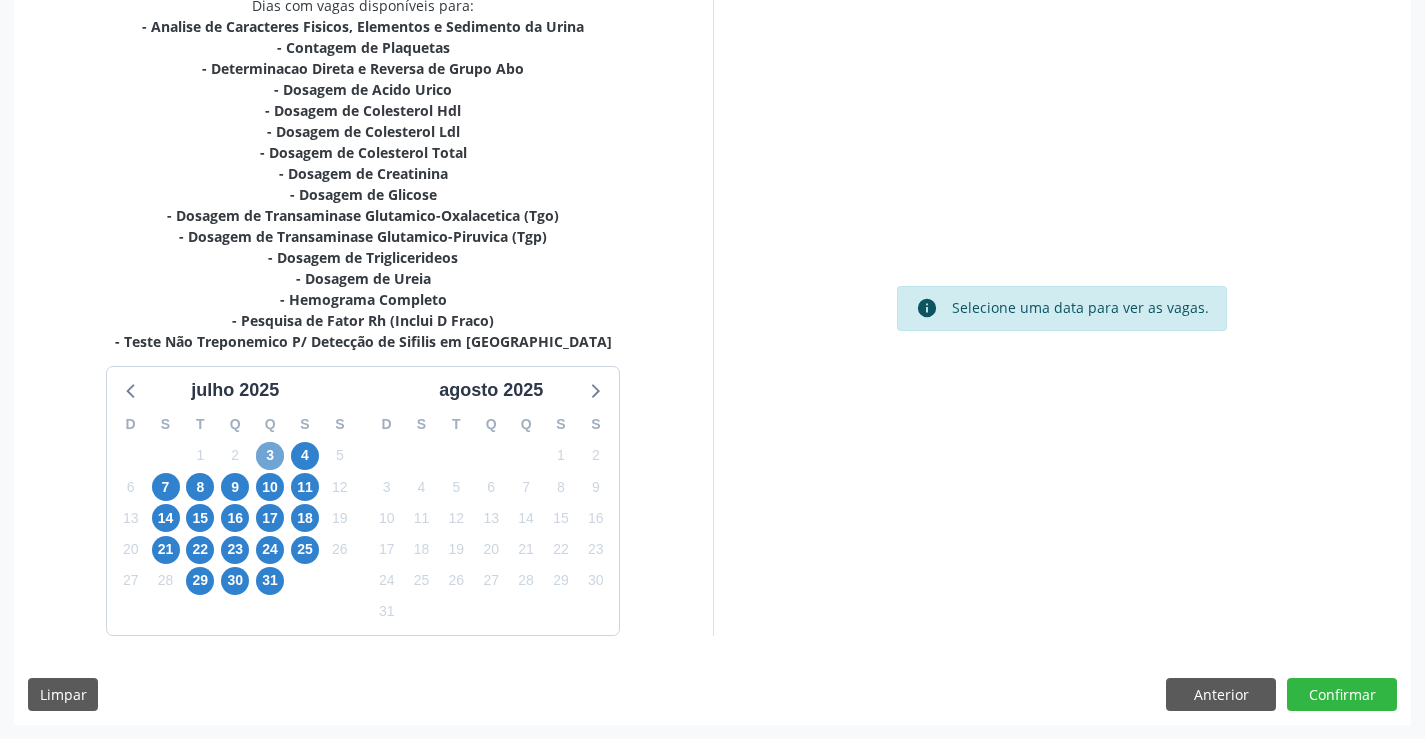 click on "3" at bounding box center (270, 456) 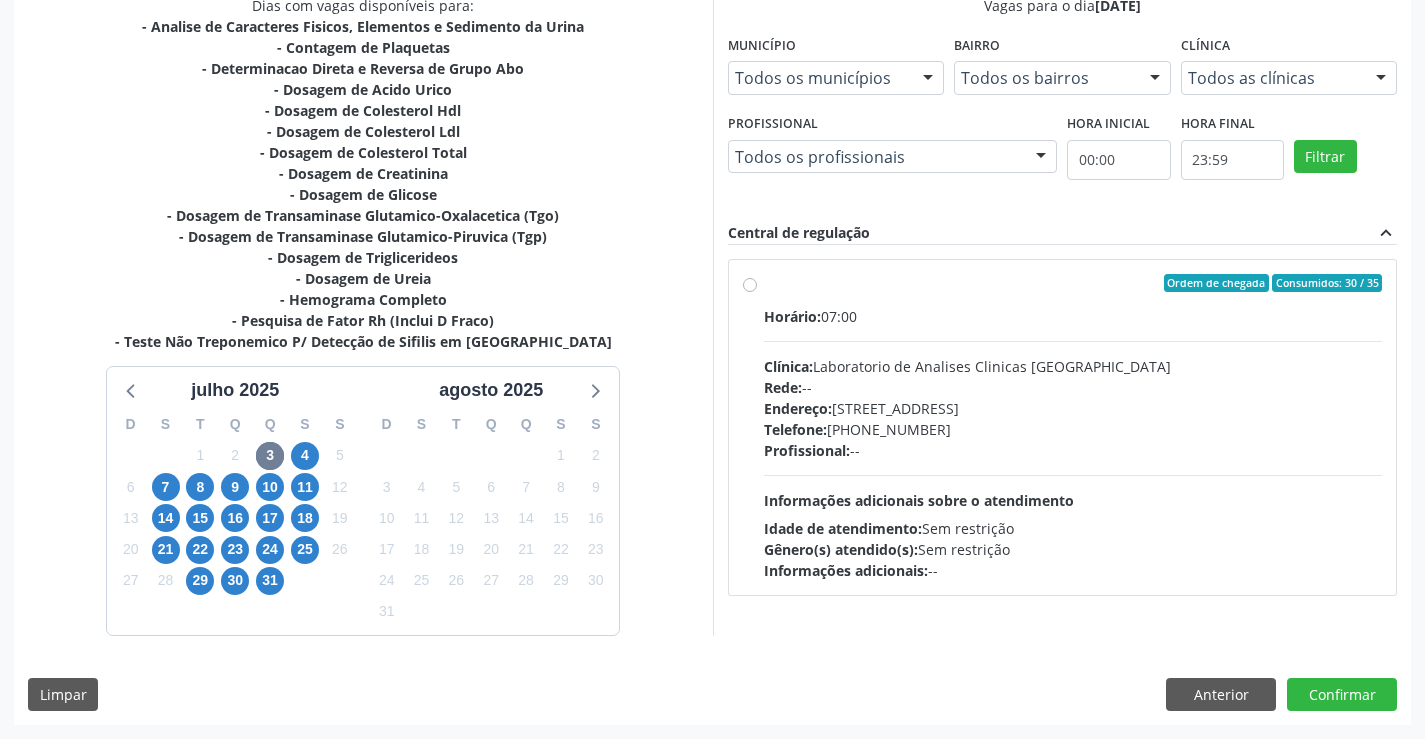 drag, startPoint x: 776, startPoint y: 283, endPoint x: 1339, endPoint y: 484, distance: 597.8043 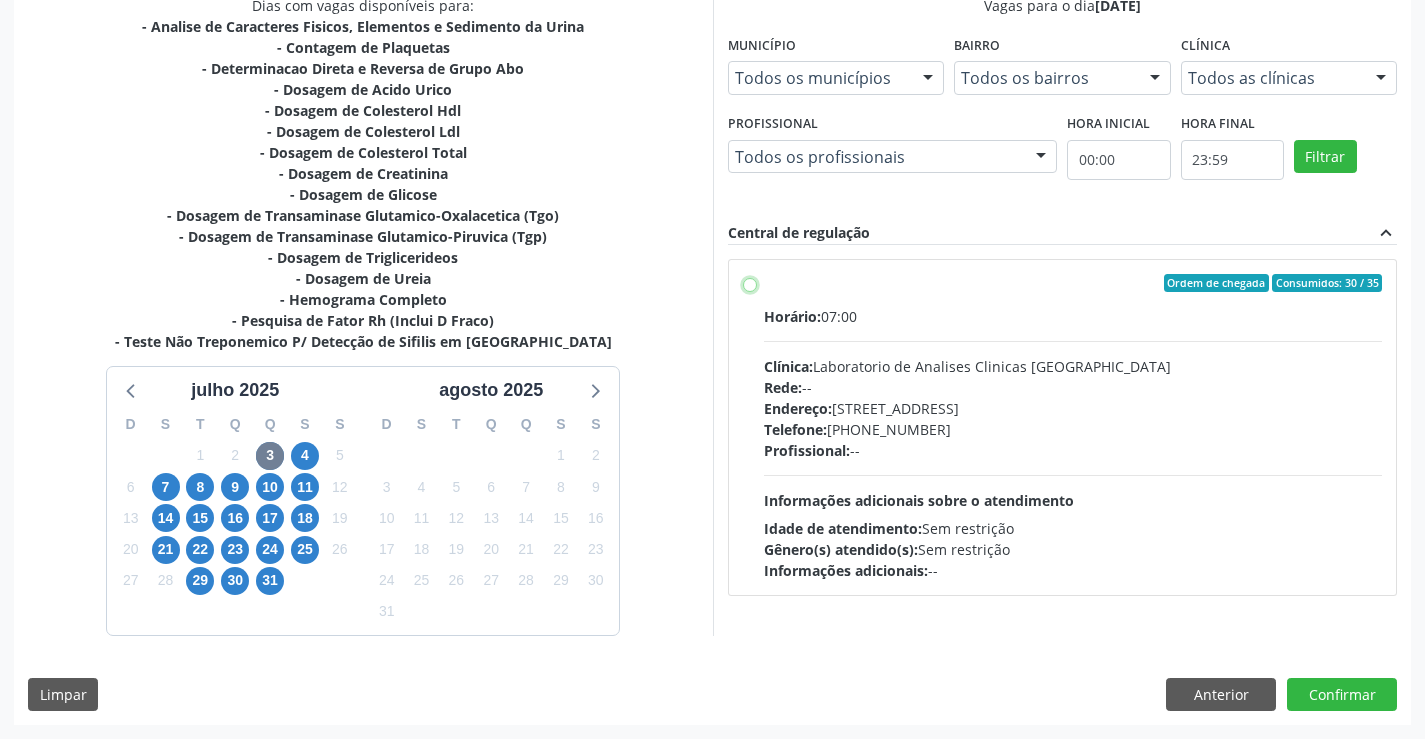 click on "Ordem de chegada
Consumidos: 30 / 35
Horário:   07:00
Clínica:  Laboratorio de Analises Clinicas [GEOGRAPHIC_DATA]
Rede:
--
Endereço:   [STREET_ADDRESS]
Telefone:   [PHONE_NUMBER]
Profissional:
--
Informações adicionais sobre o atendimento
Idade de atendimento:
Sem restrição
Gênero(s) atendido(s):
Sem restrição
Informações adicionais:
--" at bounding box center [750, 283] 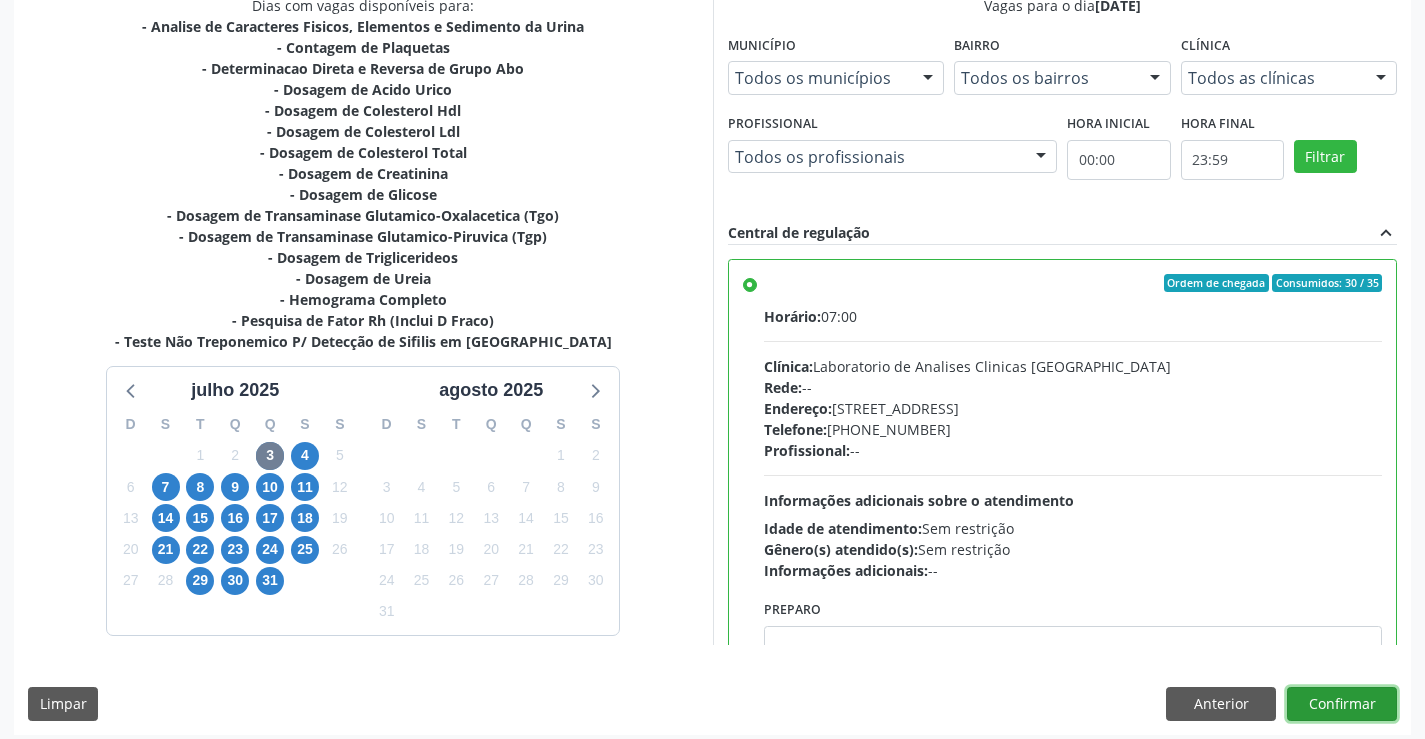 click on "Confirmar" at bounding box center (1342, 704) 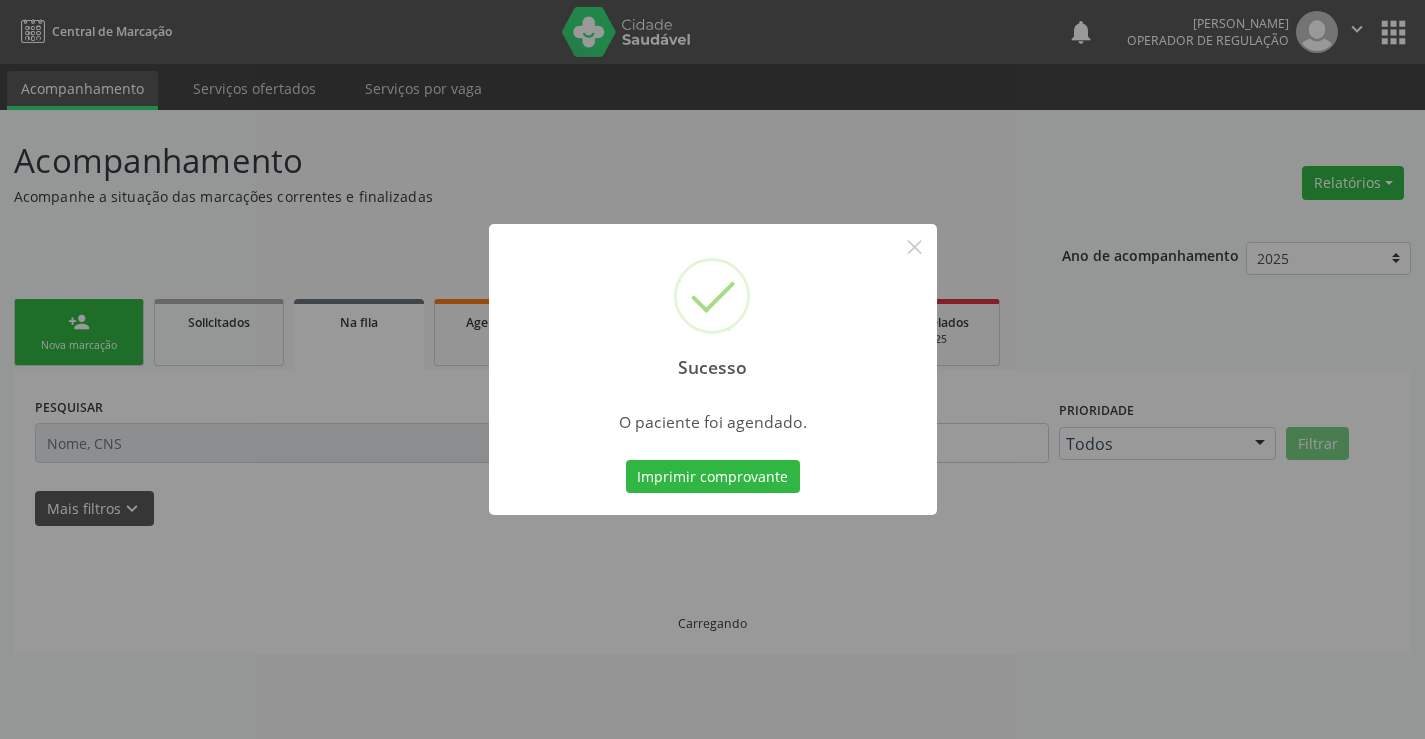 scroll, scrollTop: 0, scrollLeft: 0, axis: both 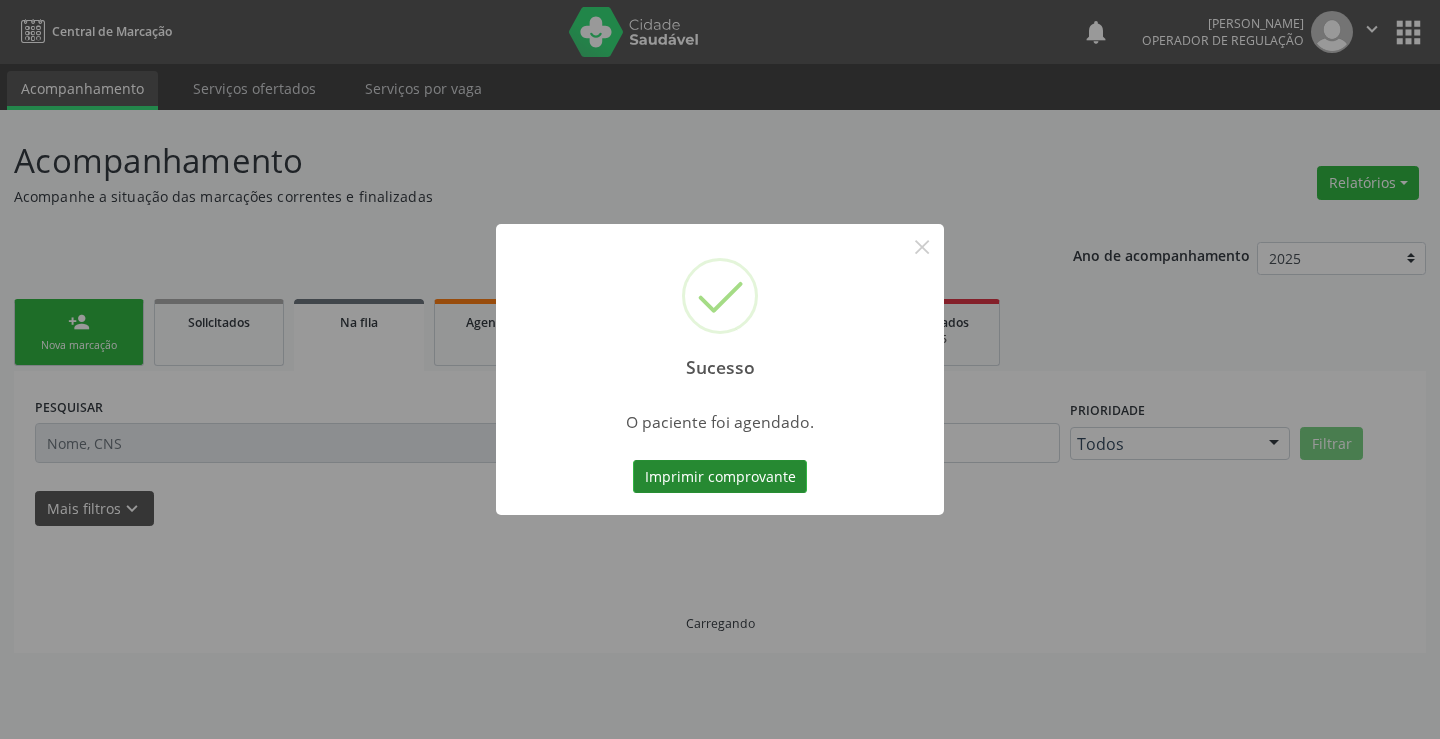 click on "Imprimir comprovante" at bounding box center [720, 477] 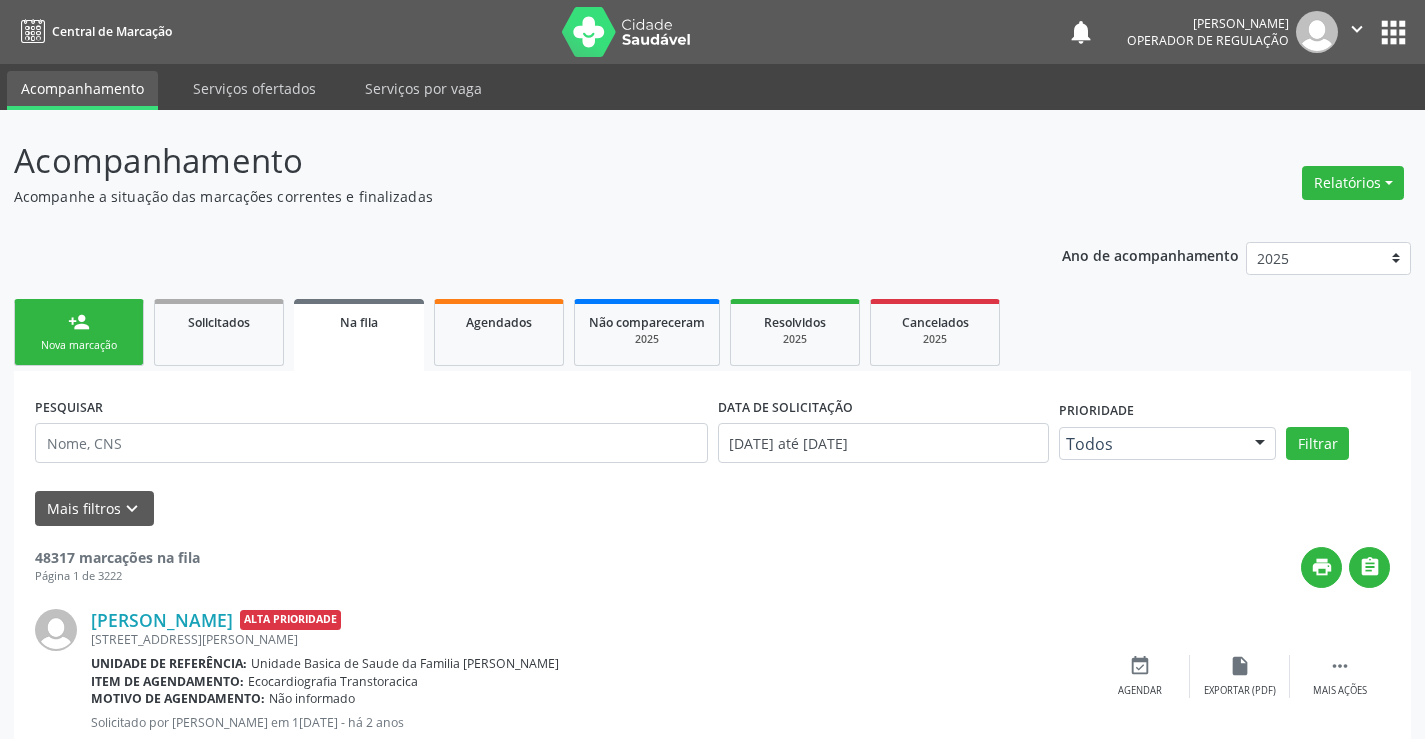 click on "" at bounding box center (1357, 29) 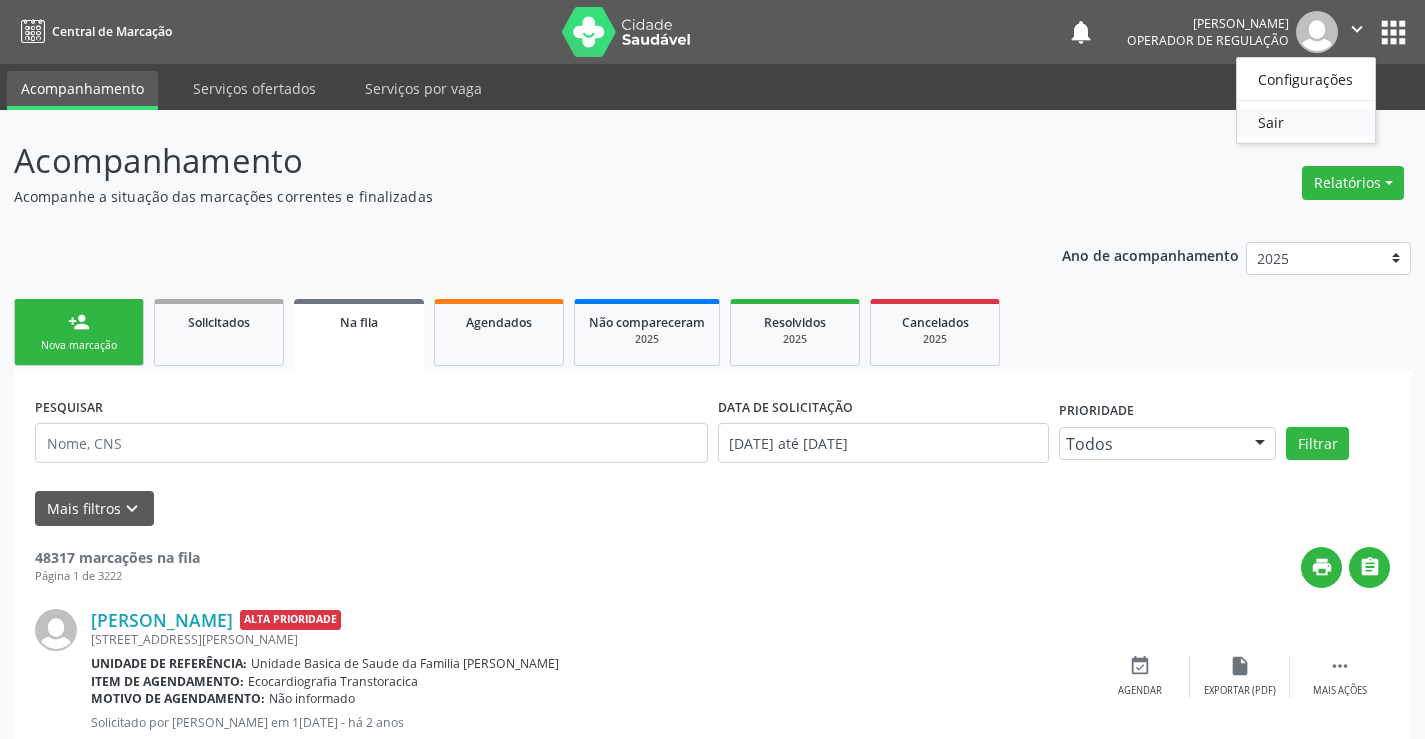 drag, startPoint x: 1277, startPoint y: 120, endPoint x: 885, endPoint y: 17, distance: 405.30606 